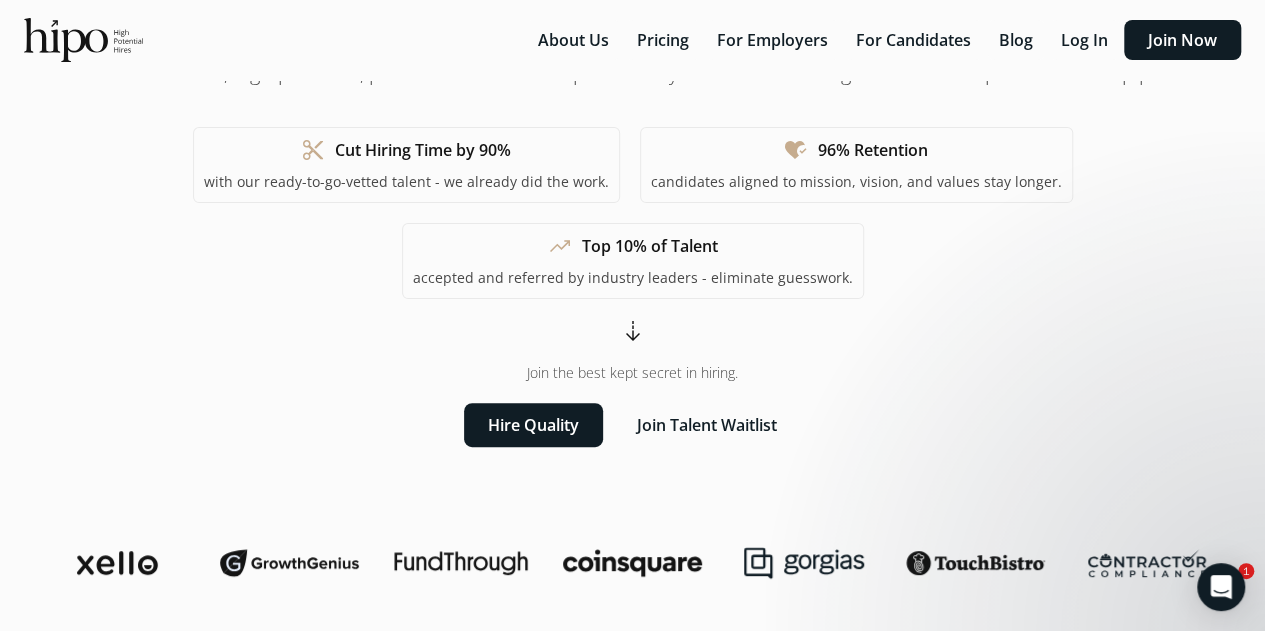 scroll, scrollTop: 495, scrollLeft: 0, axis: vertical 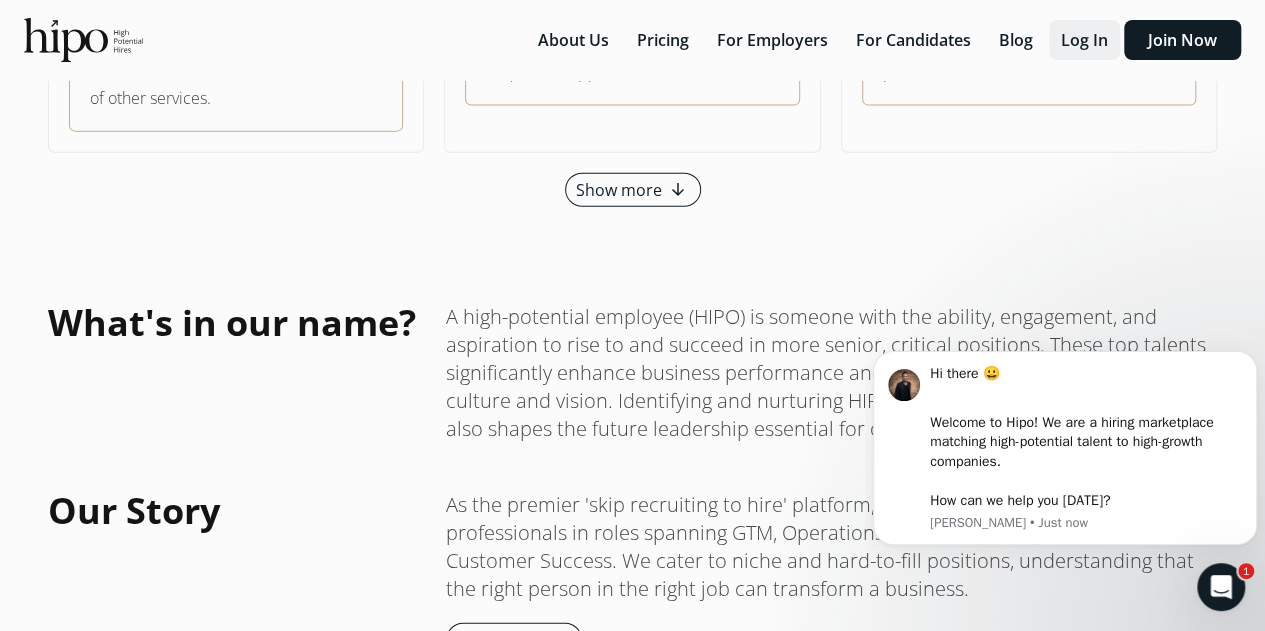 click on "Log In" at bounding box center (1084, 40) 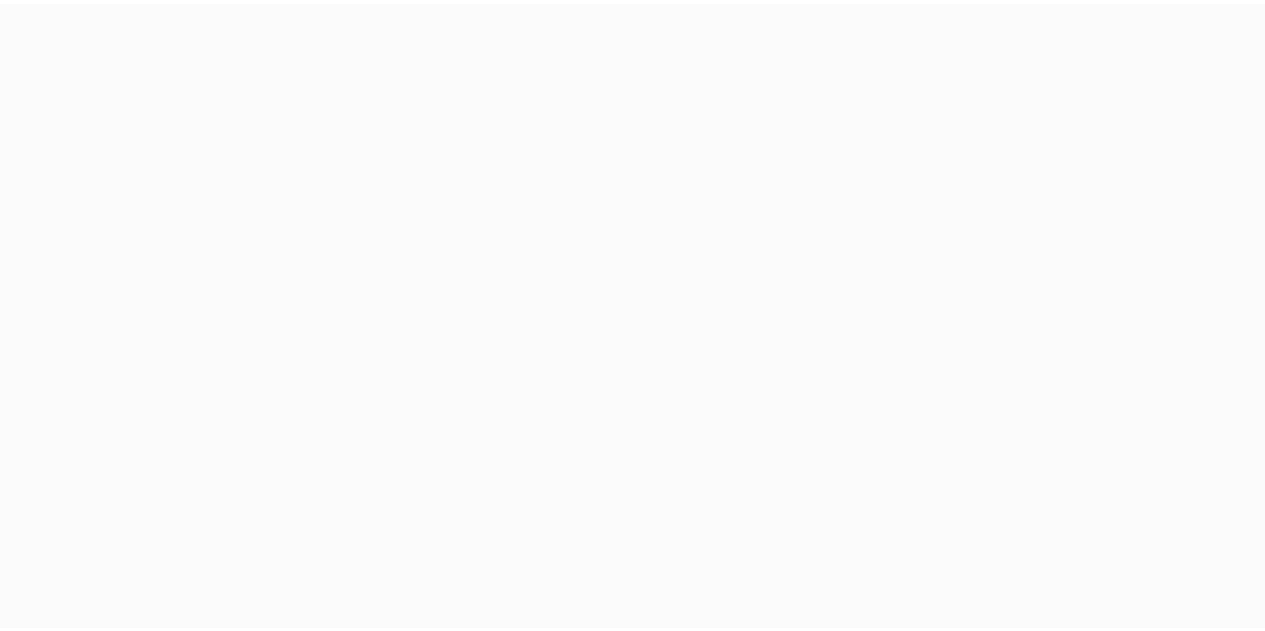 scroll, scrollTop: 0, scrollLeft: 0, axis: both 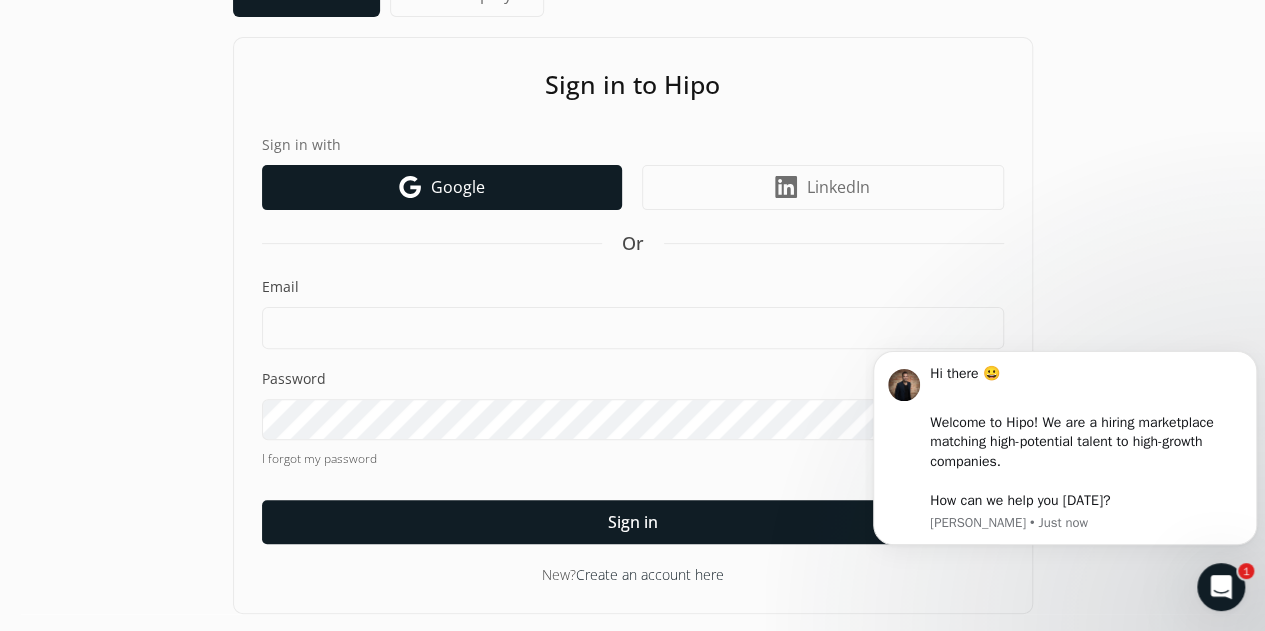 click on "Google icon Google" at bounding box center (442, 187) 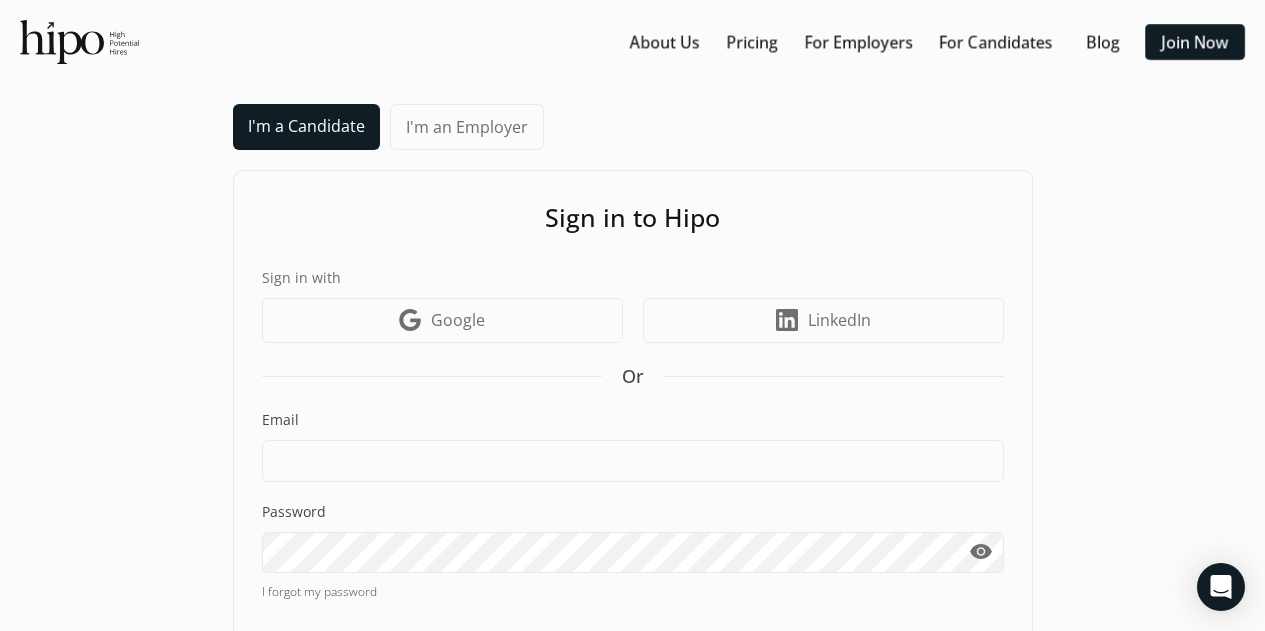 scroll, scrollTop: 0, scrollLeft: 0, axis: both 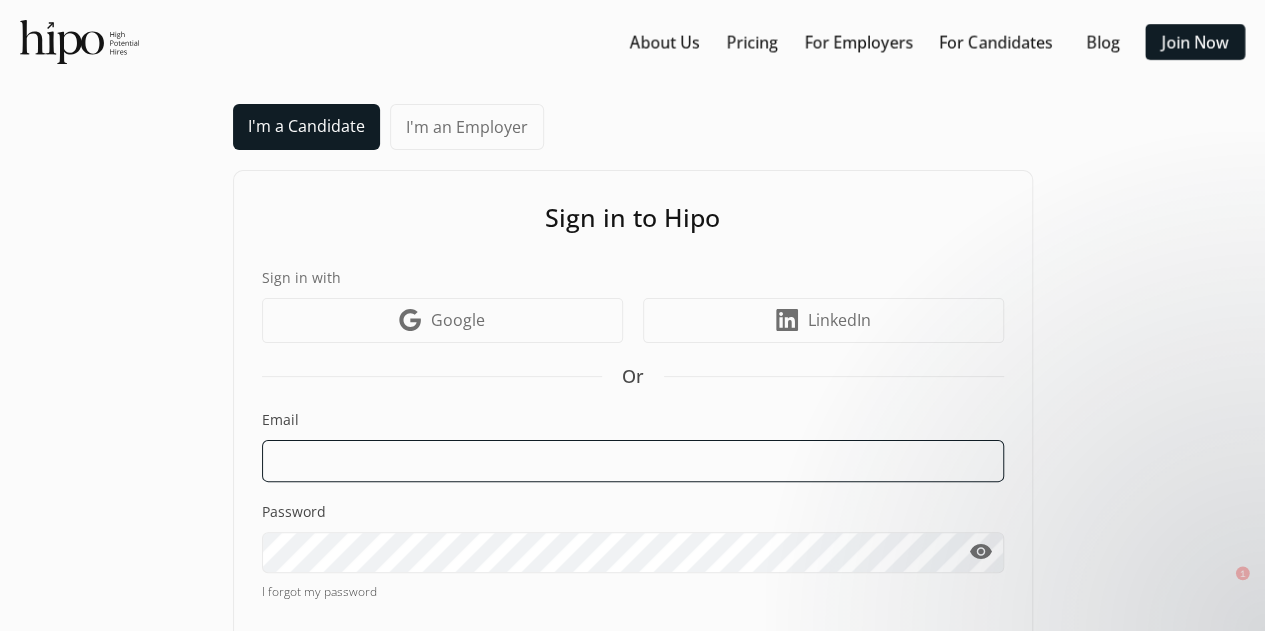 click at bounding box center [633, 461] 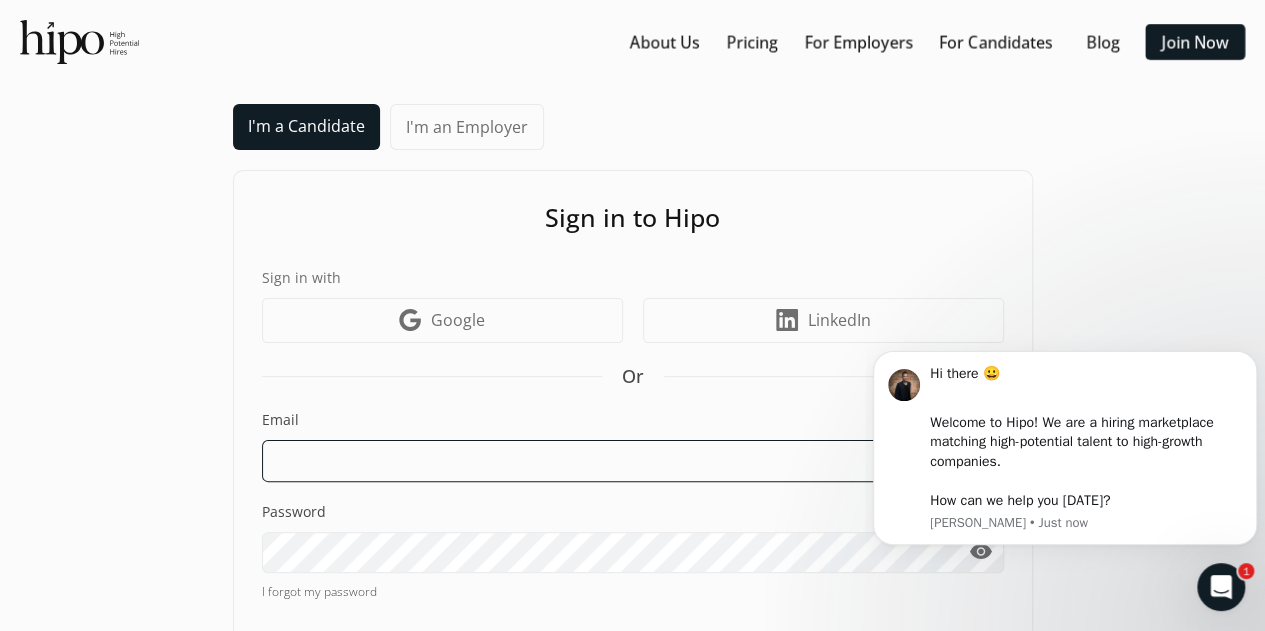 scroll, scrollTop: 0, scrollLeft: 0, axis: both 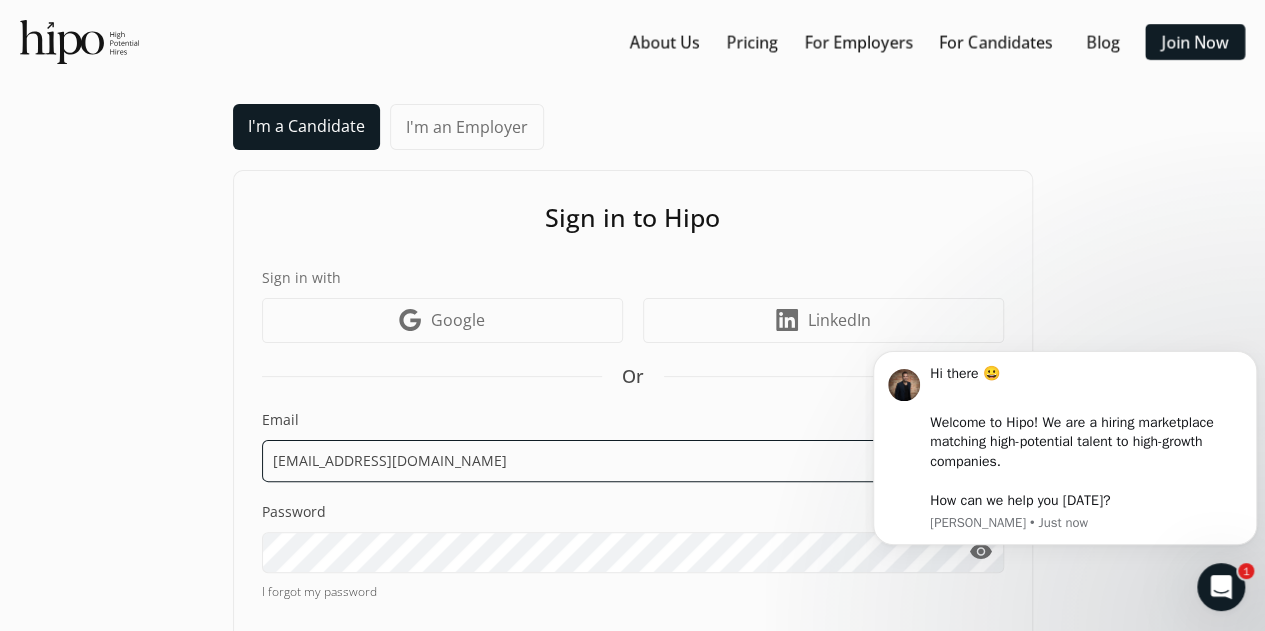 type on "lyndsaypark7@gmail.com" 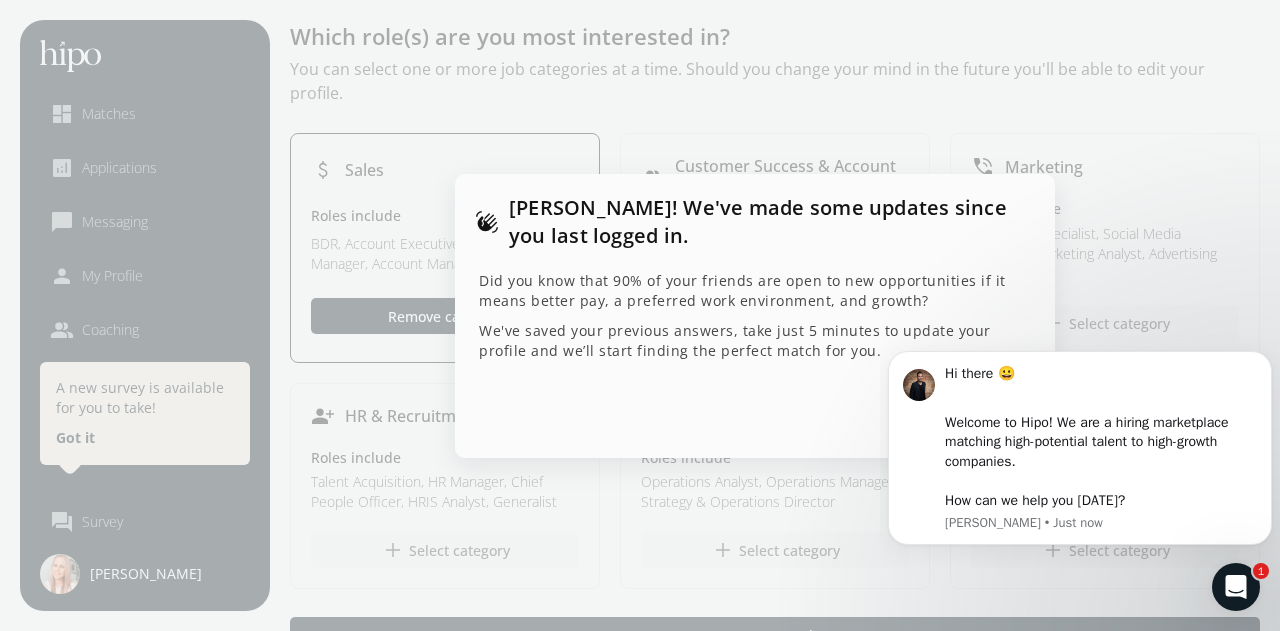 click at bounding box center [640, 315] 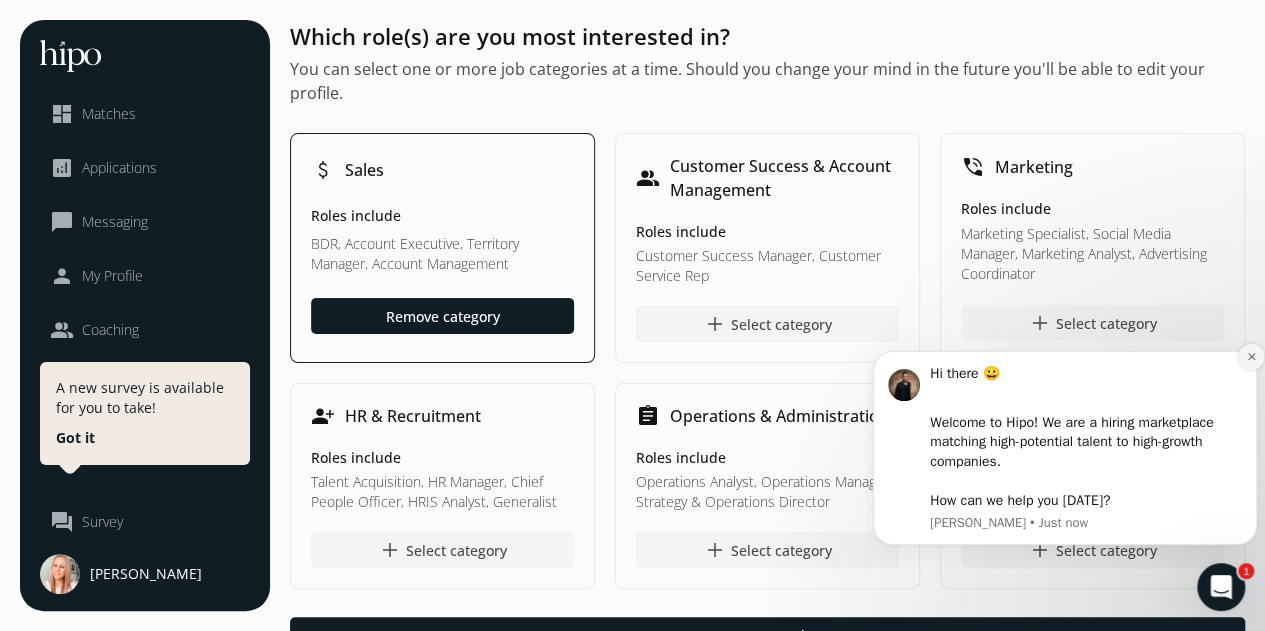 click 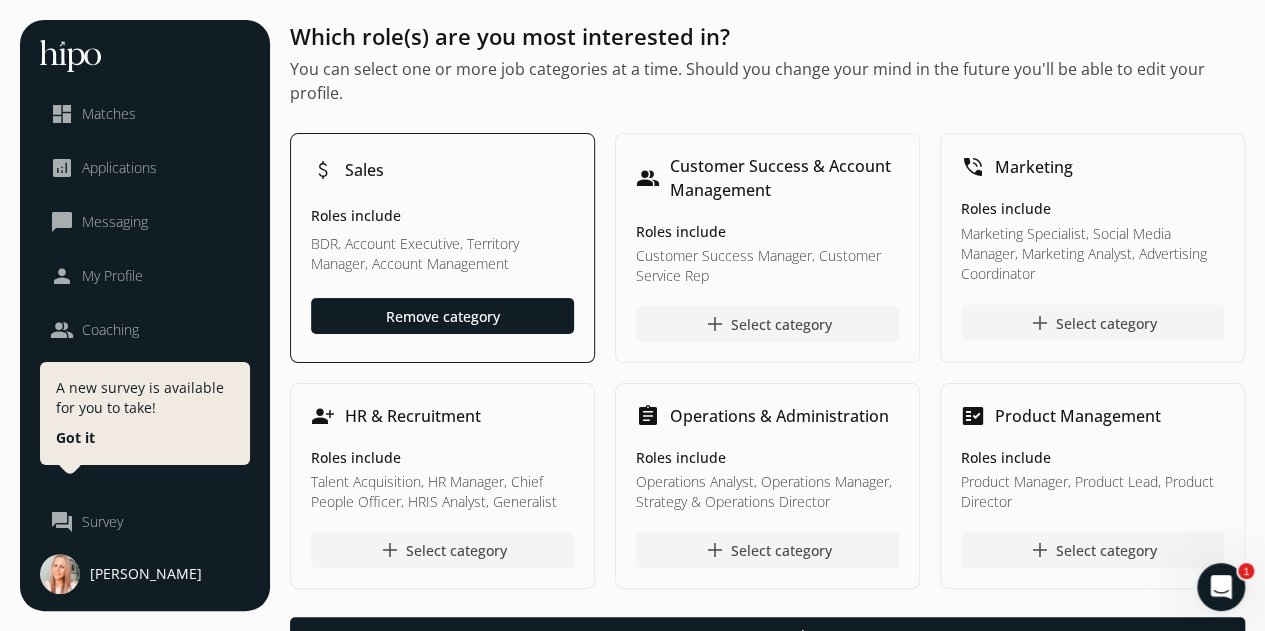 click on "Got it" at bounding box center (75, 438) 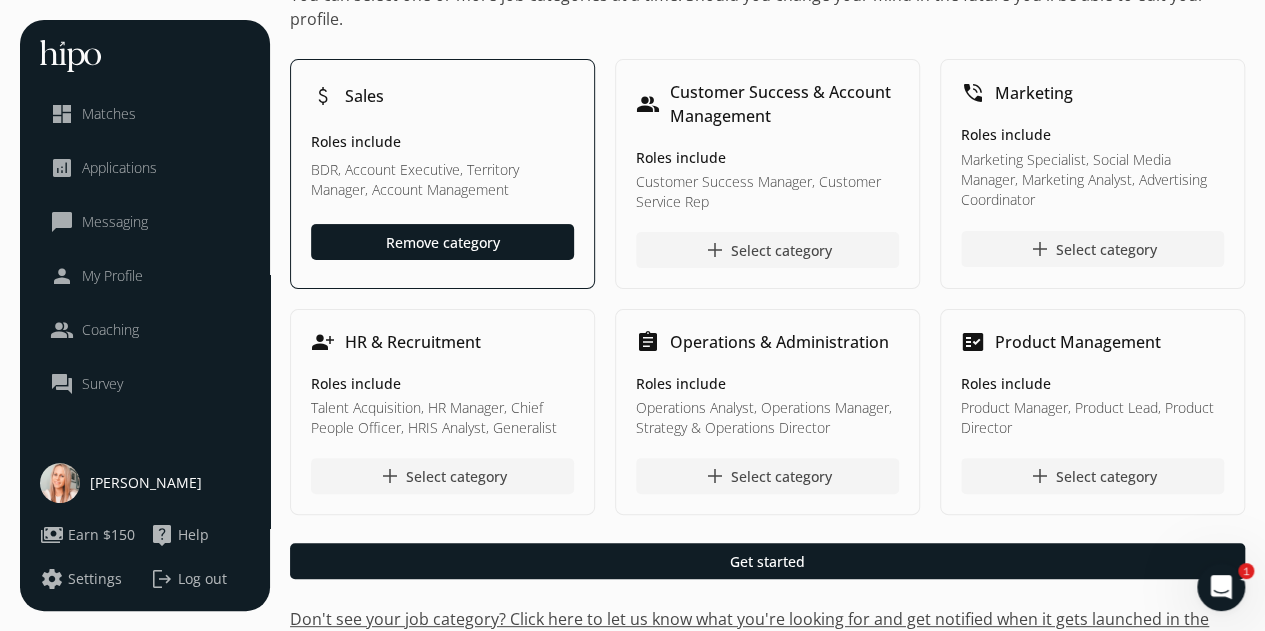 scroll, scrollTop: 0, scrollLeft: 0, axis: both 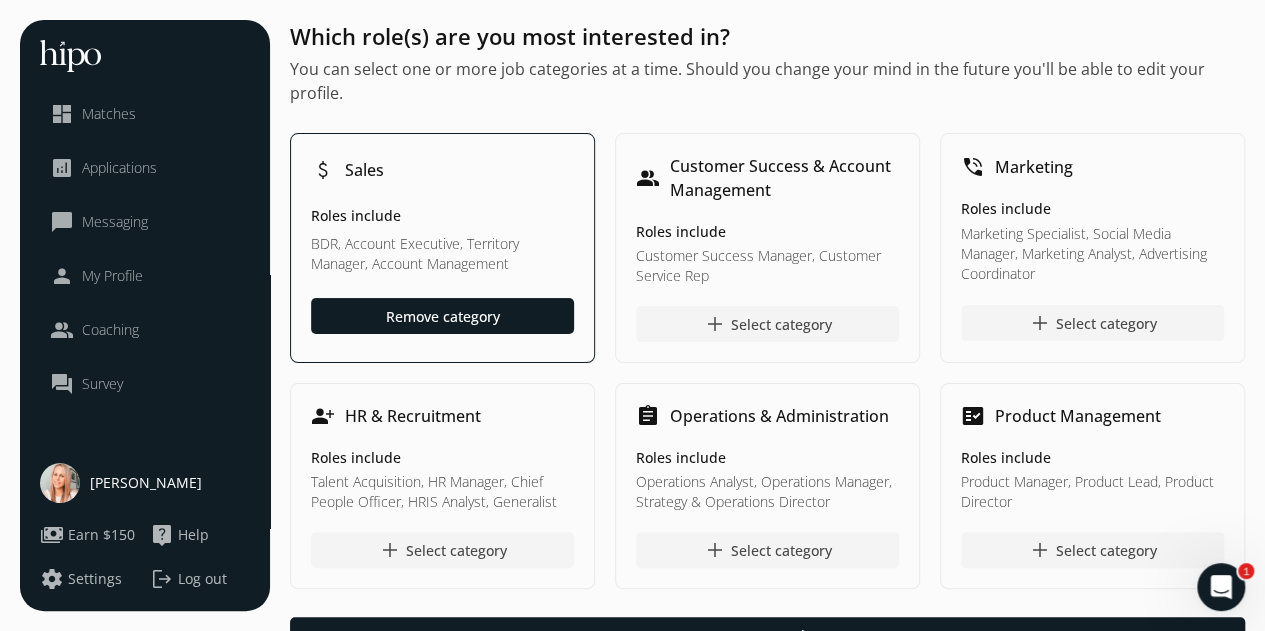 click on "BDR, Account Executive, Territory Manager, Account Management" at bounding box center (442, 256) 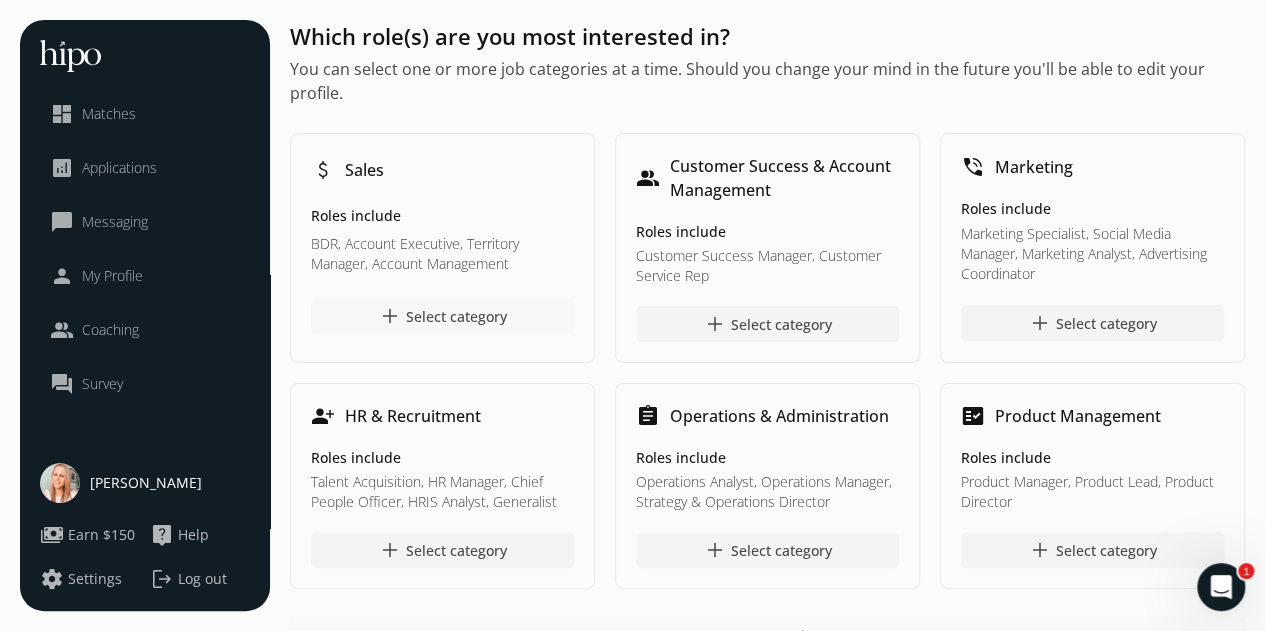 click on "add  Select category" 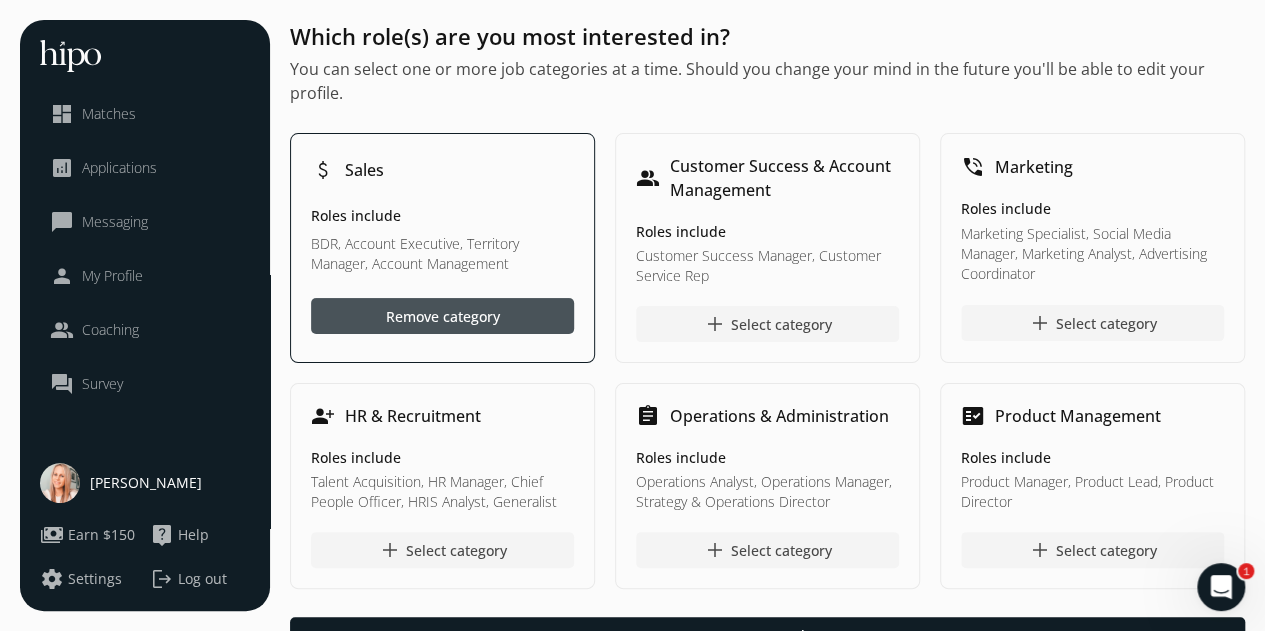click on "Matches" 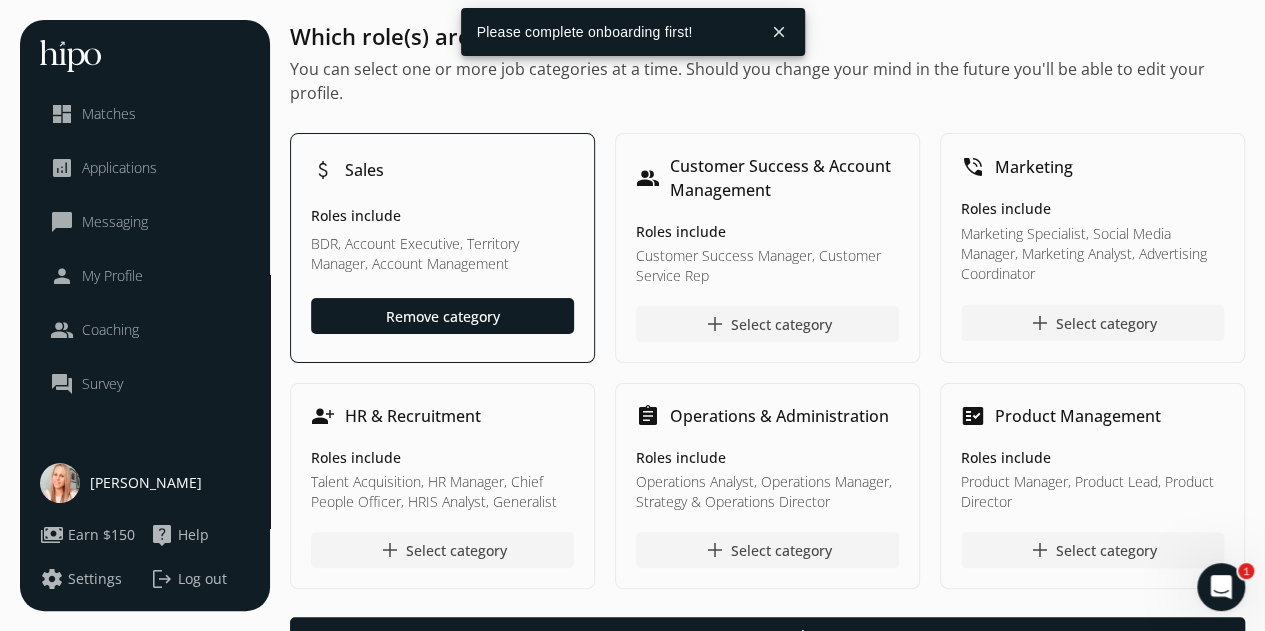 click on "close" at bounding box center (779, 32) 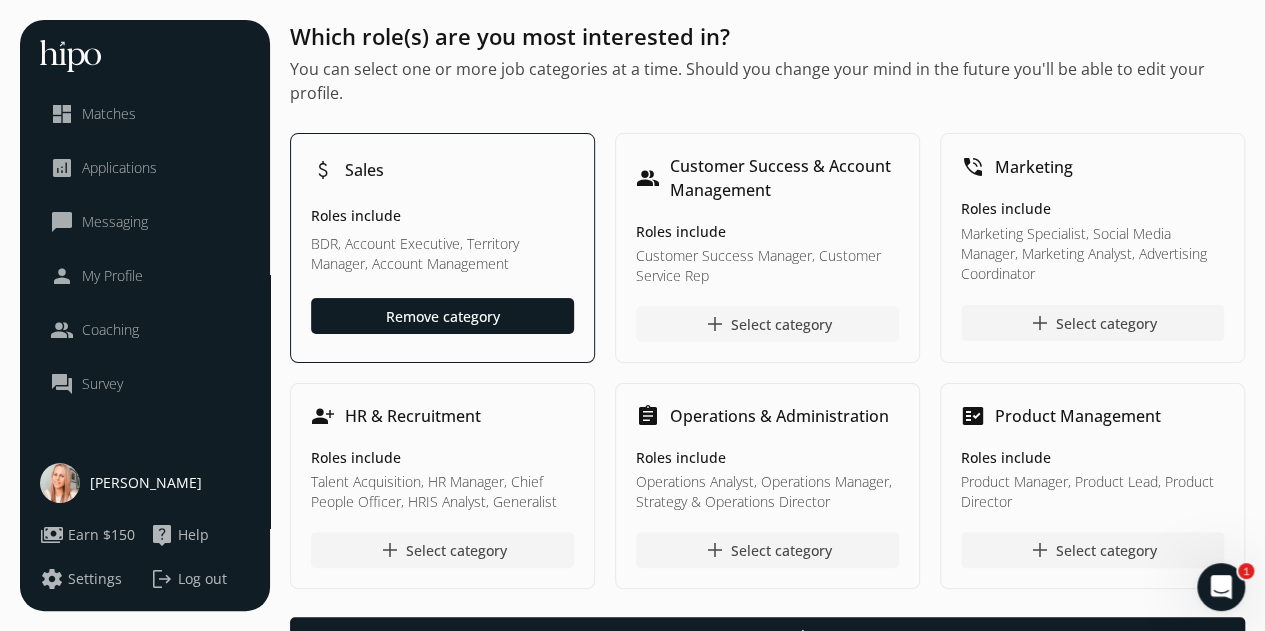 scroll, scrollTop: 116, scrollLeft: 0, axis: vertical 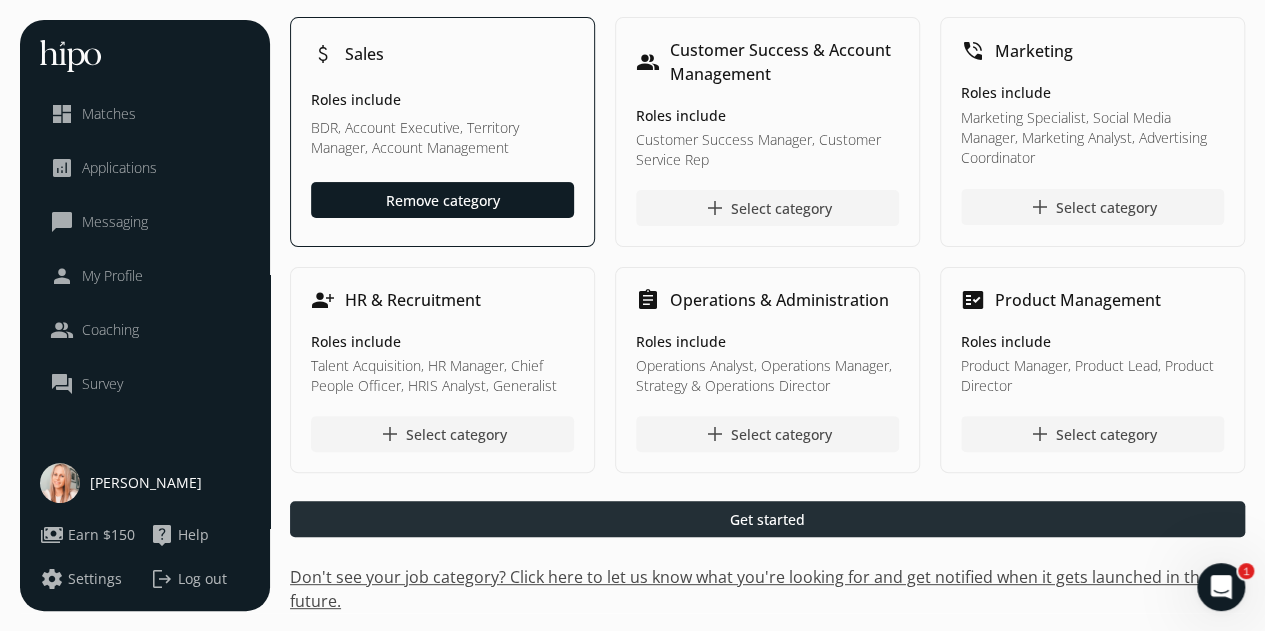click at bounding box center [767, 519] 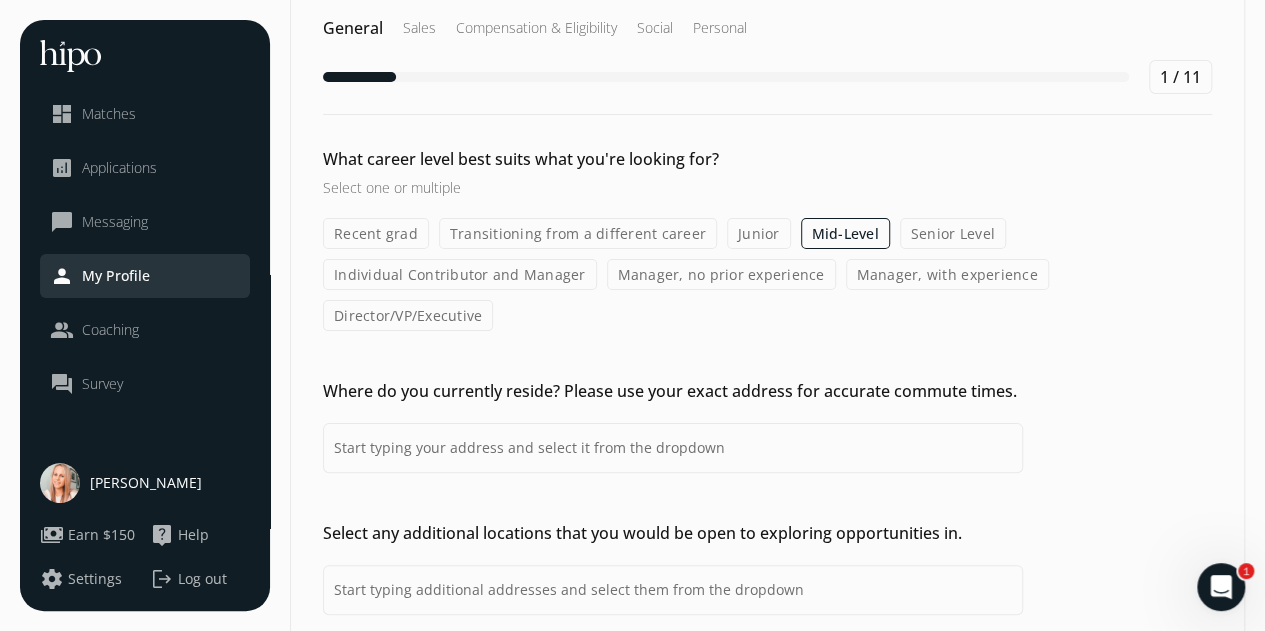scroll, scrollTop: 40, scrollLeft: 0, axis: vertical 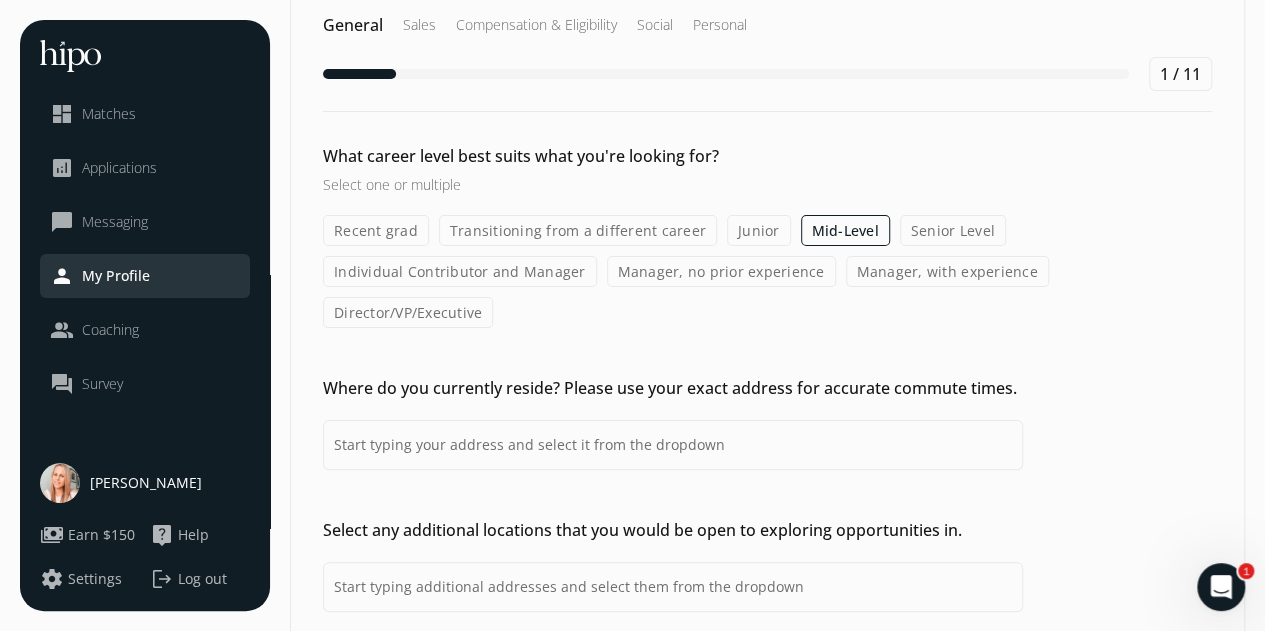 click on "Individual Contributor and Manager" 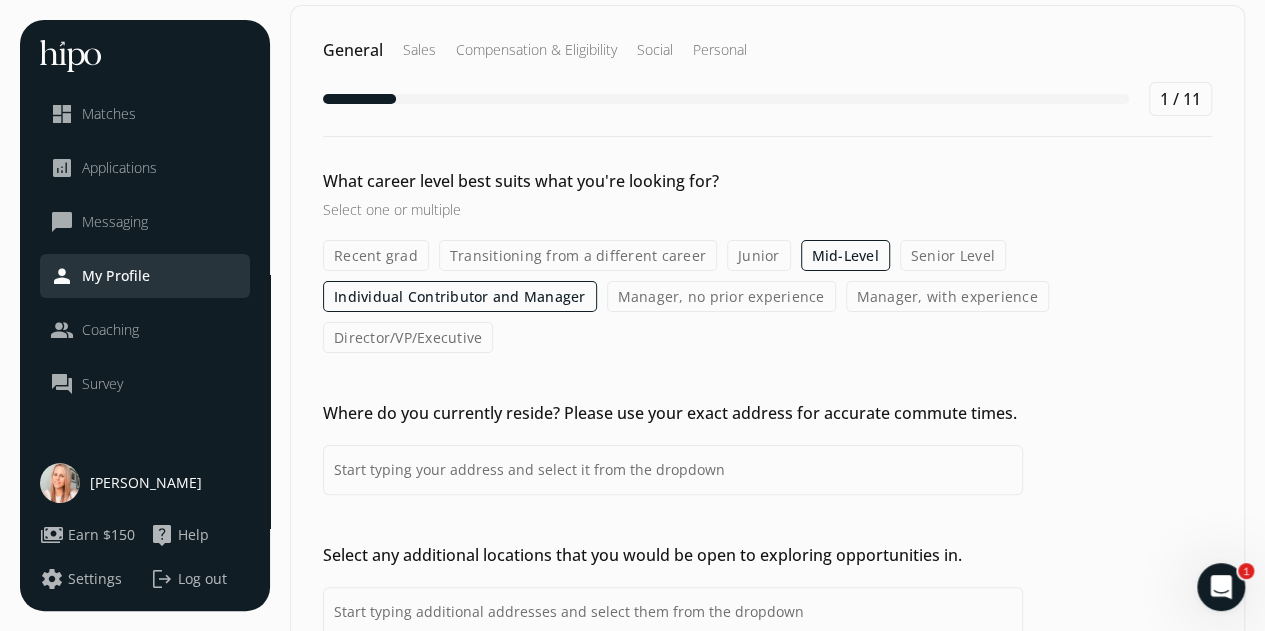 scroll, scrollTop: 14, scrollLeft: 0, axis: vertical 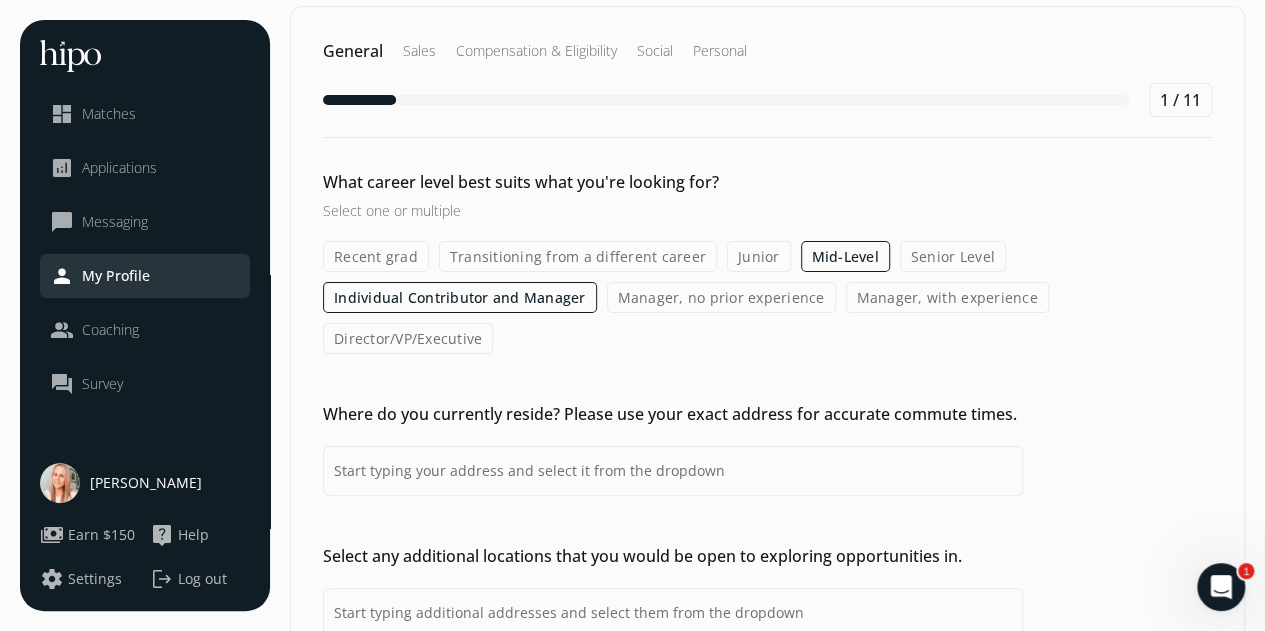 click on "Senior Level" 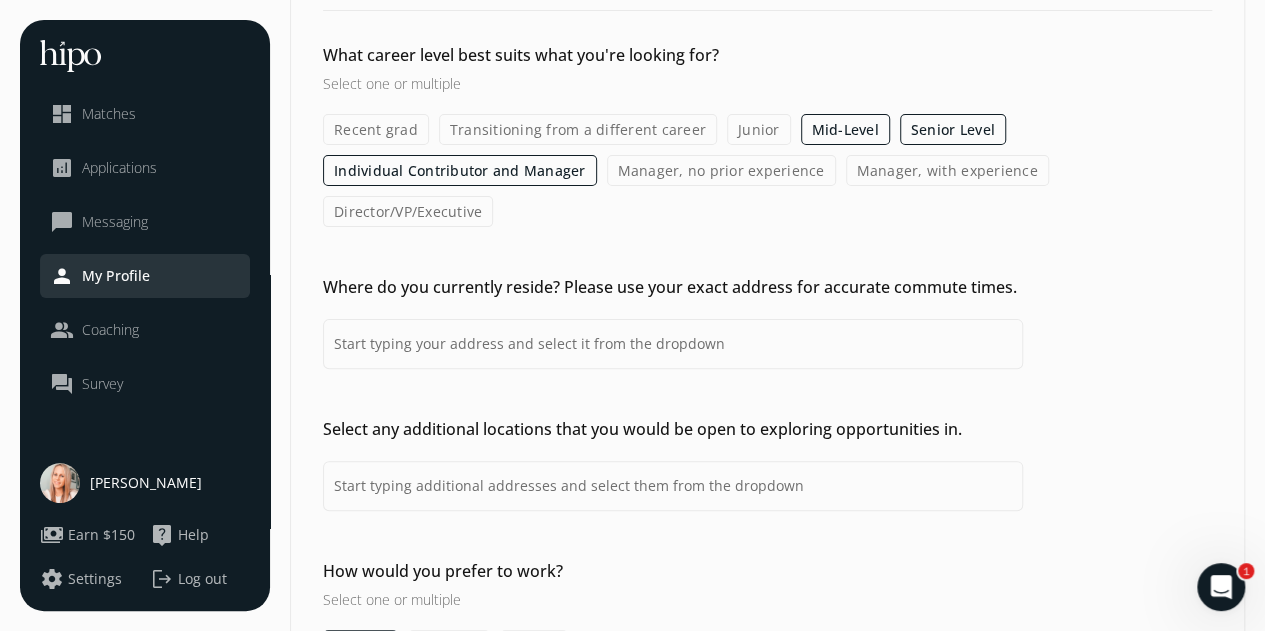 scroll, scrollTop: 152, scrollLeft: 0, axis: vertical 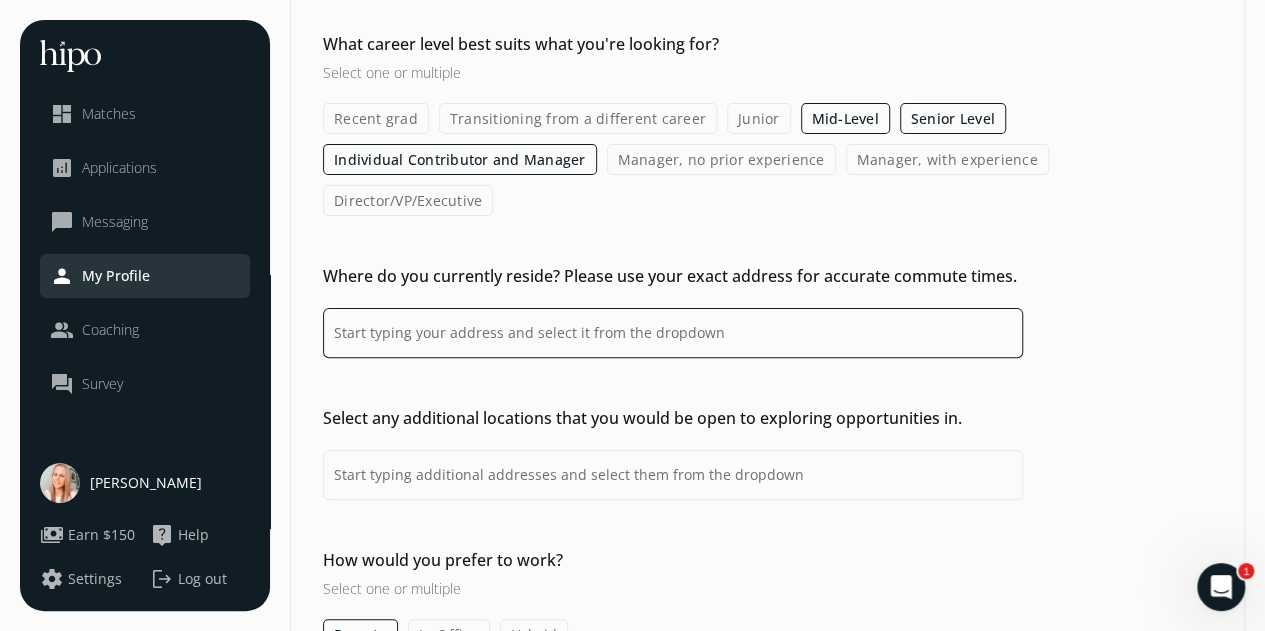 click at bounding box center (673, 333) 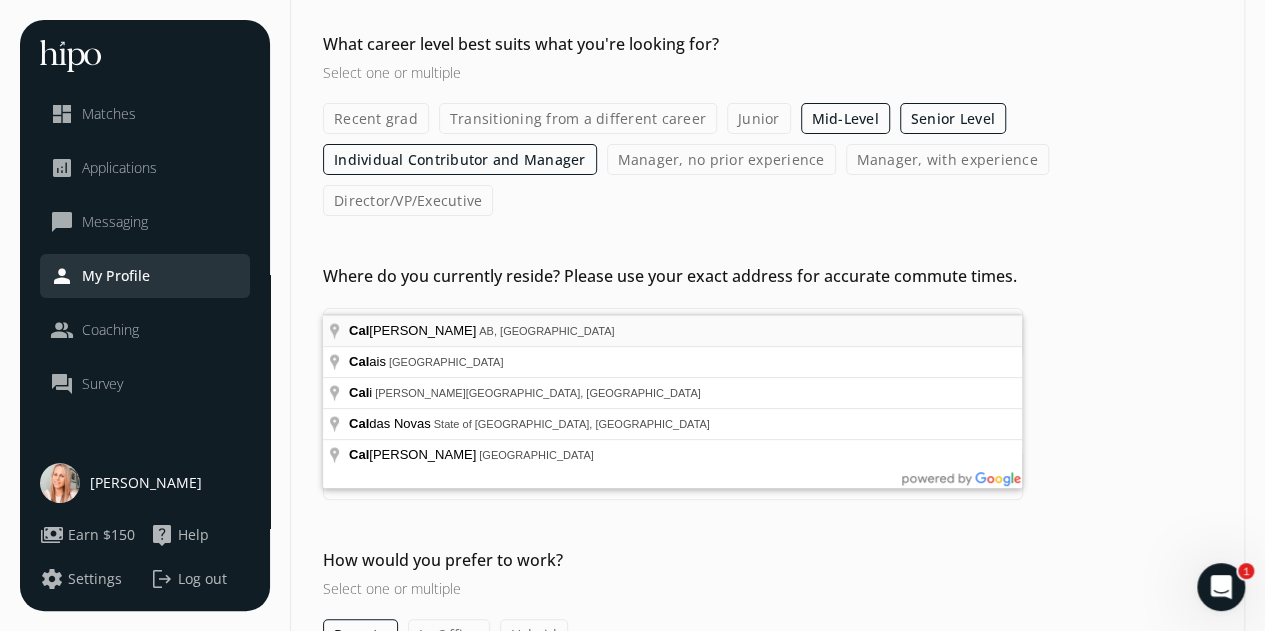 type on "Calgary, AB, Canada" 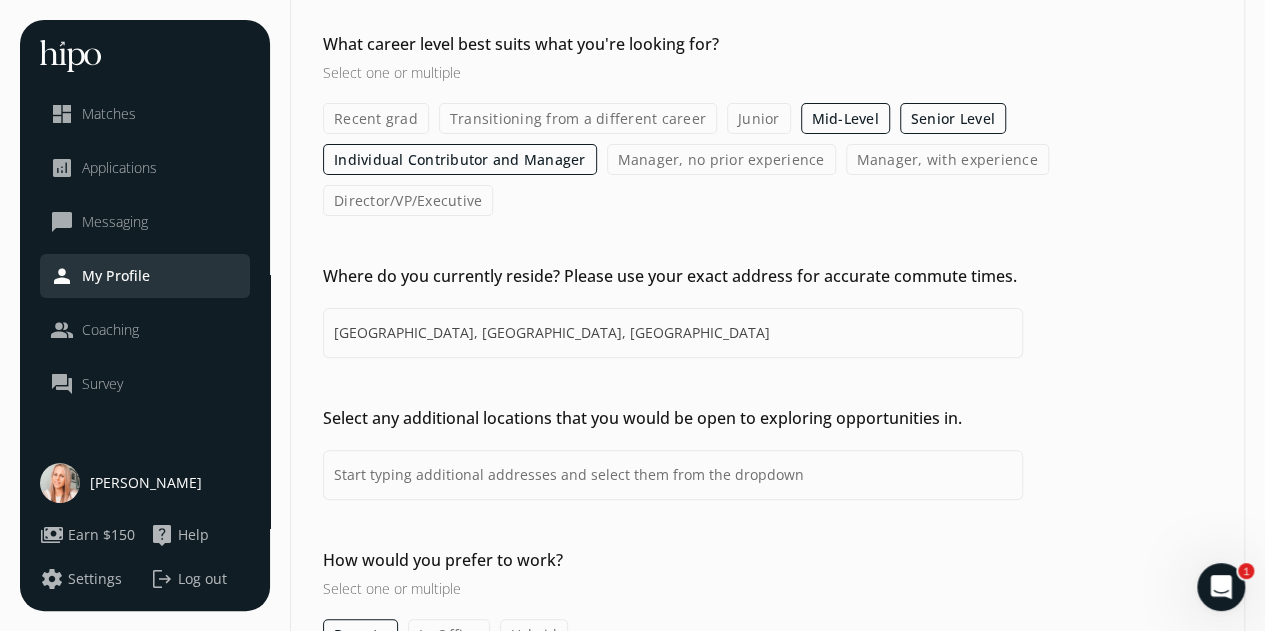 scroll, scrollTop: 230, scrollLeft: 0, axis: vertical 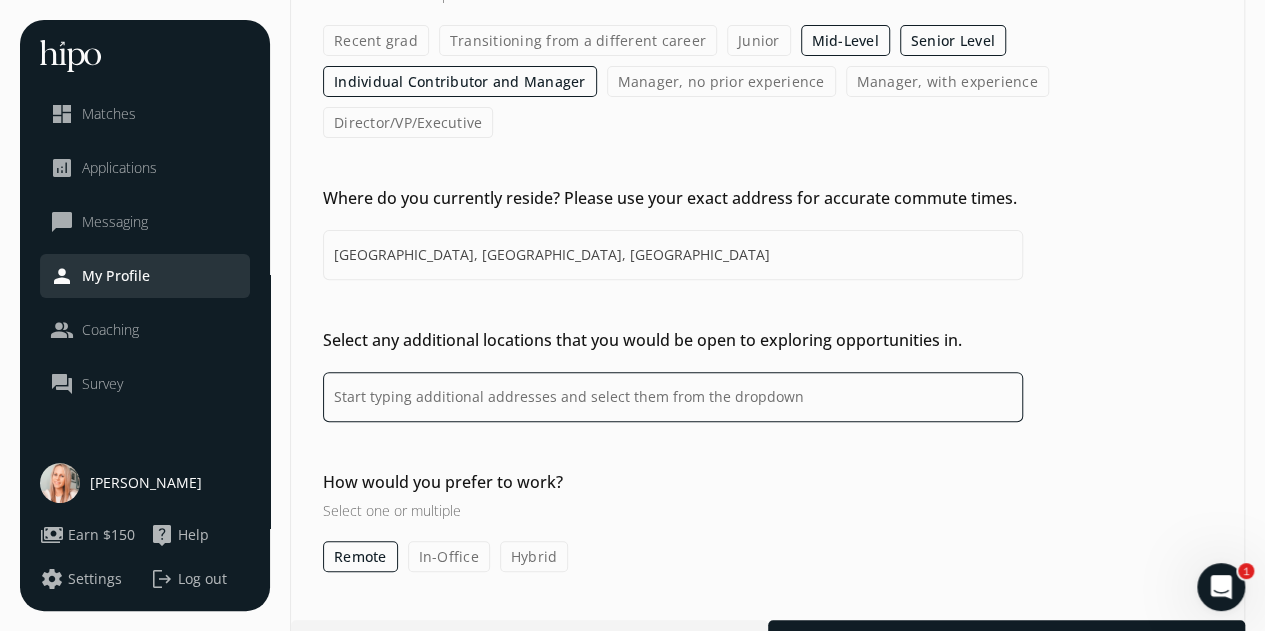 click at bounding box center (673, 397) 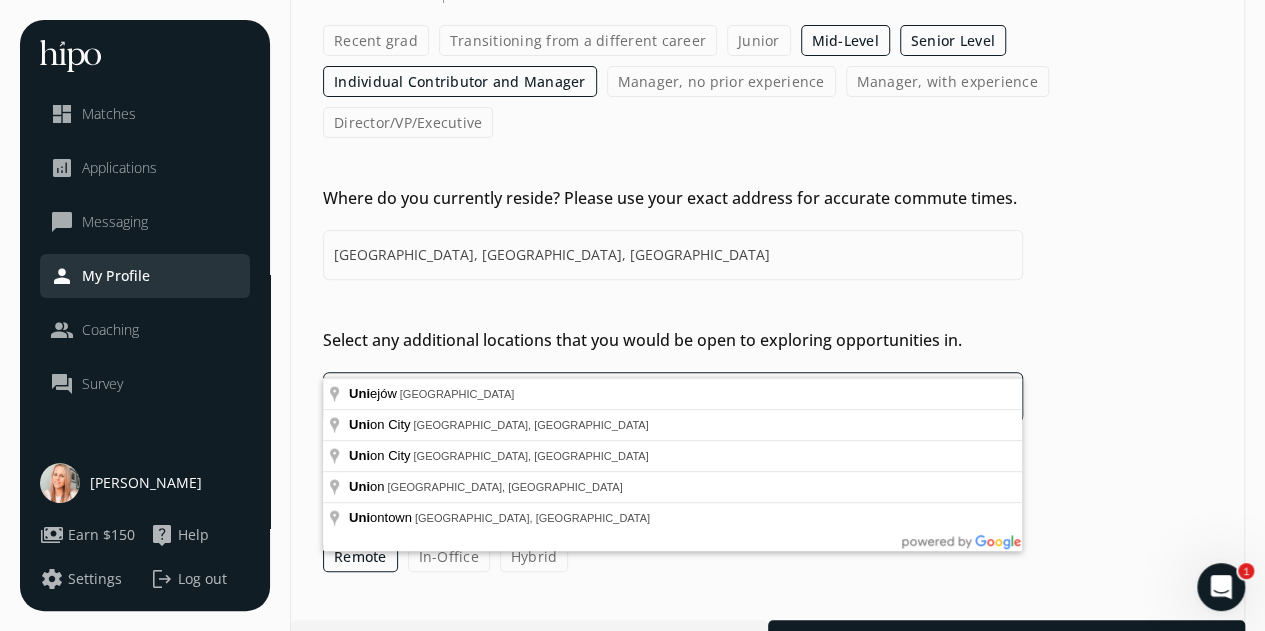 type on "U" 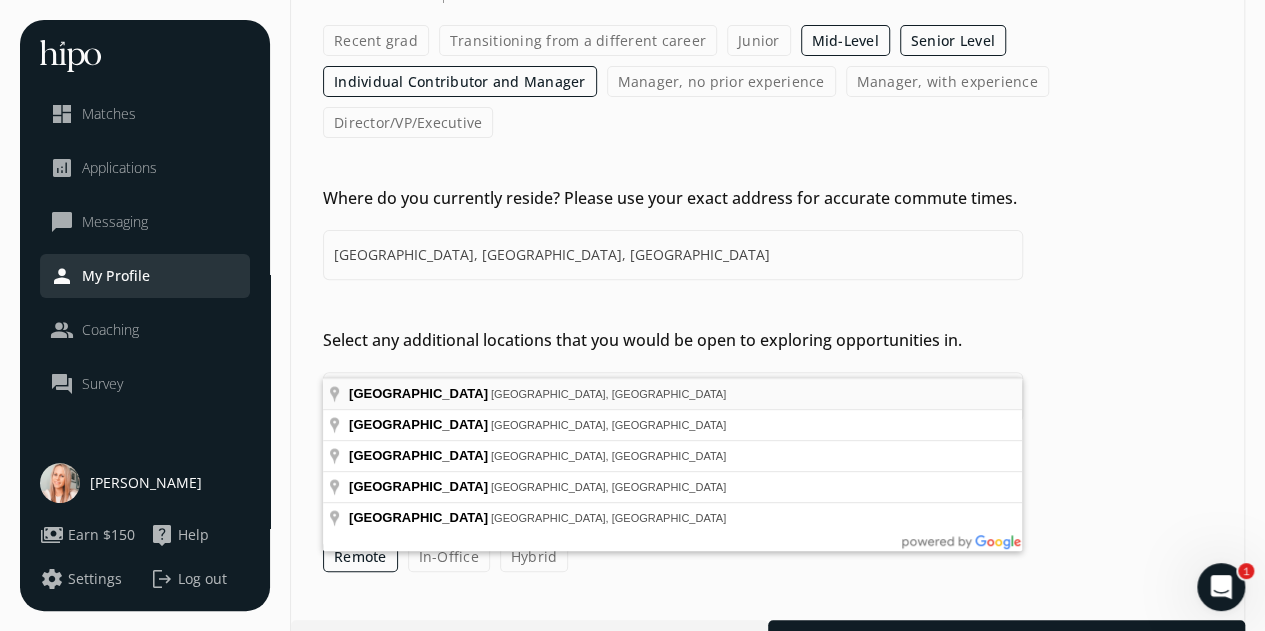 type on "Toronto, ON, Canada" 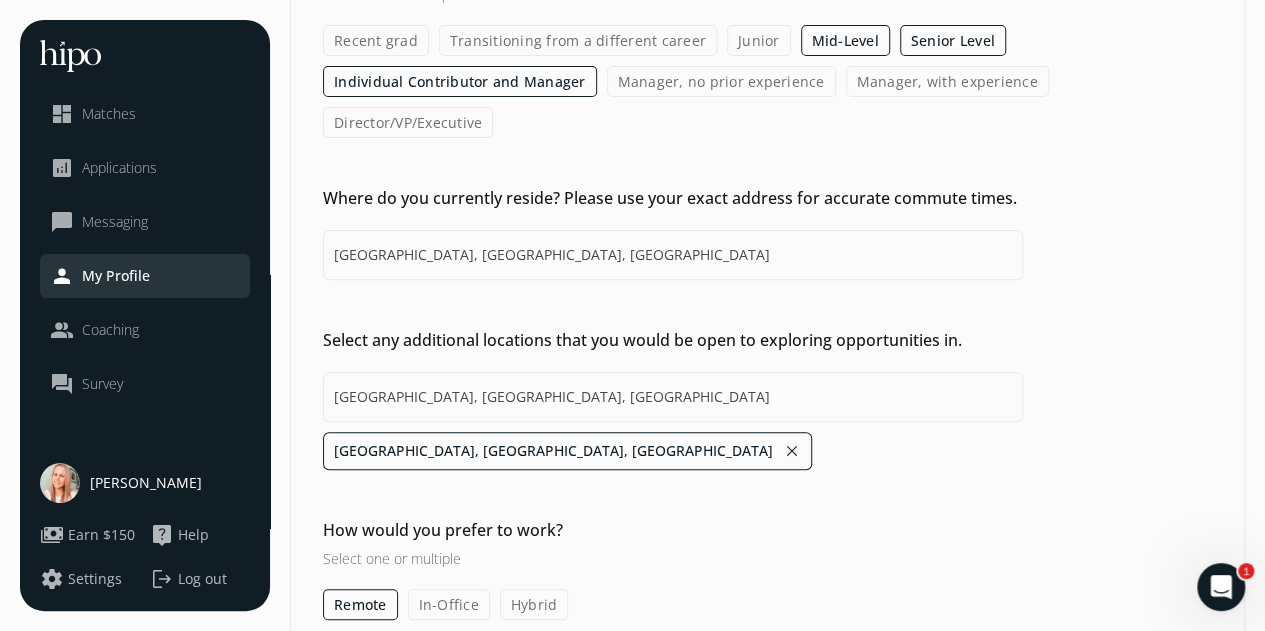 scroll, scrollTop: 277, scrollLeft: 0, axis: vertical 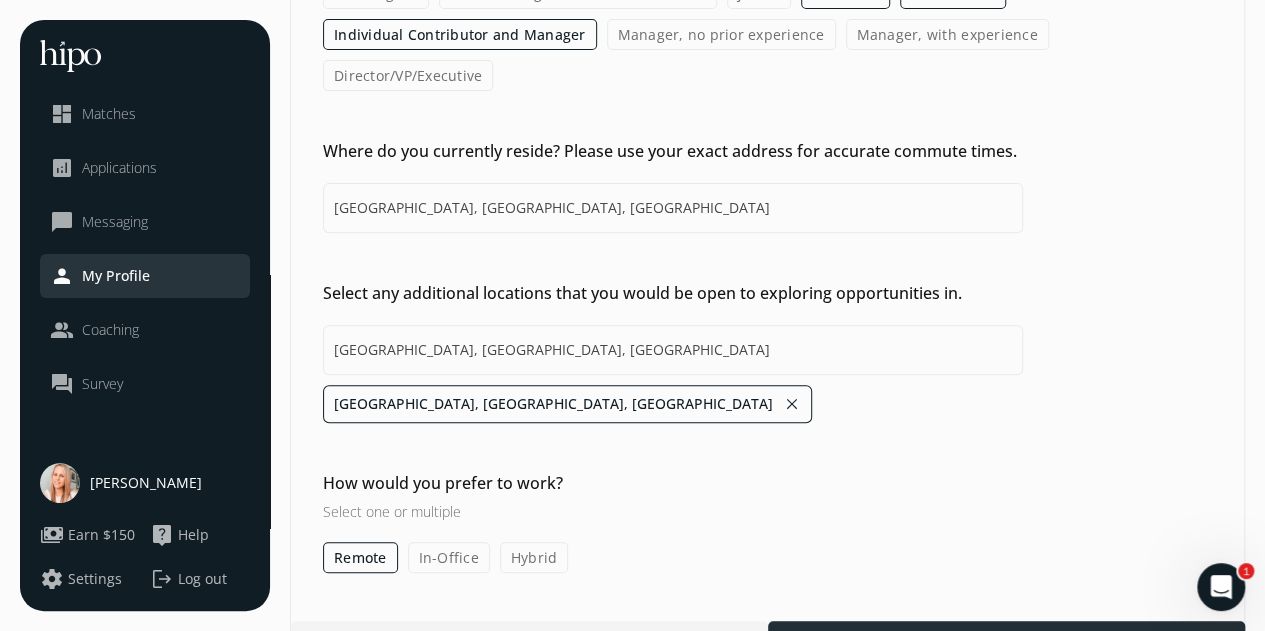 click at bounding box center [1006, 639] 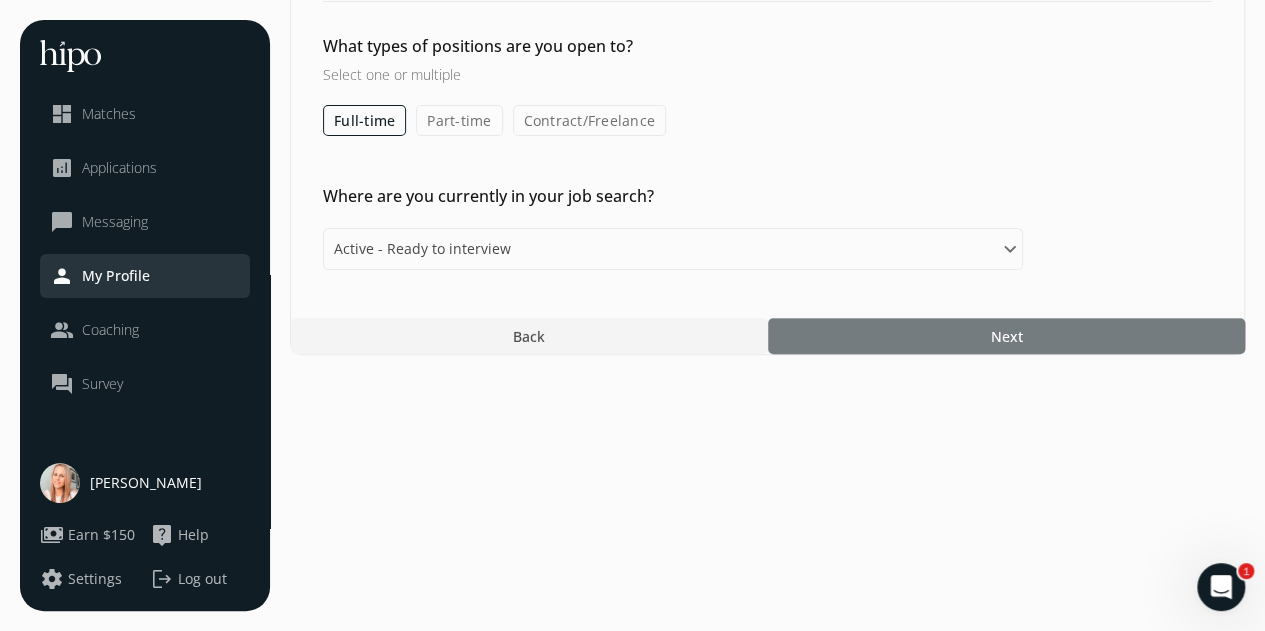 scroll, scrollTop: 0, scrollLeft: 0, axis: both 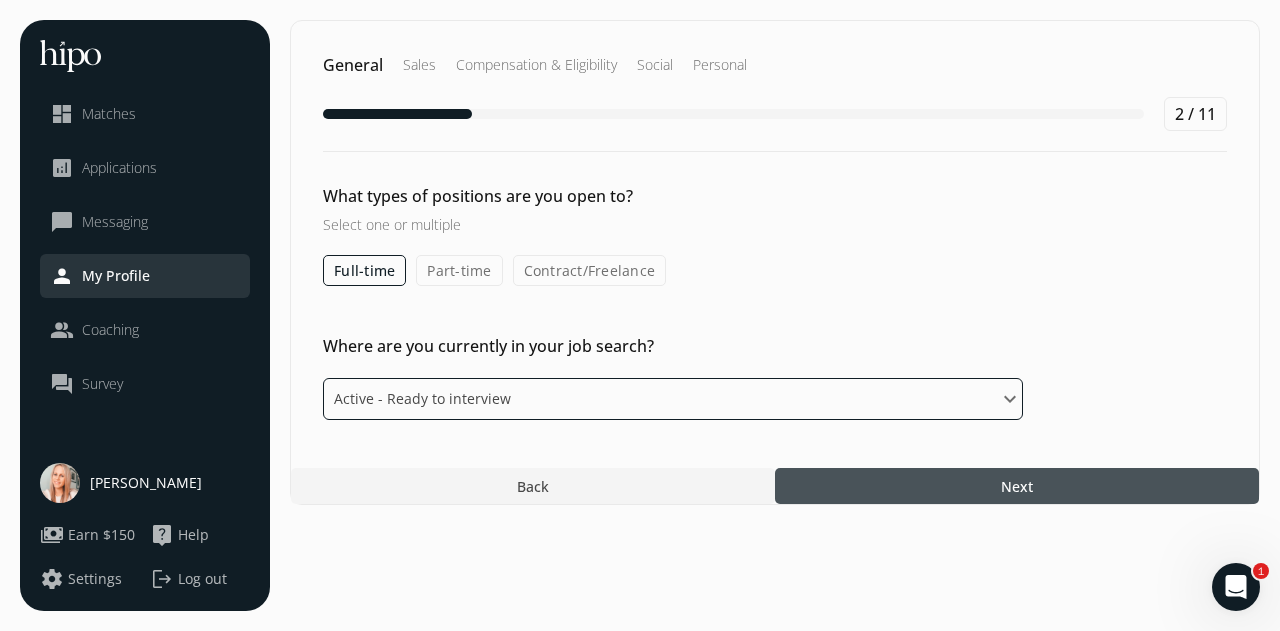 click on "Please select an option Active - Ready to interview Passive - Open to exploring opportunities Not looking - Change my mind" 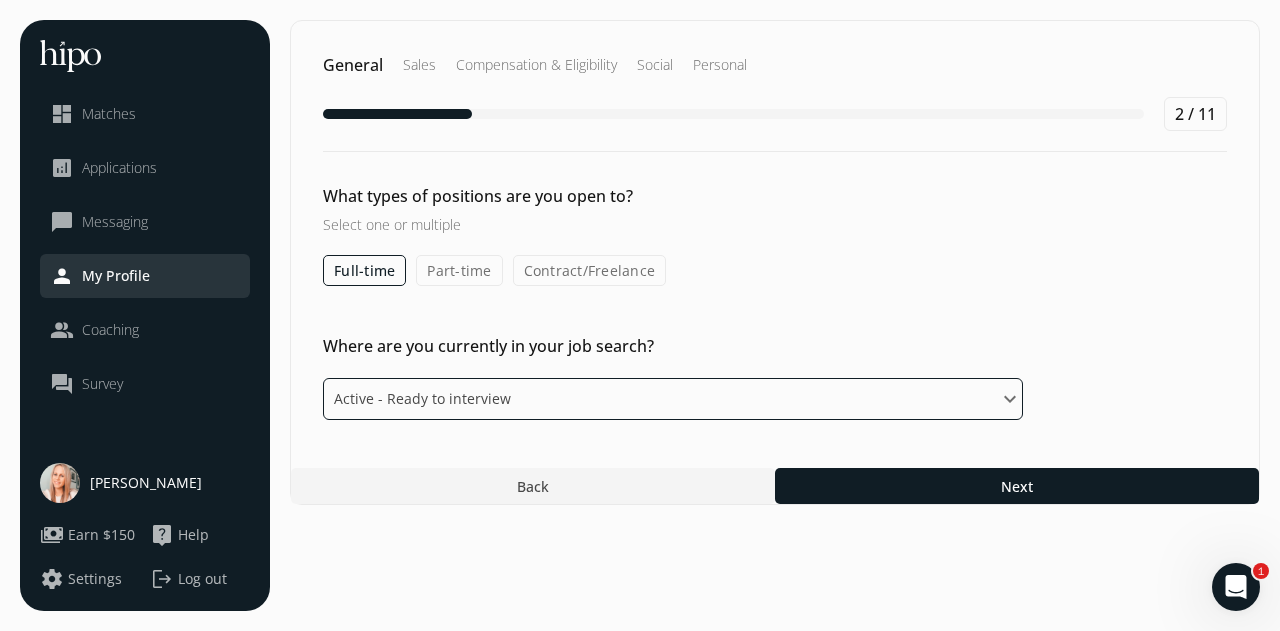 select on "passive" 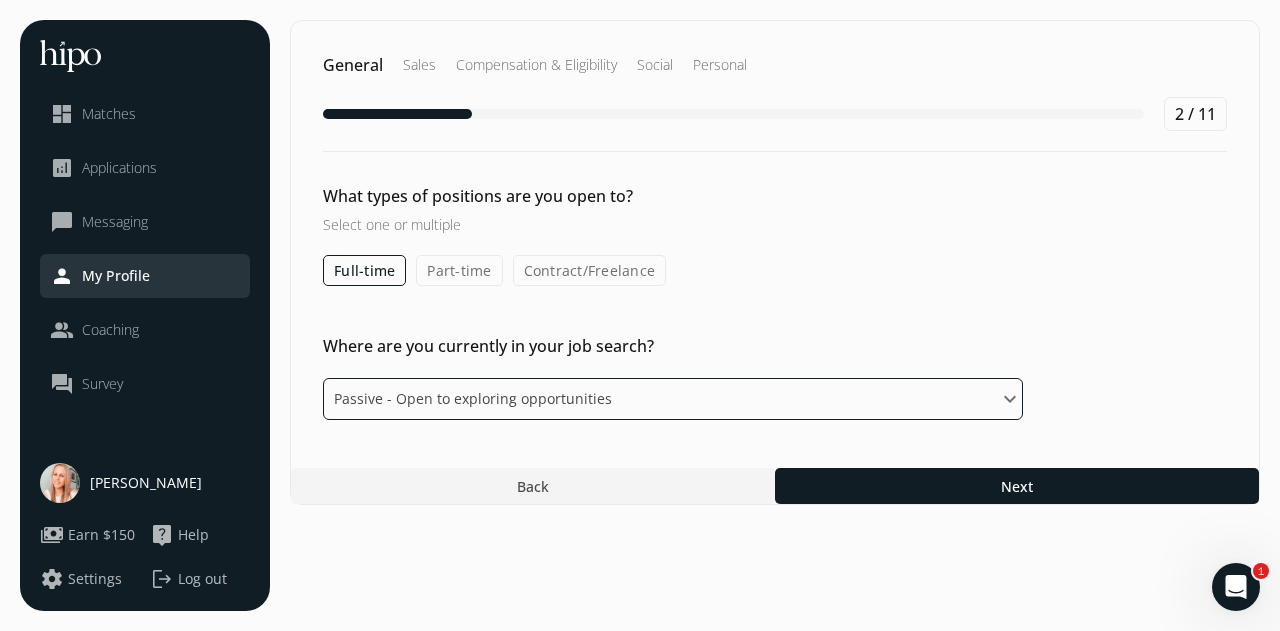 click on "Please select an option Active - Ready to interview Passive - Open to exploring opportunities Not looking - Change my mind" 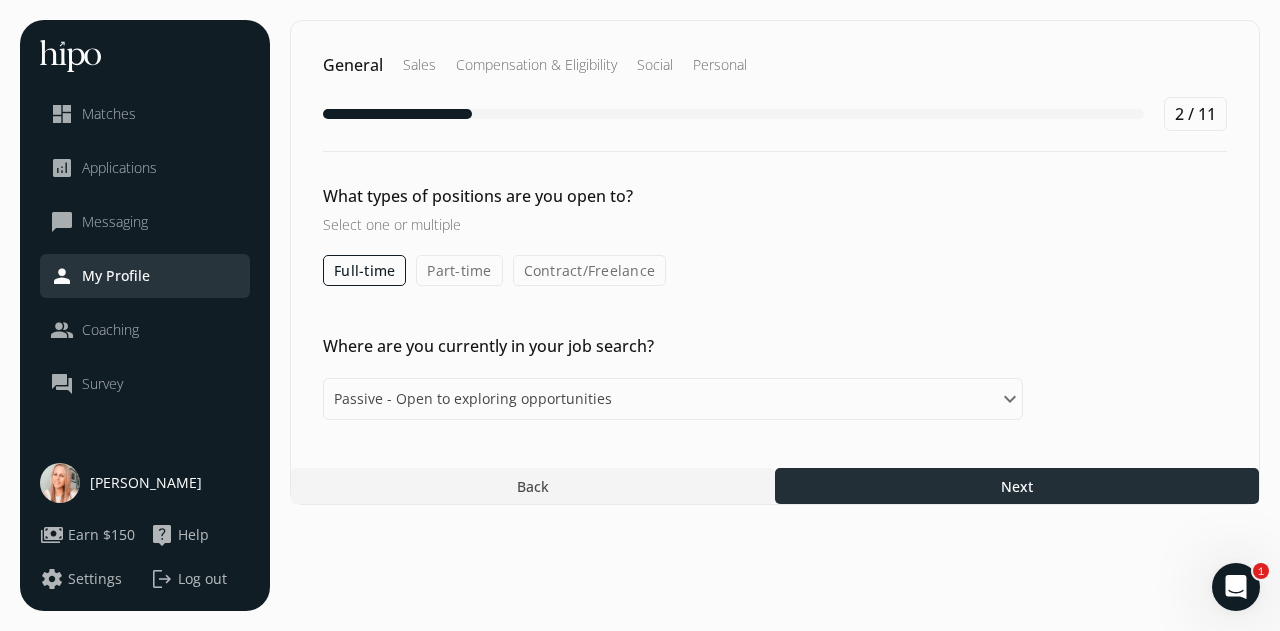click at bounding box center [1017, 486] 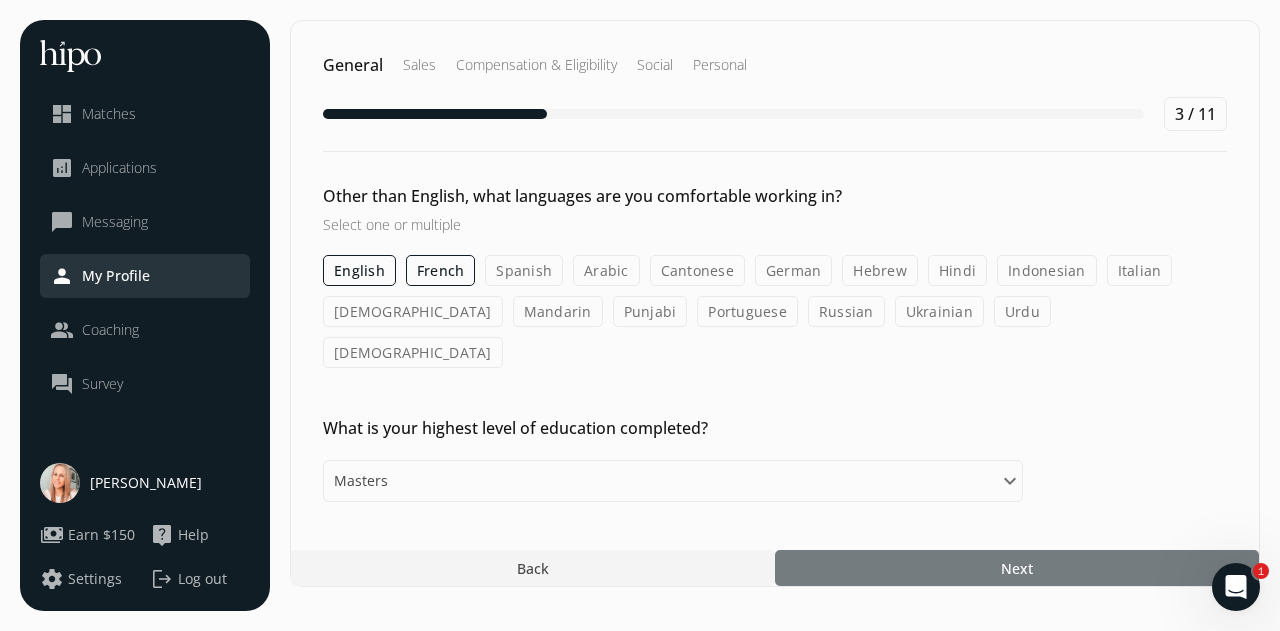 click at bounding box center [1017, 568] 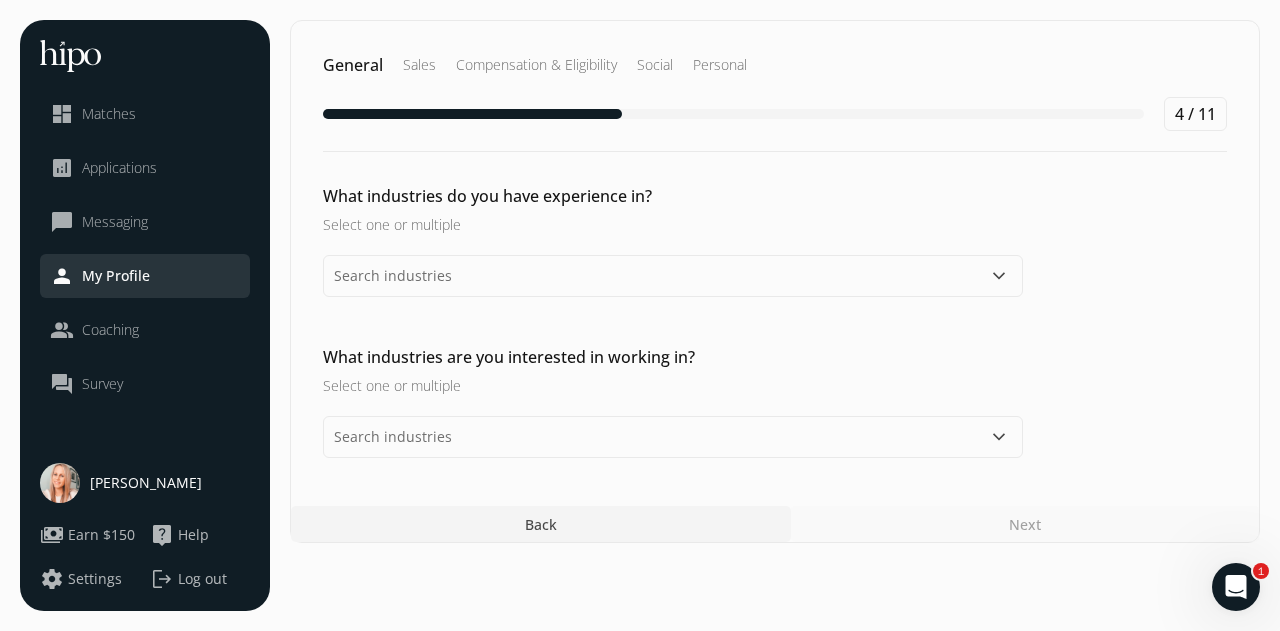 click on "keyboard_arrow_down" at bounding box center [999, 276] 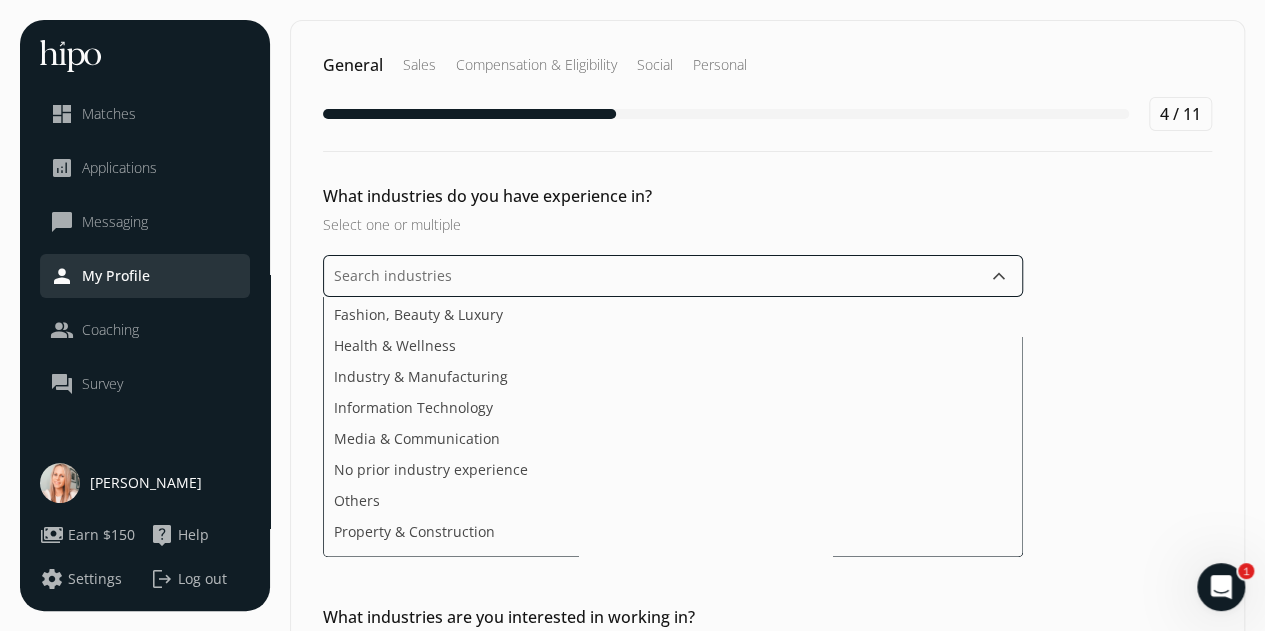 scroll, scrollTop: 392, scrollLeft: 0, axis: vertical 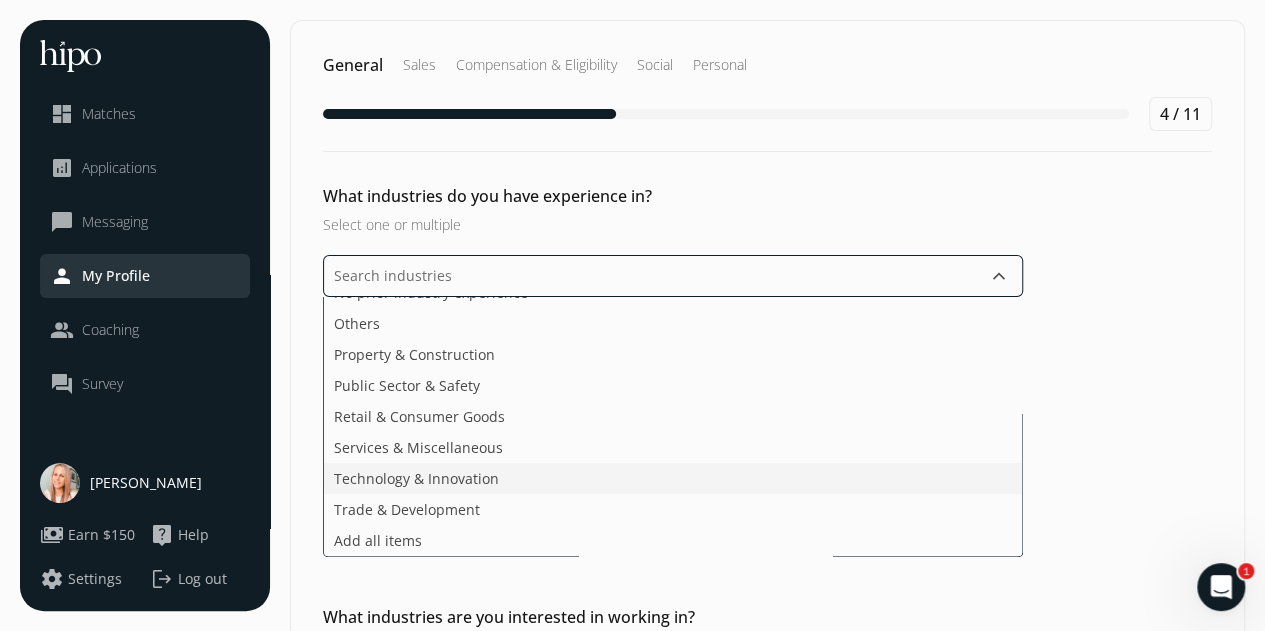 click on "Agriculture & Food Arts, Media & Entertainment Business & Financial Services Design & Creative Ecommerce & Direct-to-Consumer Education & E-learning Energy & Resources Fashion, Beauty & Luxury Health & Wellness Industry & Manufacturing Information Technology Media & Communication No prior industry experience Others Property & Construction Public Sector & Safety Retail & Consumer Goods Services & Miscellaneous Technology & Innovation Trade & Development Add all items" at bounding box center (673, 427) 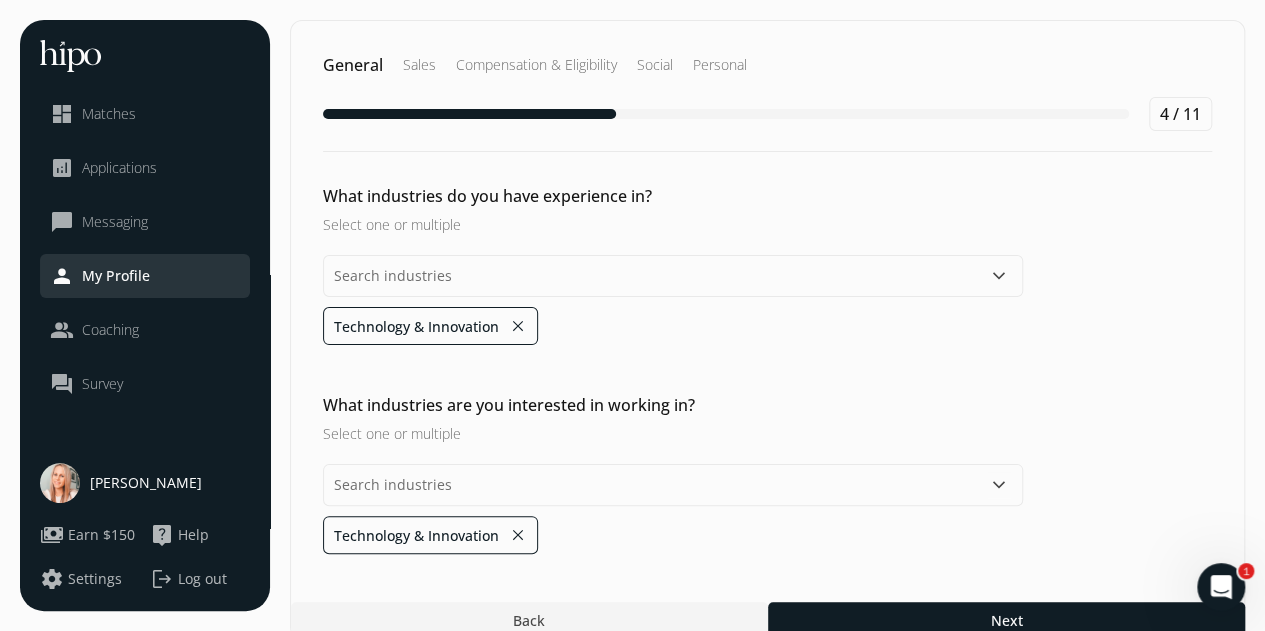 click on "What industries do you have experience in? Select one or multiple  keyboard_arrow_down Technology & Innovation close What industries are you interested in working in? Select one or multiple  keyboard_arrow_down Technology & Innovation close" 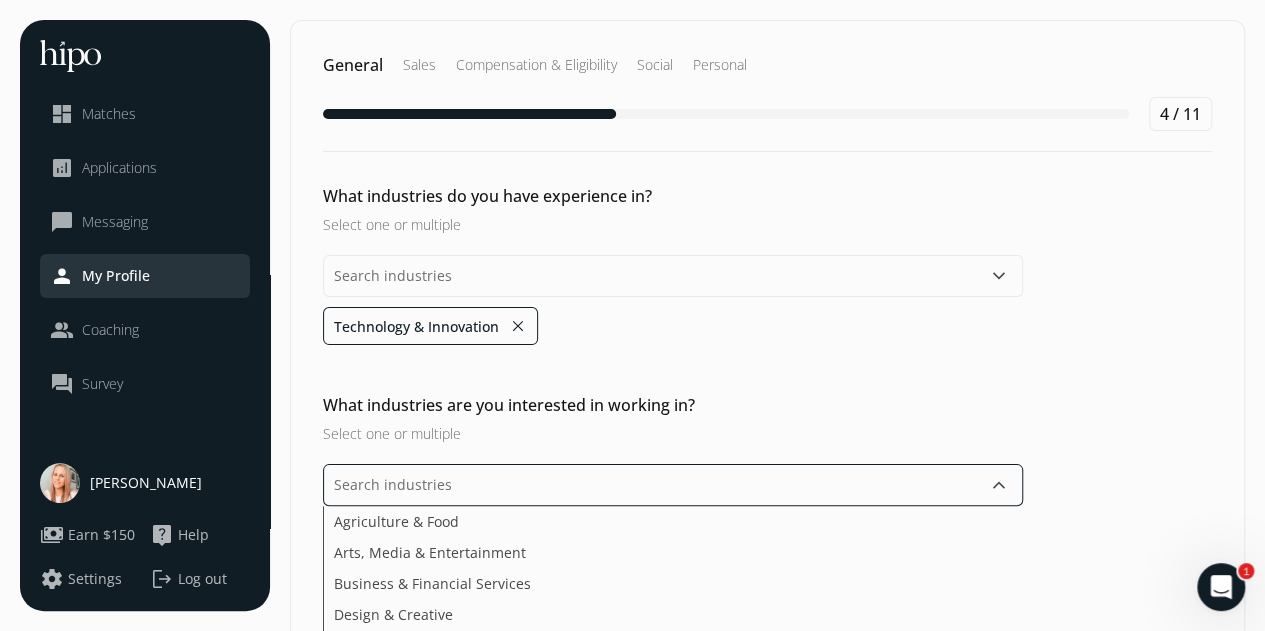click at bounding box center [673, 485] 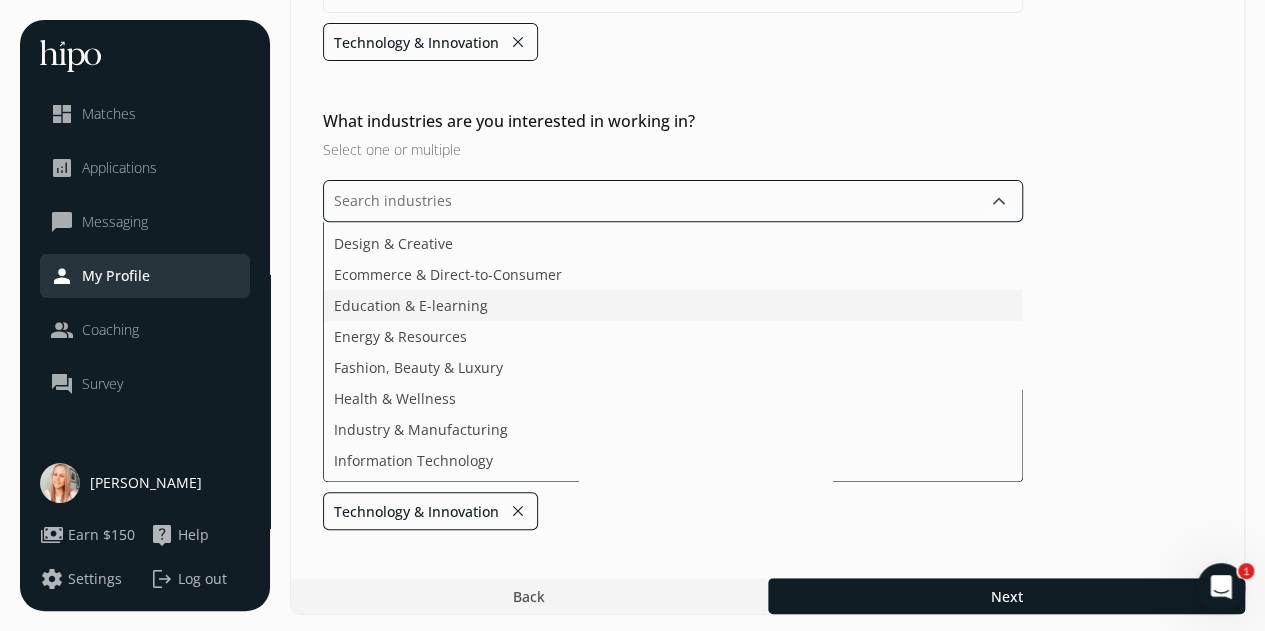 scroll, scrollTop: 138, scrollLeft: 0, axis: vertical 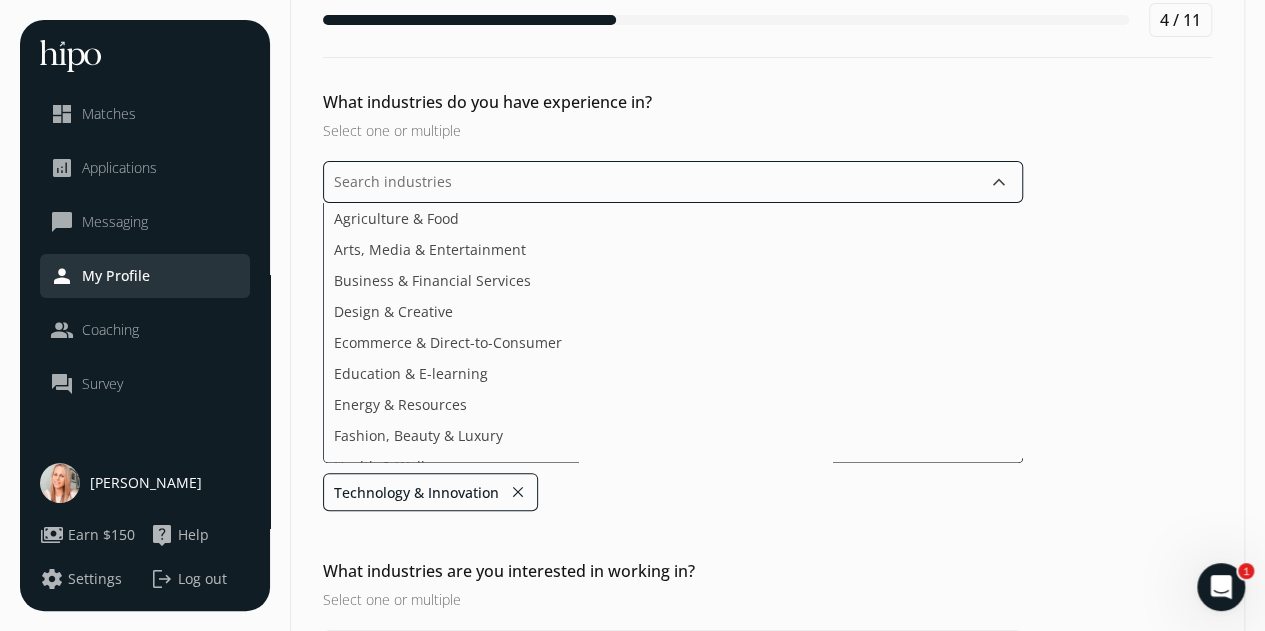 click at bounding box center [673, 182] 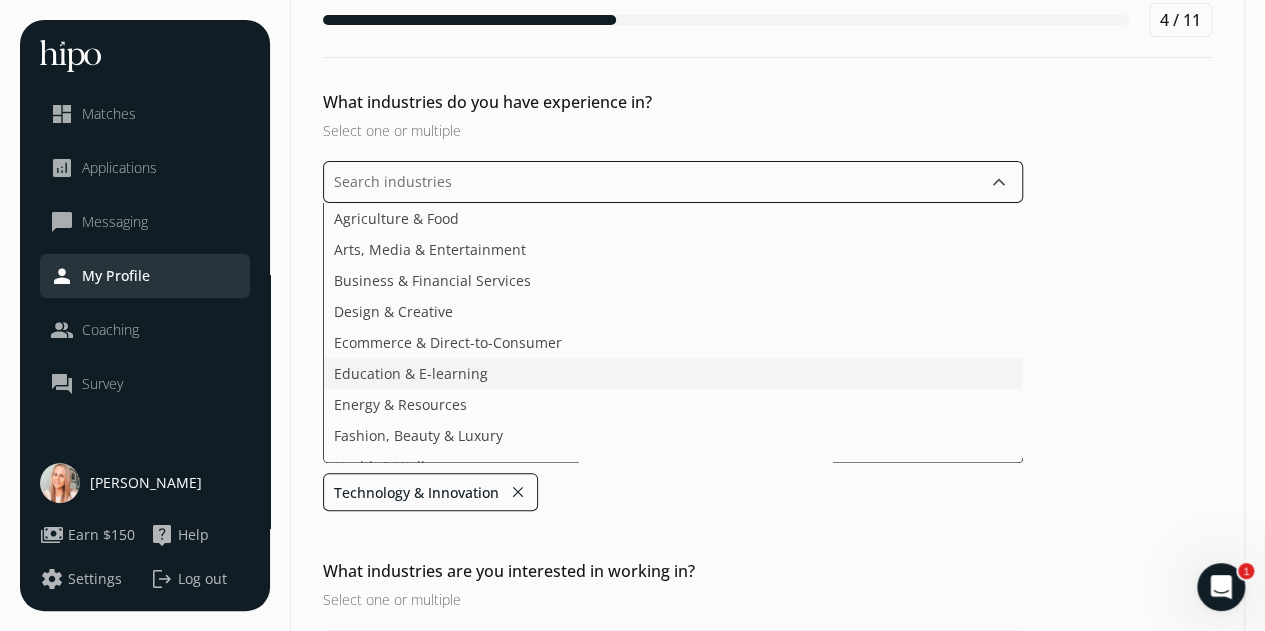 scroll, scrollTop: 12, scrollLeft: 0, axis: vertical 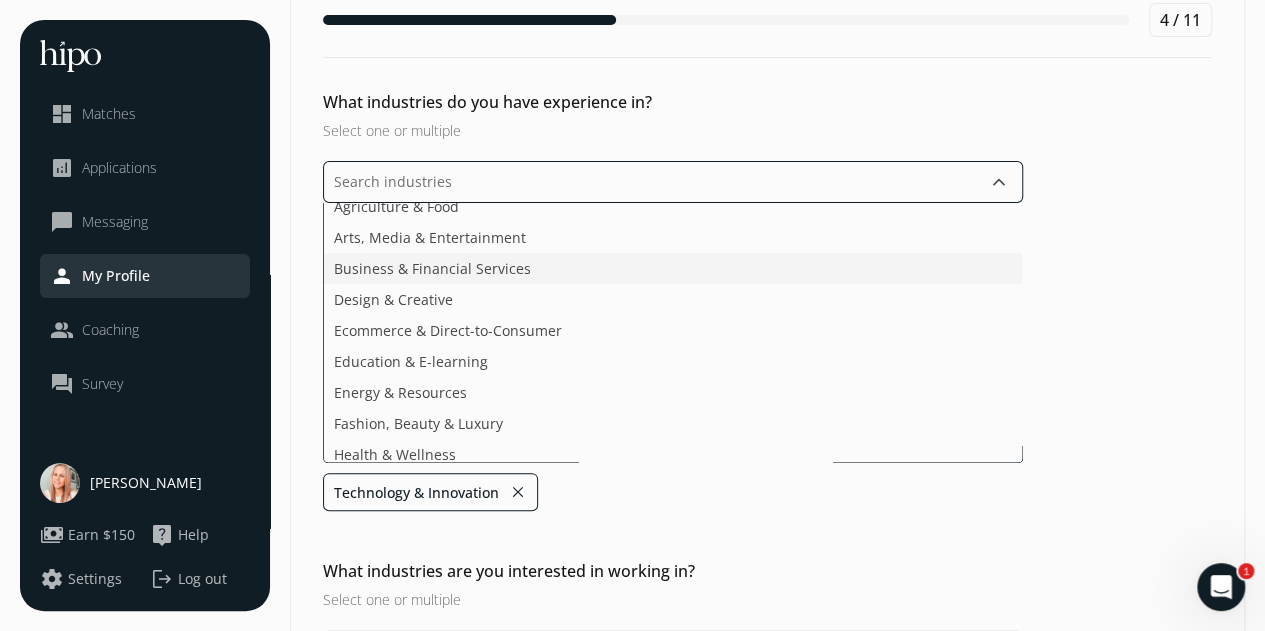 click on "Business & Financial Services" 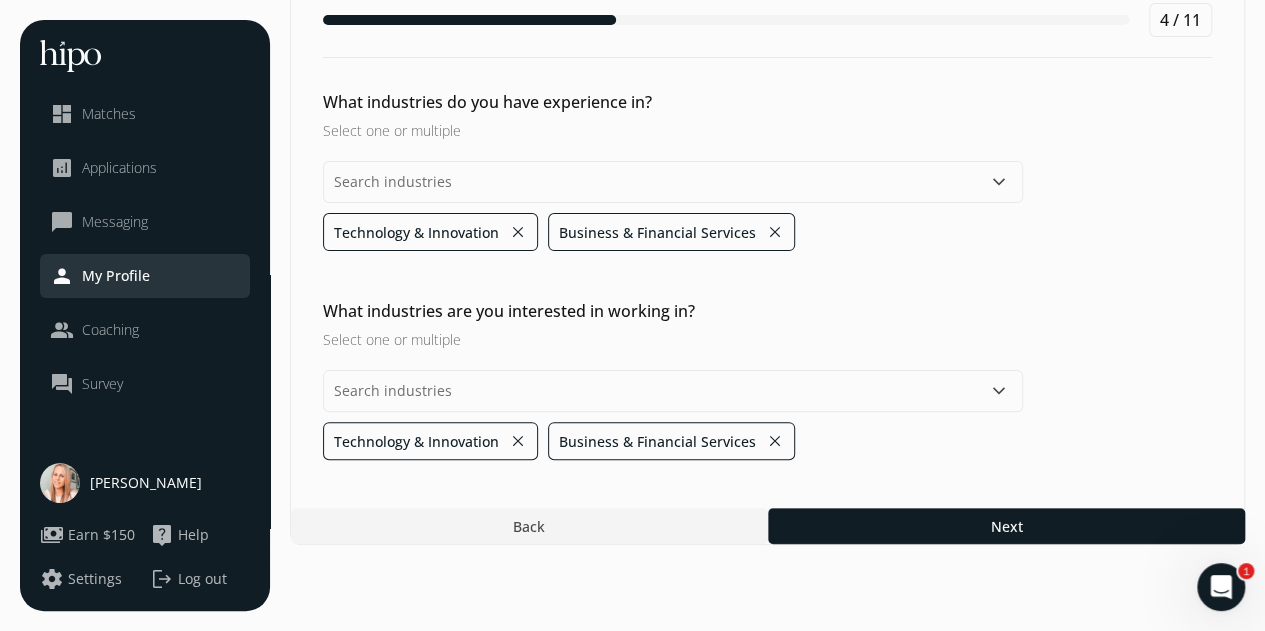 click on "General Sales Compensation & Eligibility Social Personal 4 / 11 What industries do you have experience in? Select one or multiple  keyboard_arrow_down Technology & Innovation close Business & Financial Services close What industries are you interested in working in? Select one or multiple  keyboard_arrow_down Technology & Innovation close Business & Financial Services close Back Next" at bounding box center (767, 235) 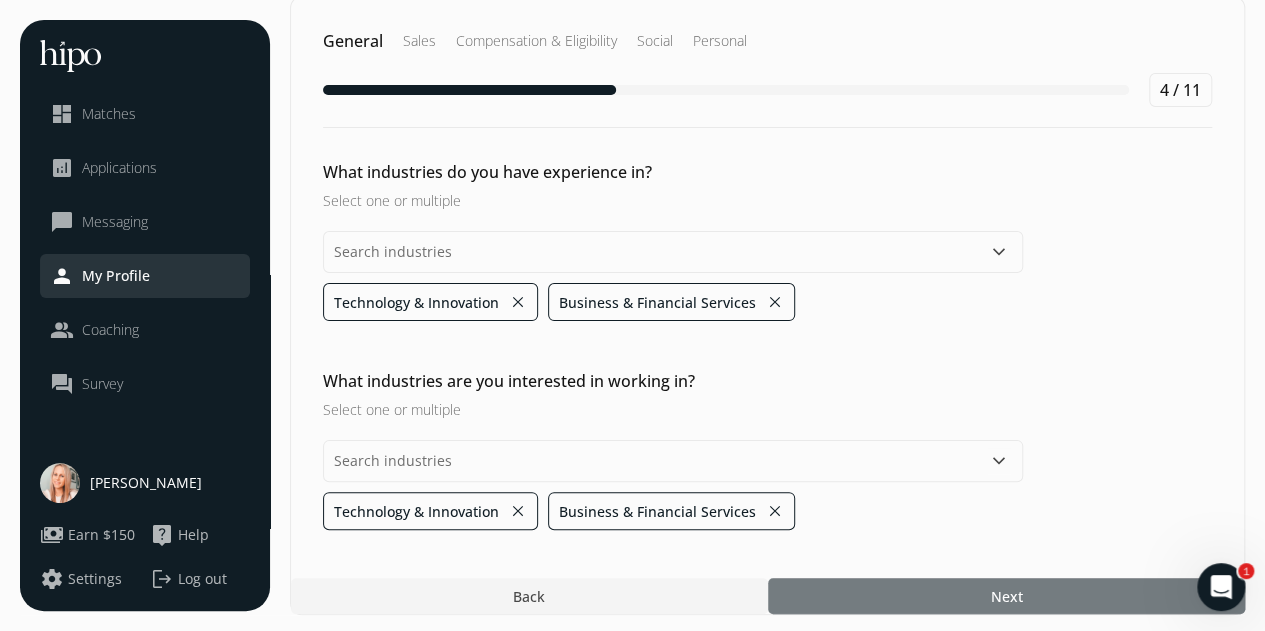 click at bounding box center [1006, 596] 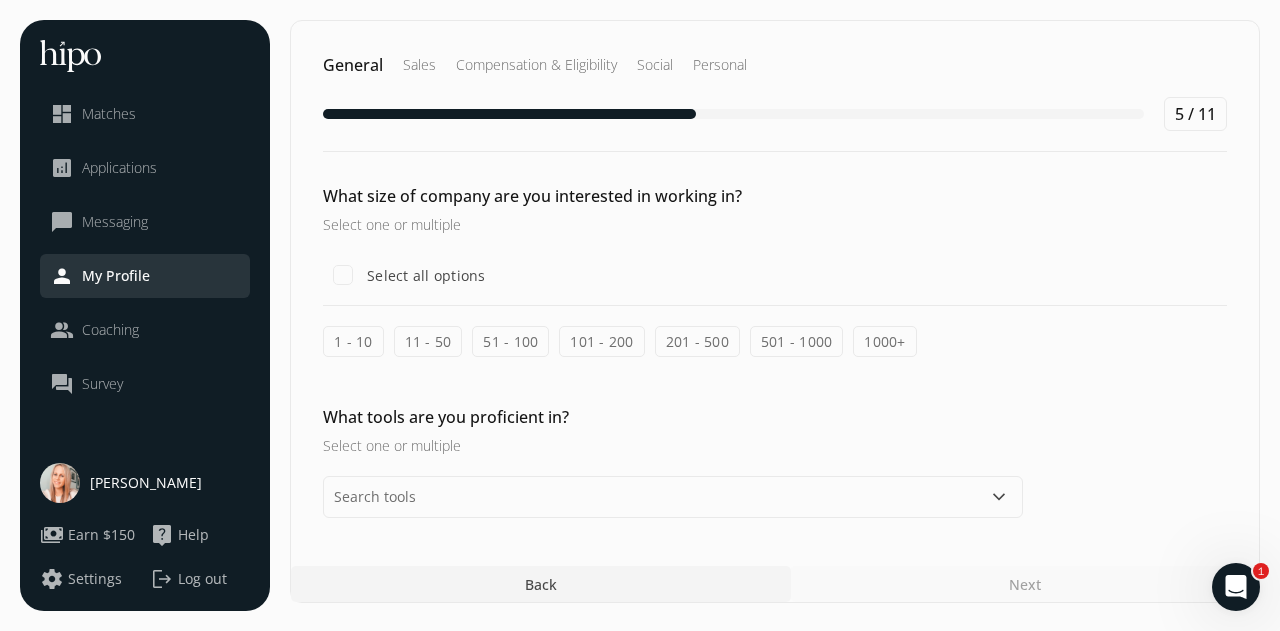 click on "201 - 500" 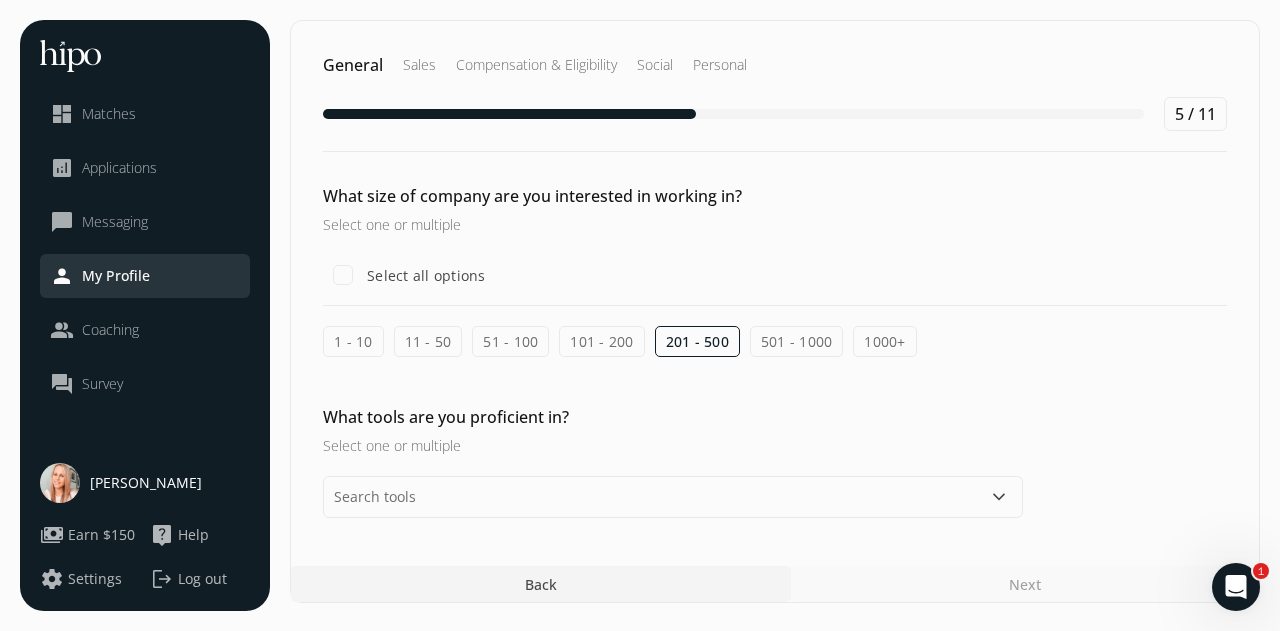 click on "501 - 1000" 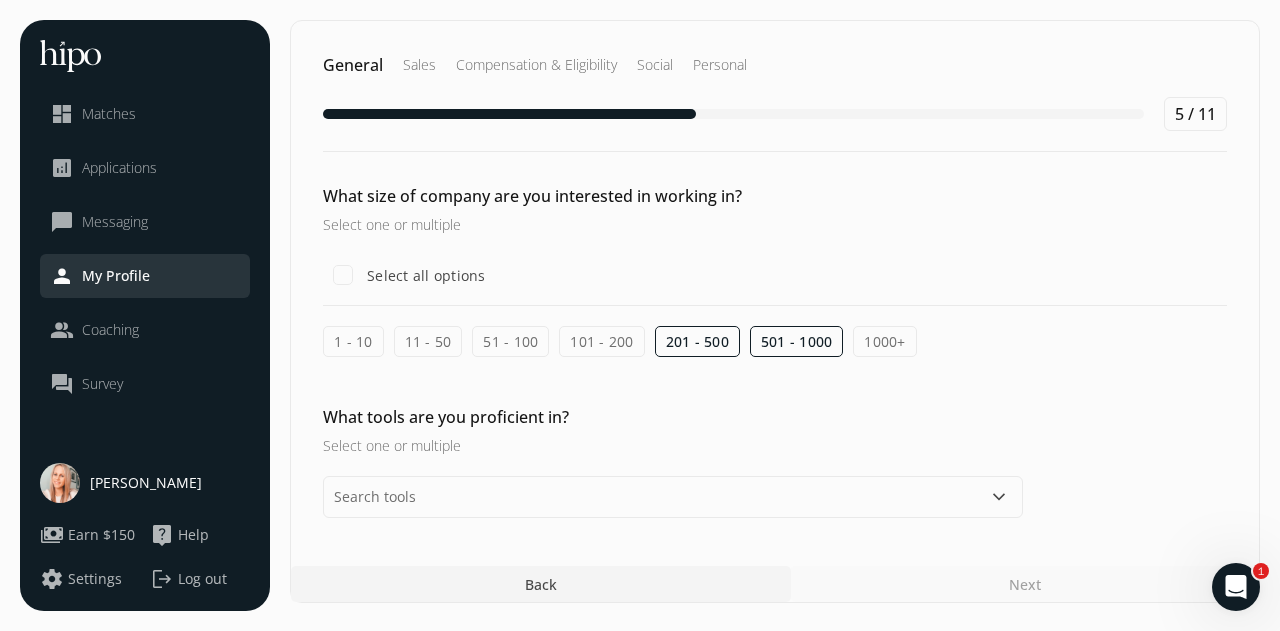 click on "1000+" 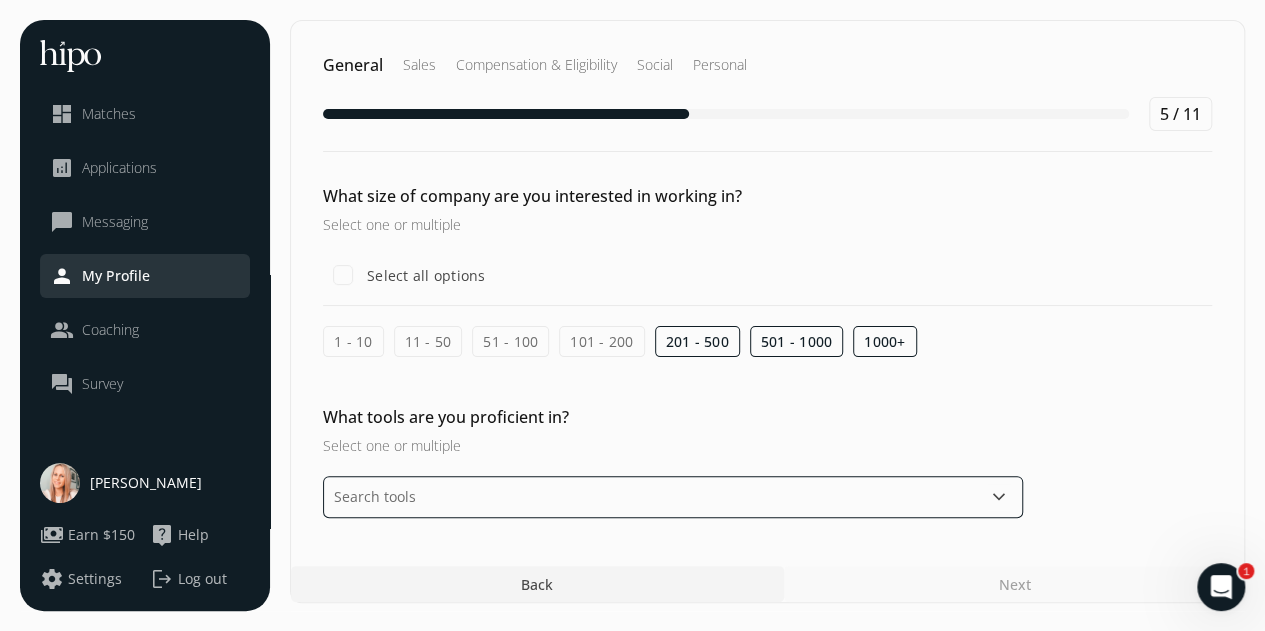 click at bounding box center [673, 497] 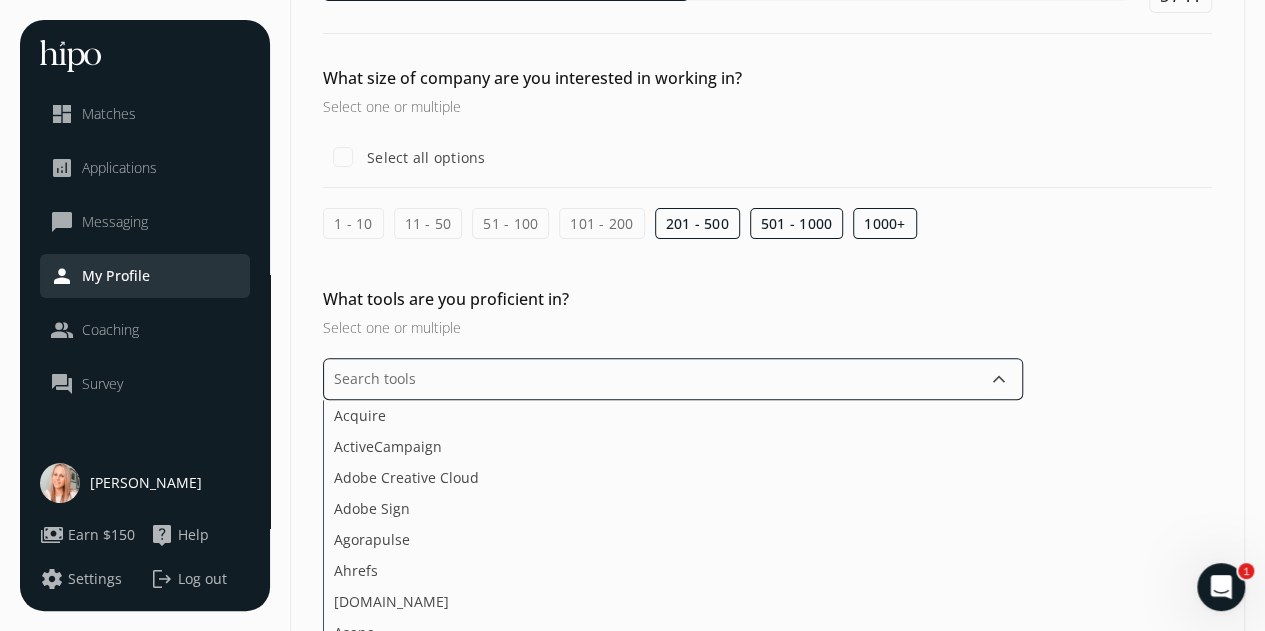 scroll, scrollTop: 160, scrollLeft: 0, axis: vertical 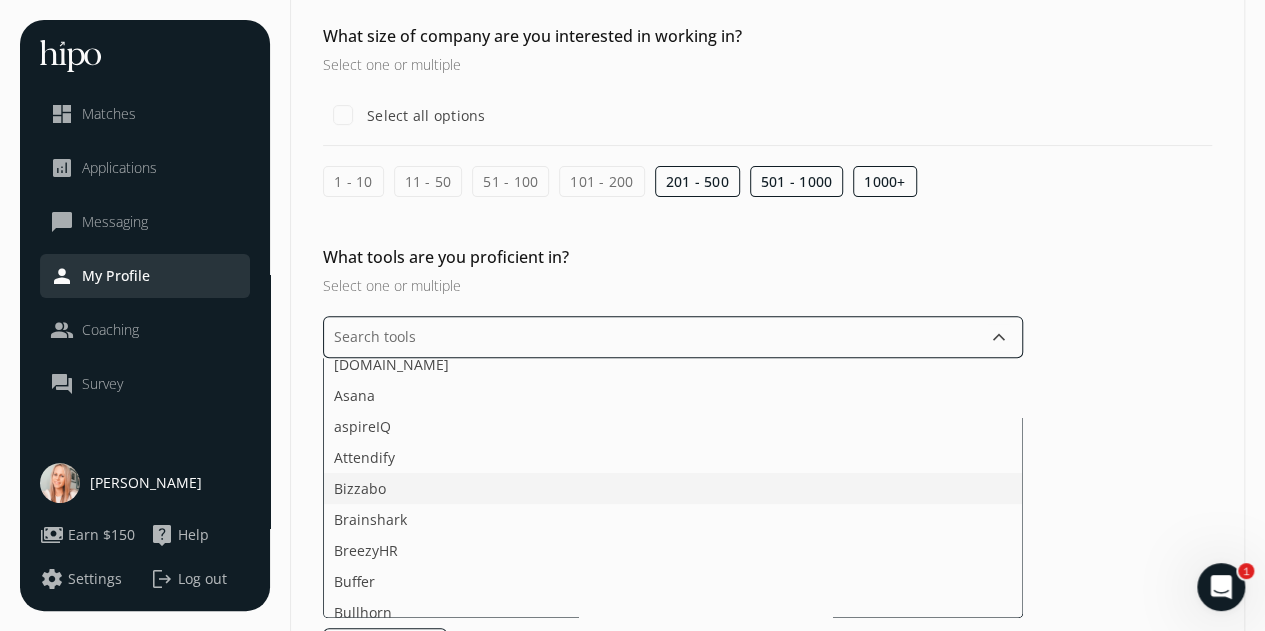click on "Bizzabo" 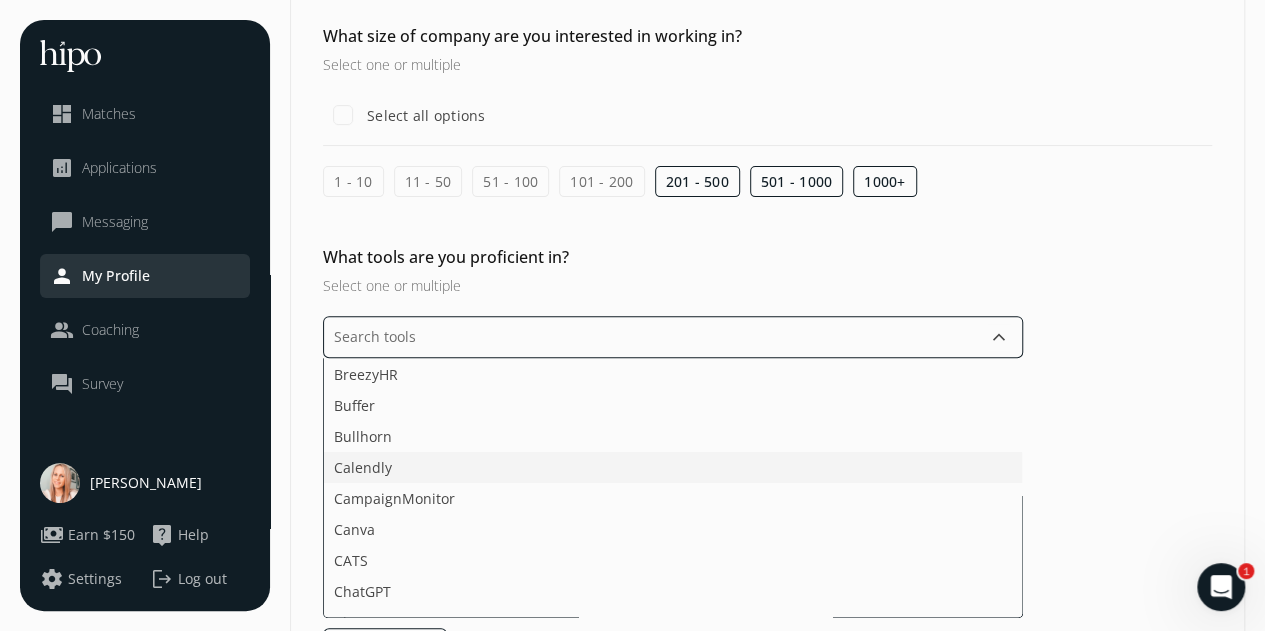 scroll, scrollTop: 370, scrollLeft: 0, axis: vertical 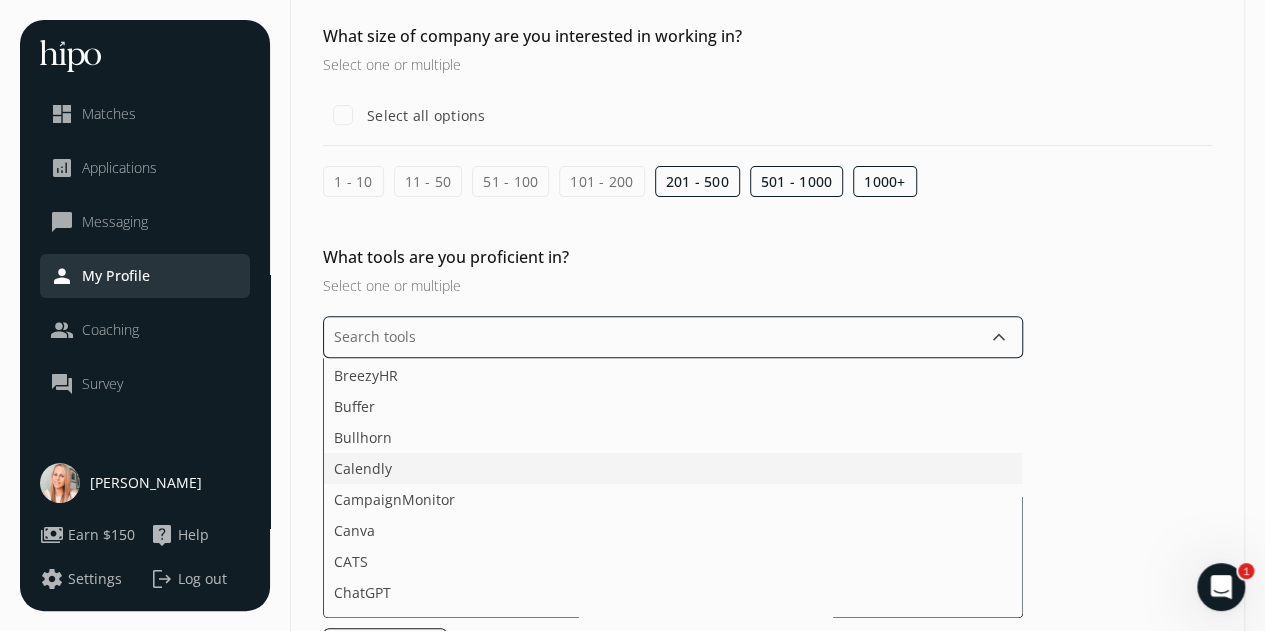 click on "Calendly" 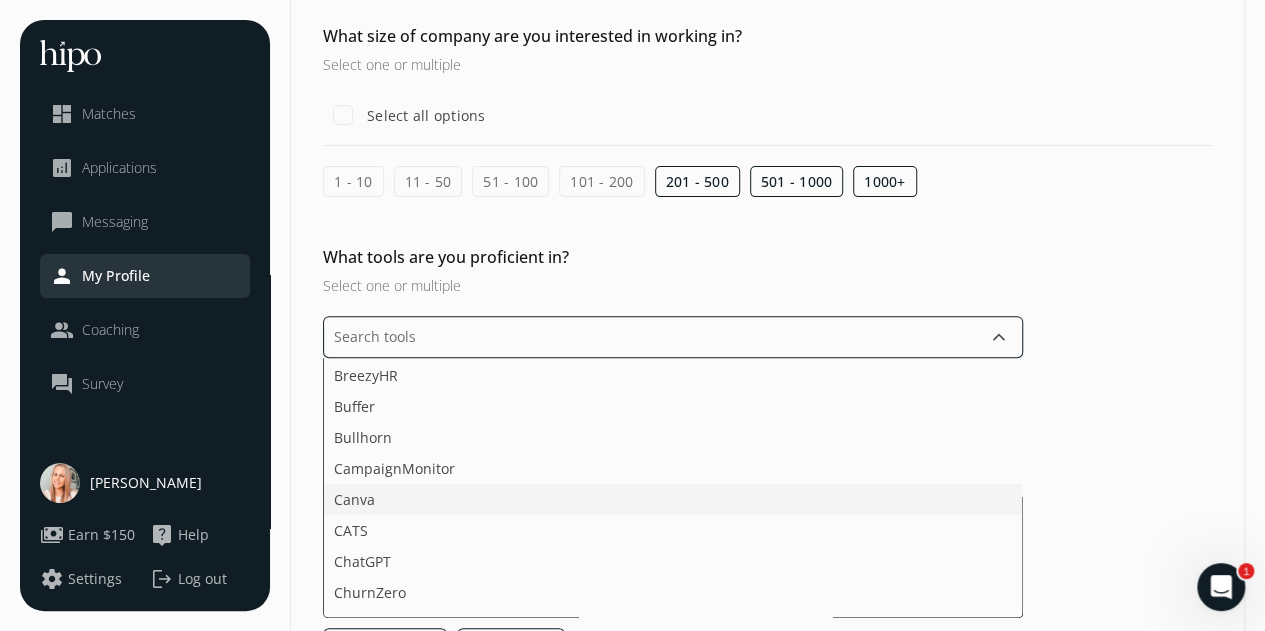 click on "Canva" at bounding box center [354, 499] 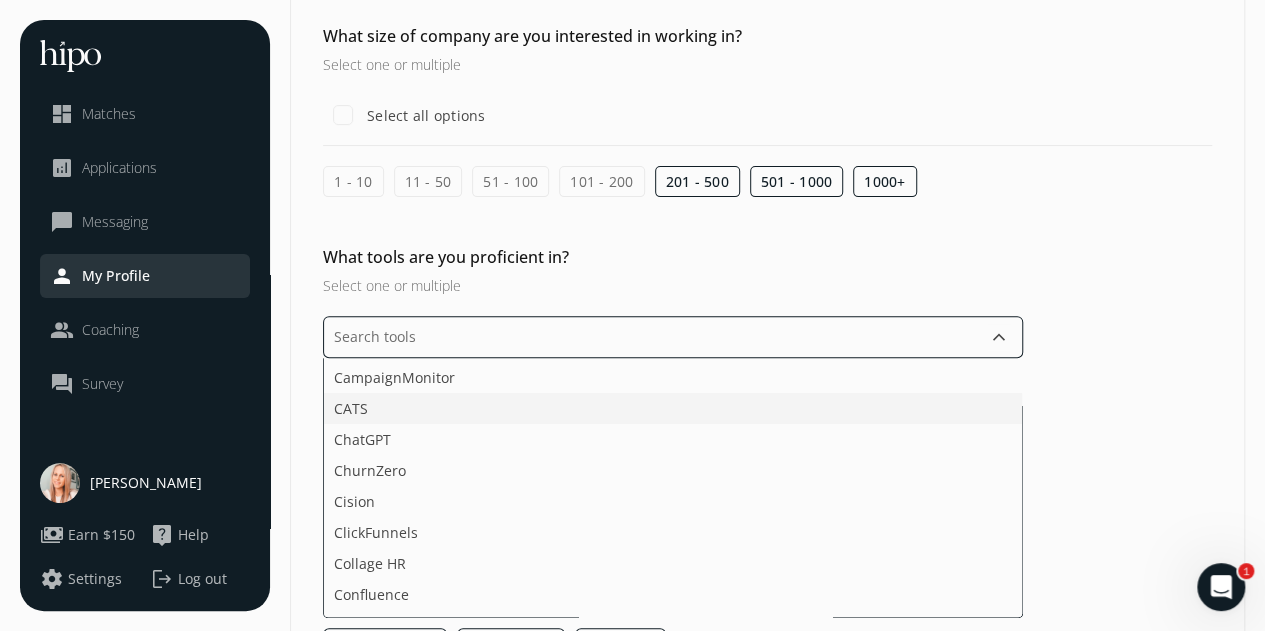 scroll, scrollTop: 462, scrollLeft: 0, axis: vertical 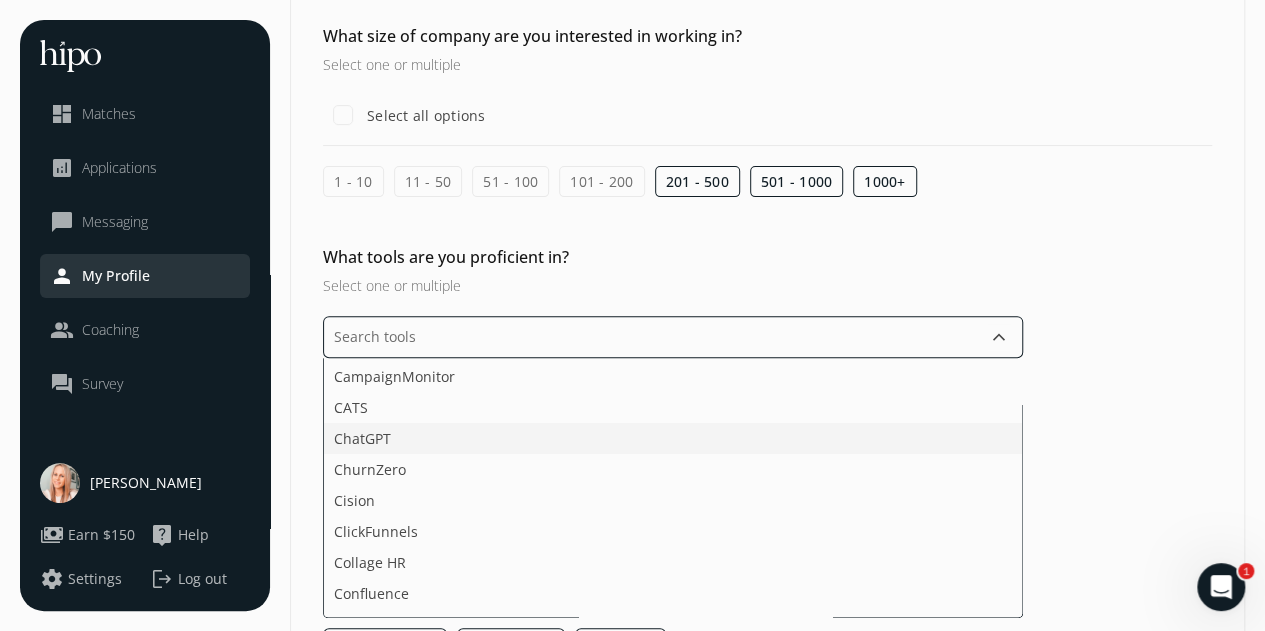 click on "ChatGPT" at bounding box center [362, 438] 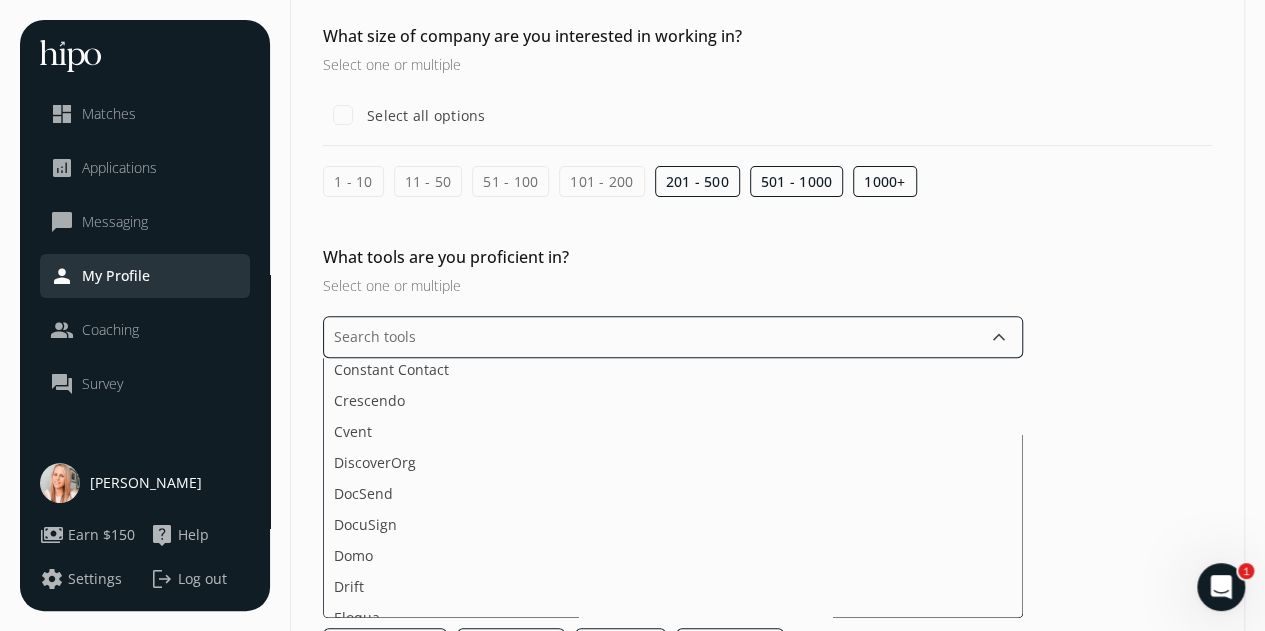 scroll, scrollTop: 687, scrollLeft: 0, axis: vertical 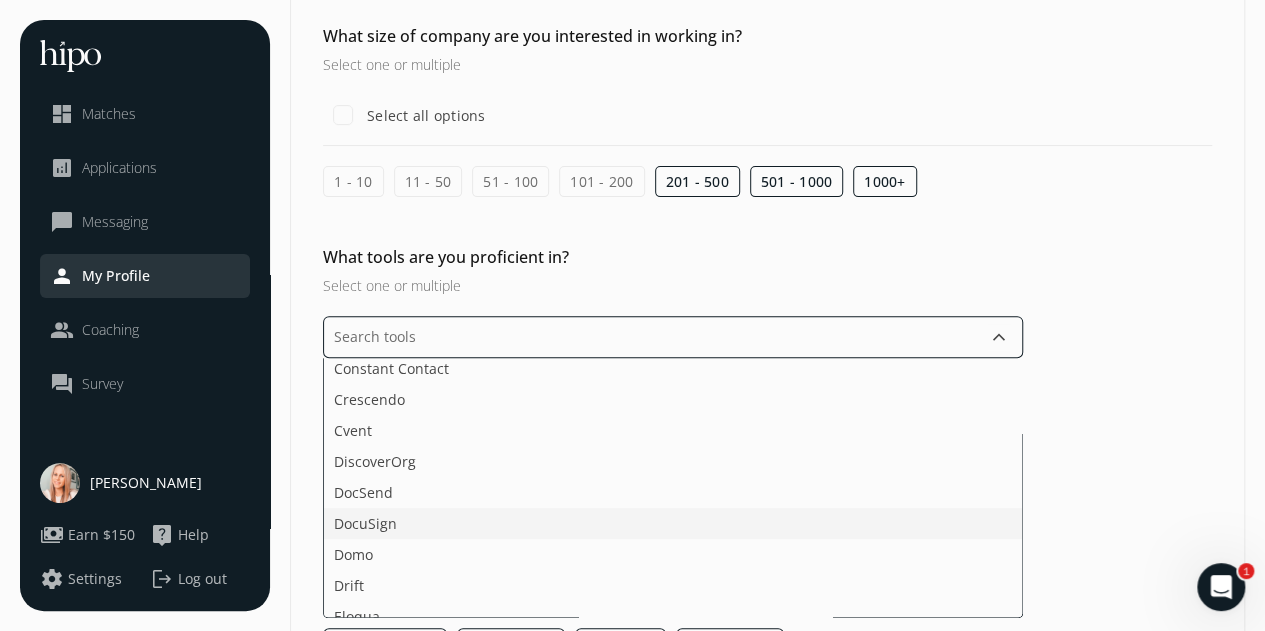 click on "DocuSign" 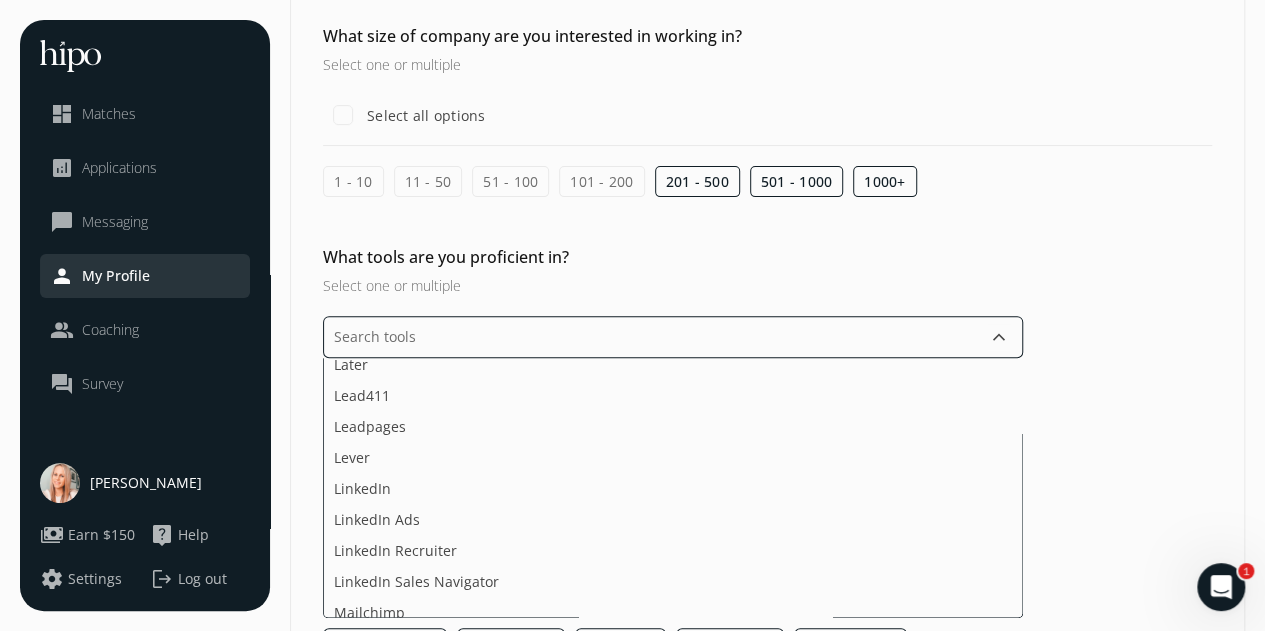scroll, scrollTop: 2216, scrollLeft: 0, axis: vertical 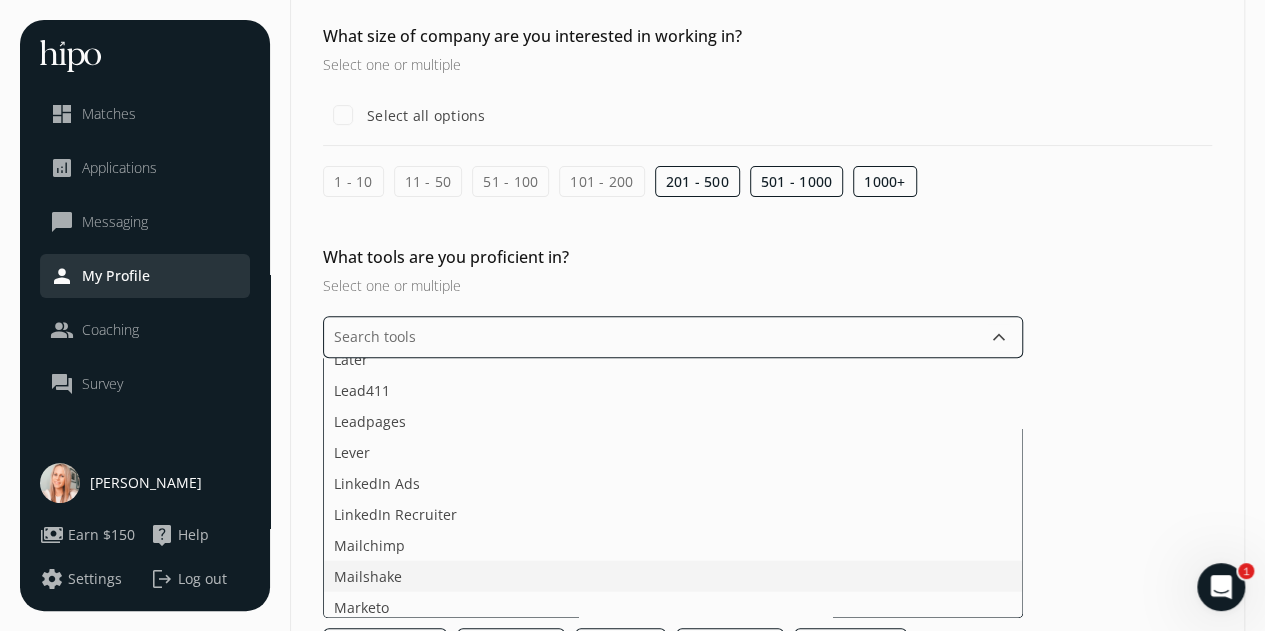 click on "Mailshake" 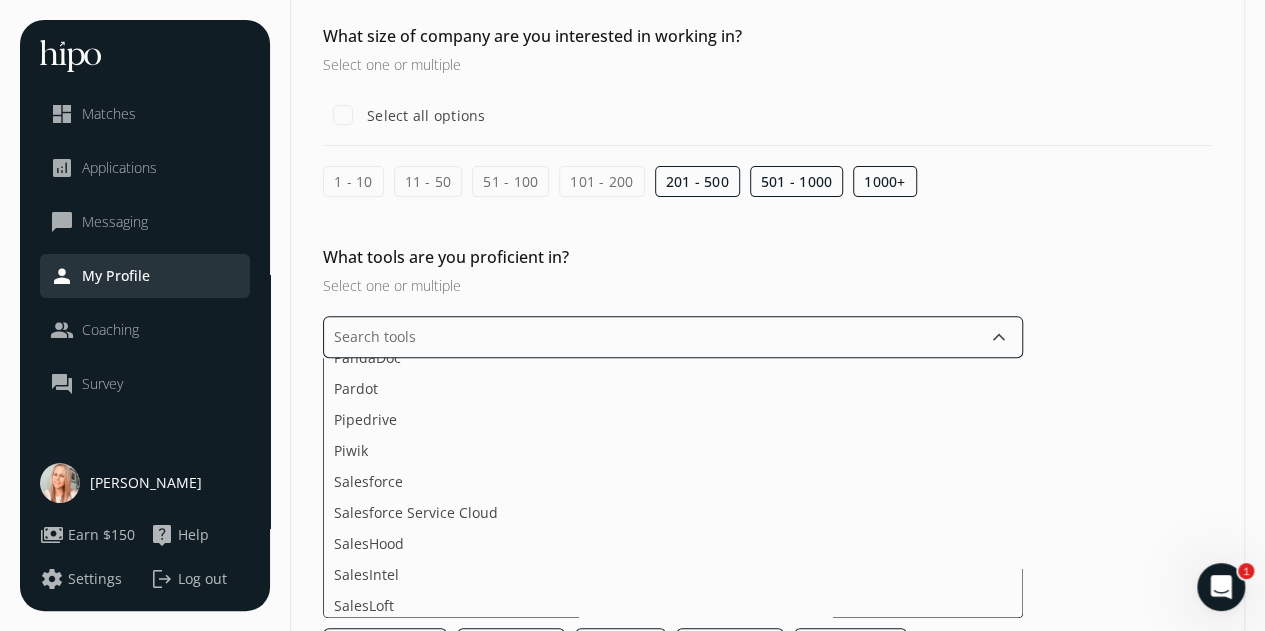 scroll, scrollTop: 2842, scrollLeft: 0, axis: vertical 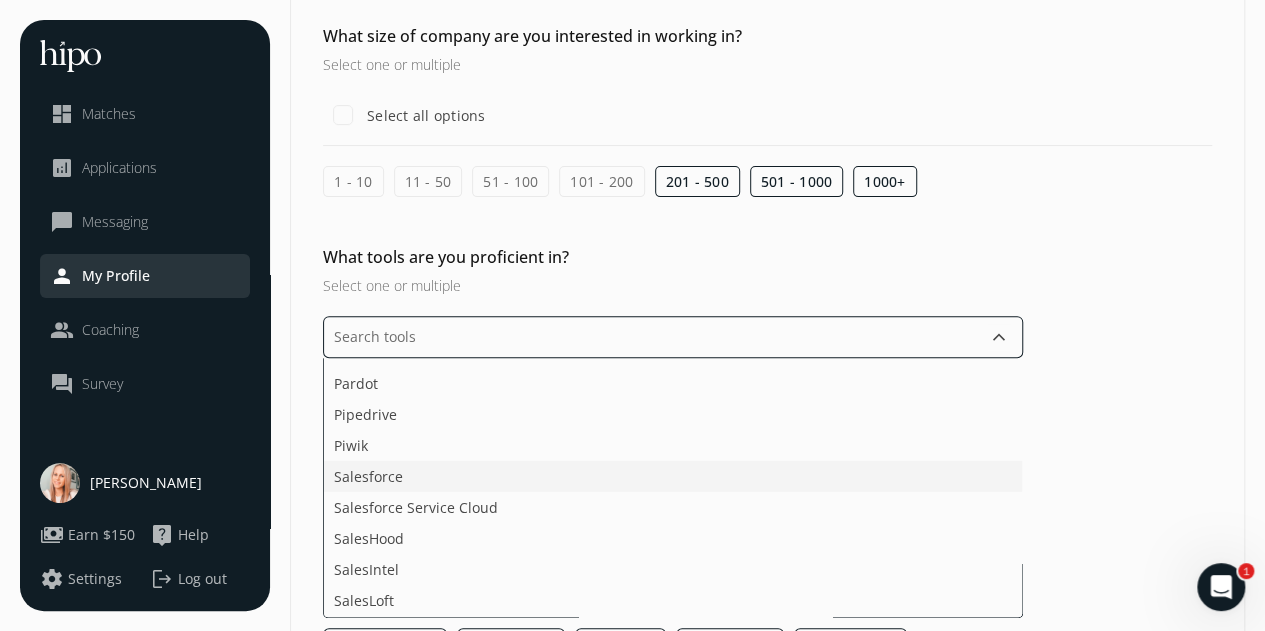 click on "Salesforce" 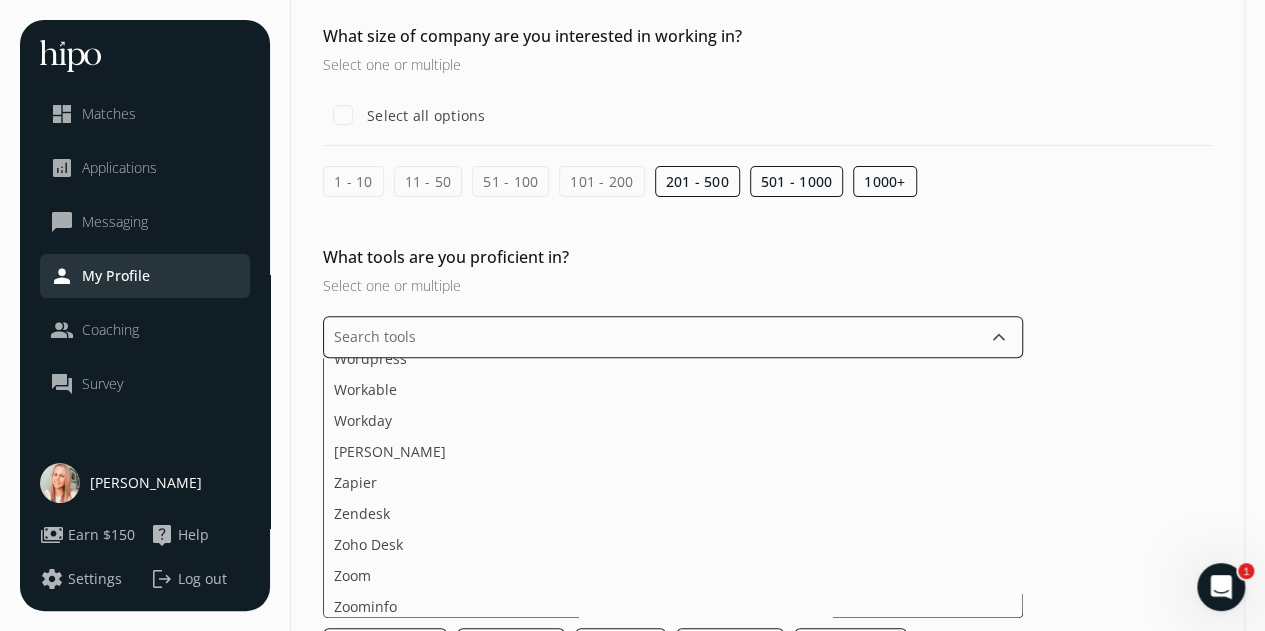 scroll, scrollTop: 3829, scrollLeft: 0, axis: vertical 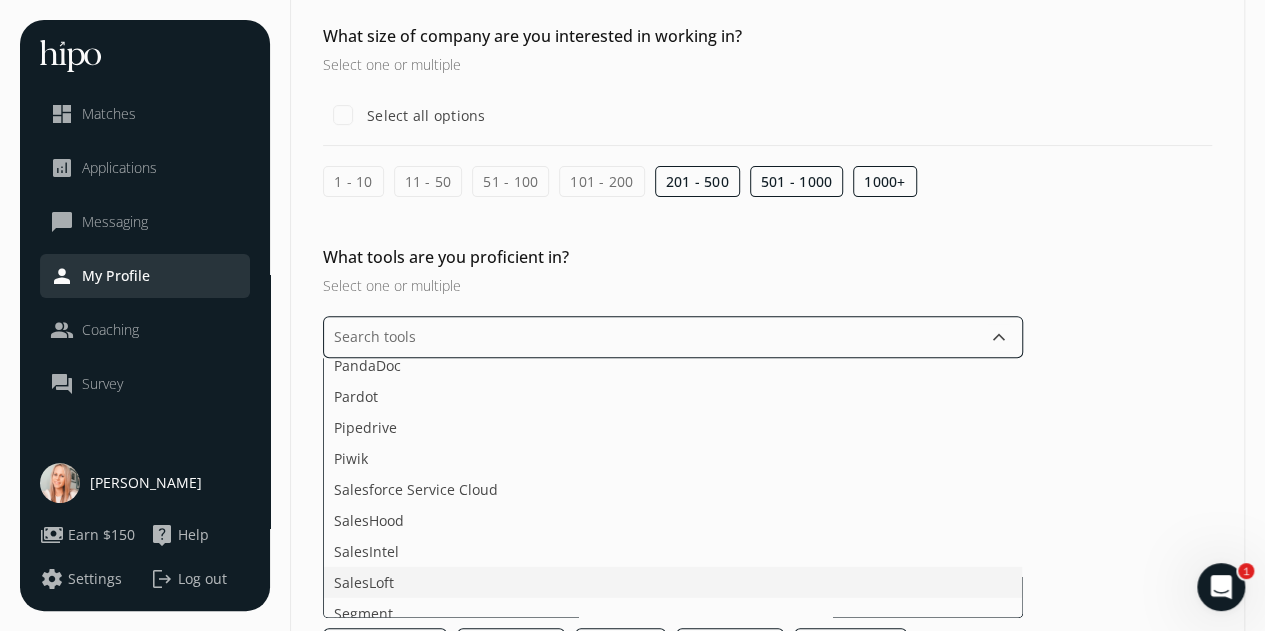 click on "SalesLoft" 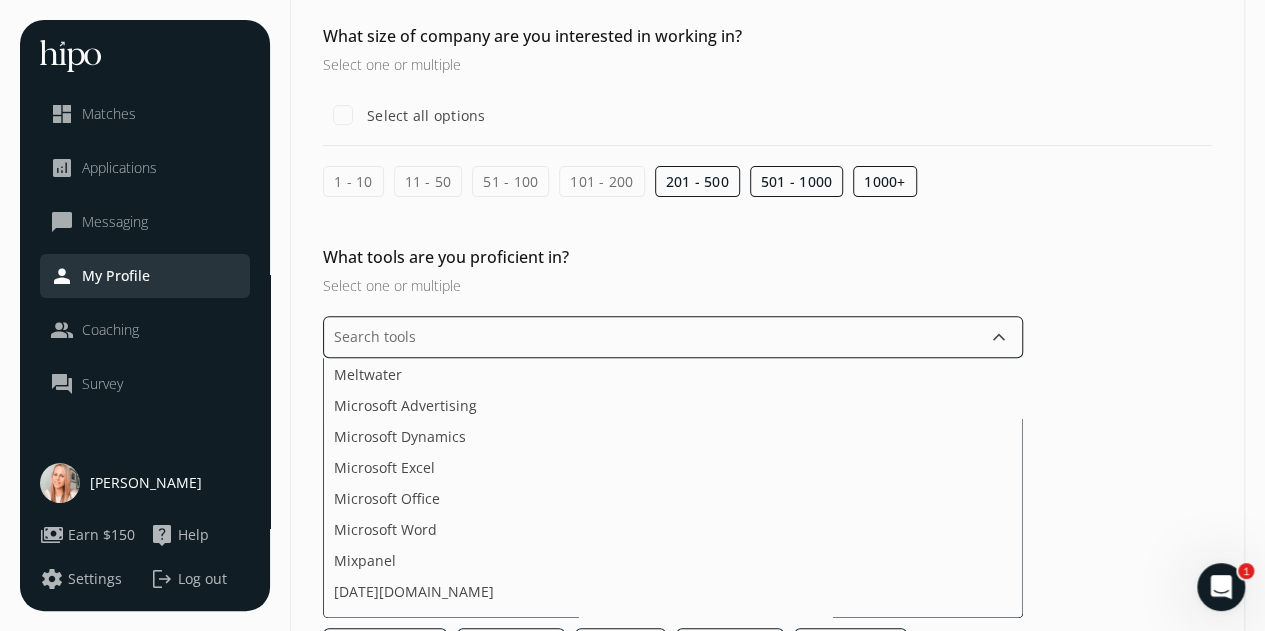 scroll, scrollTop: 2478, scrollLeft: 0, axis: vertical 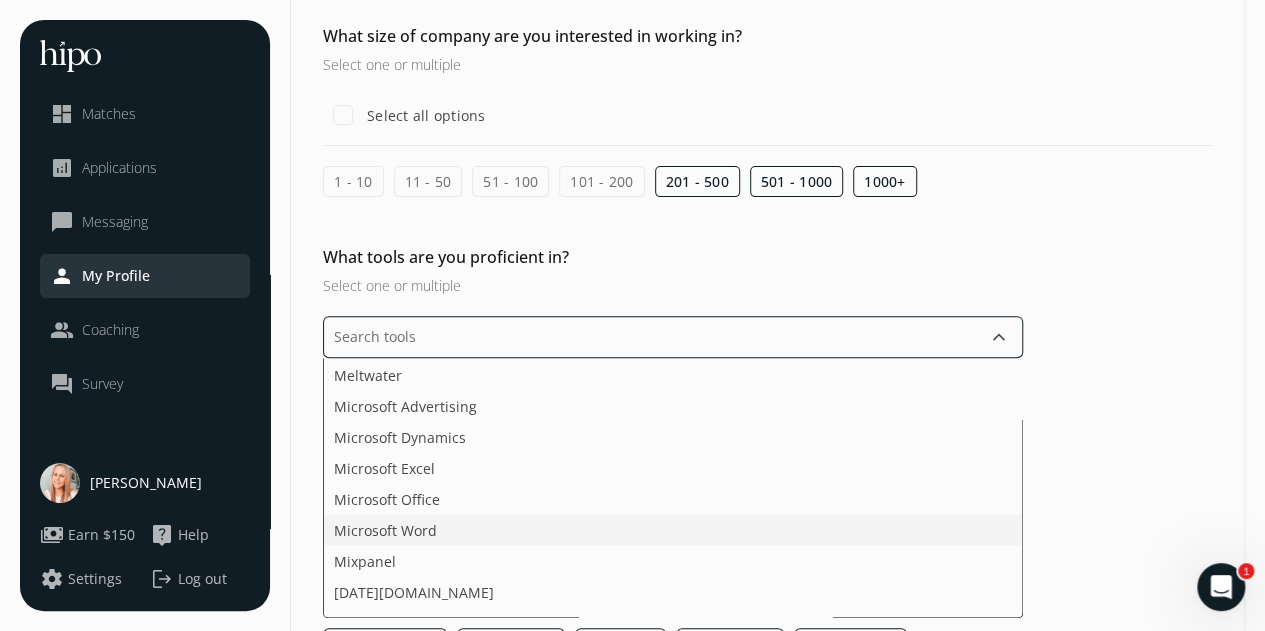 click on "Microsoft Word" 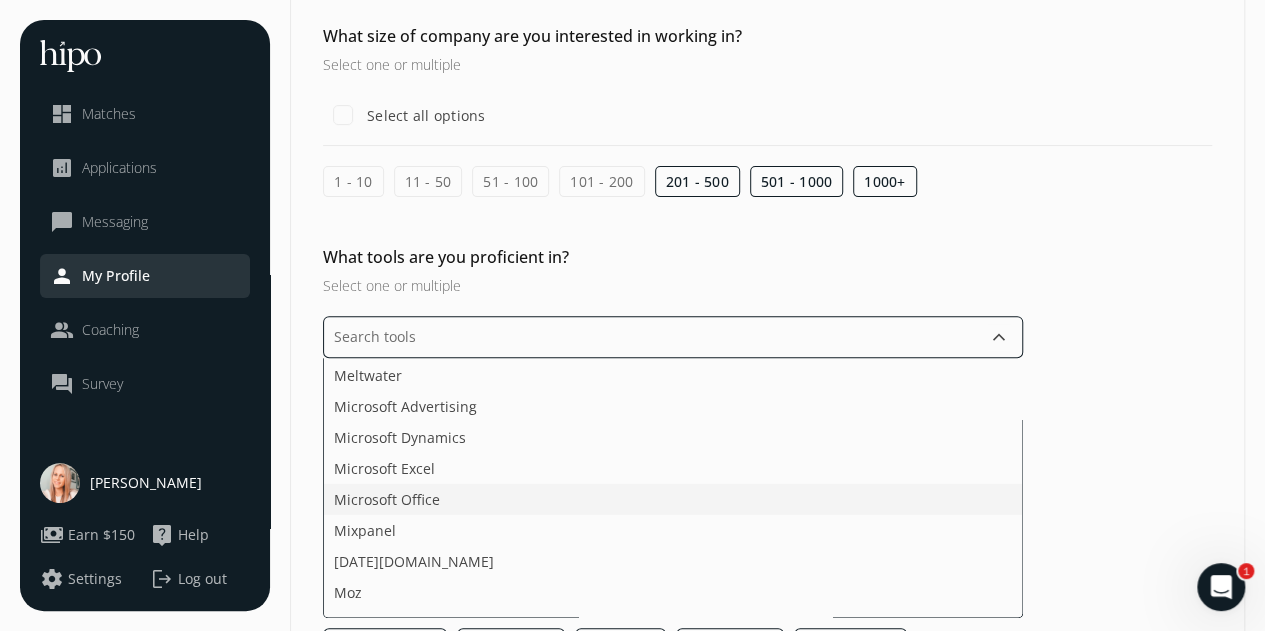 click on "Microsoft Office" 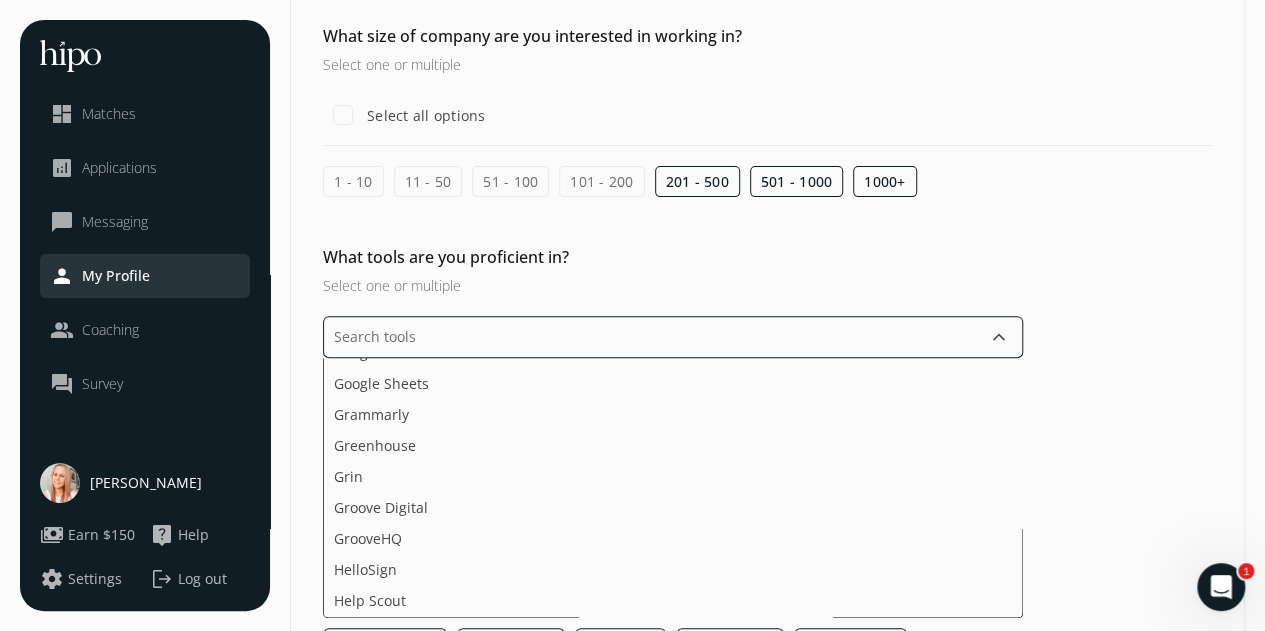 scroll, scrollTop: 1350, scrollLeft: 0, axis: vertical 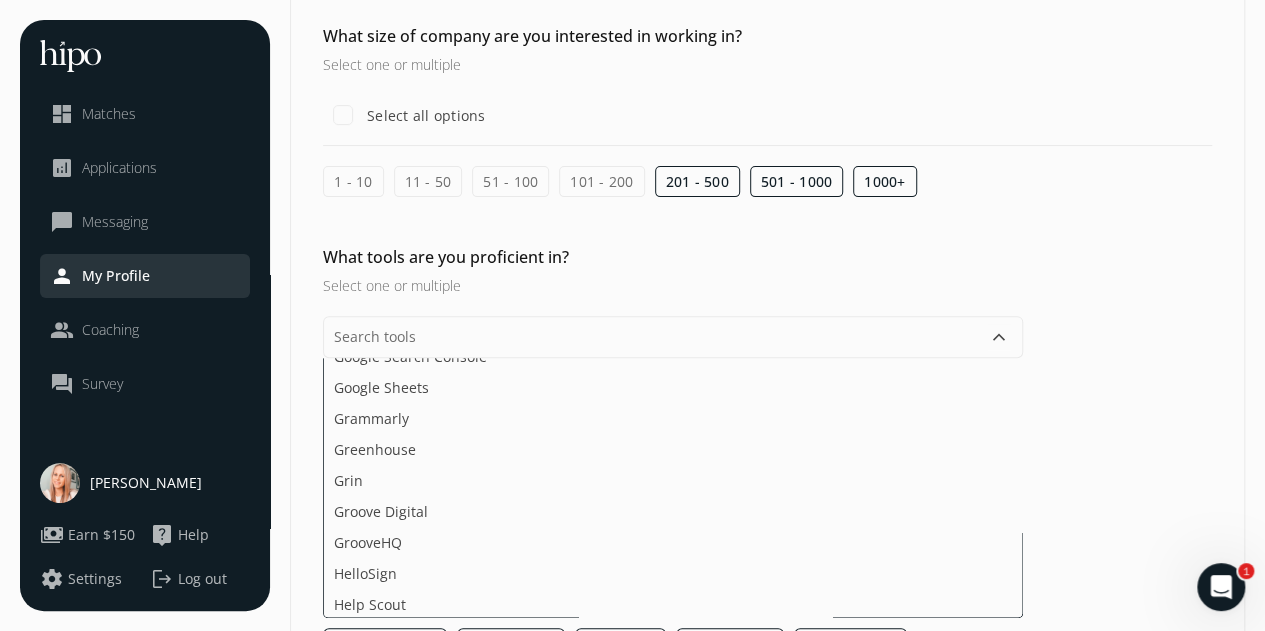click on "What tools are you proficient in? Select one or multiple  keyboard_arrow_down Acquire ActiveCampaign Adobe Creative Cloud Adobe Sign Agorapulse Ahrefs Apollo.io Asana aspireIQ Attendify Bizzabo Brainshark BreezyHR Buffer Bullhorn CampaignMonitor CATS ChurnZero Cision ClickFunnels Collage HR Confluence Constant Contact Crescendo Cvent DiscoverOrg DocSend Domo Drift Eloqua Eventbrite Evernote Facebook Figma Final Cut Pro Freshdesk FullStory Gainsight Glassdoor Google Ads Google Analytics Google Docs Google Meet Google Search Console Google Sheets Grammarly Greenhouse Grin Groove Digital GrooveHQ HelloSign Help Scout Hemingway Highspot Hootsuite HTML+CSS Hubspot Hubspot Service Hub Humi HypeAuditor iMovie Indeed Influencer.co Instagram Insights Instapage Intercom JavaScript JazzHR Jira Kayako Kissmetrics Later Lead411 Leadpages Lever LinkedIn Ads LinkedIn Recruiter Mailchimp Mailshake Marketo Meltwater Microsoft Advertising Microsoft Dynamics Microsoft Excel Mixpanel Monday.com Moz Newswire Notion PandaDoc Piwik" 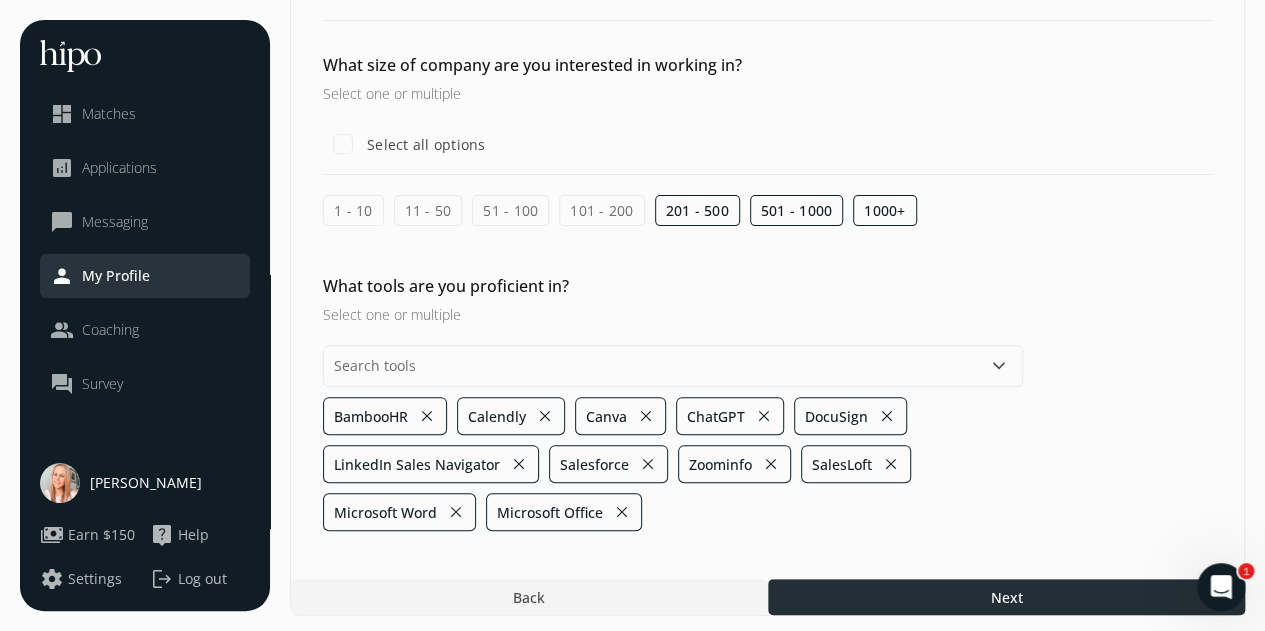 click on "Next" at bounding box center (1006, 597) 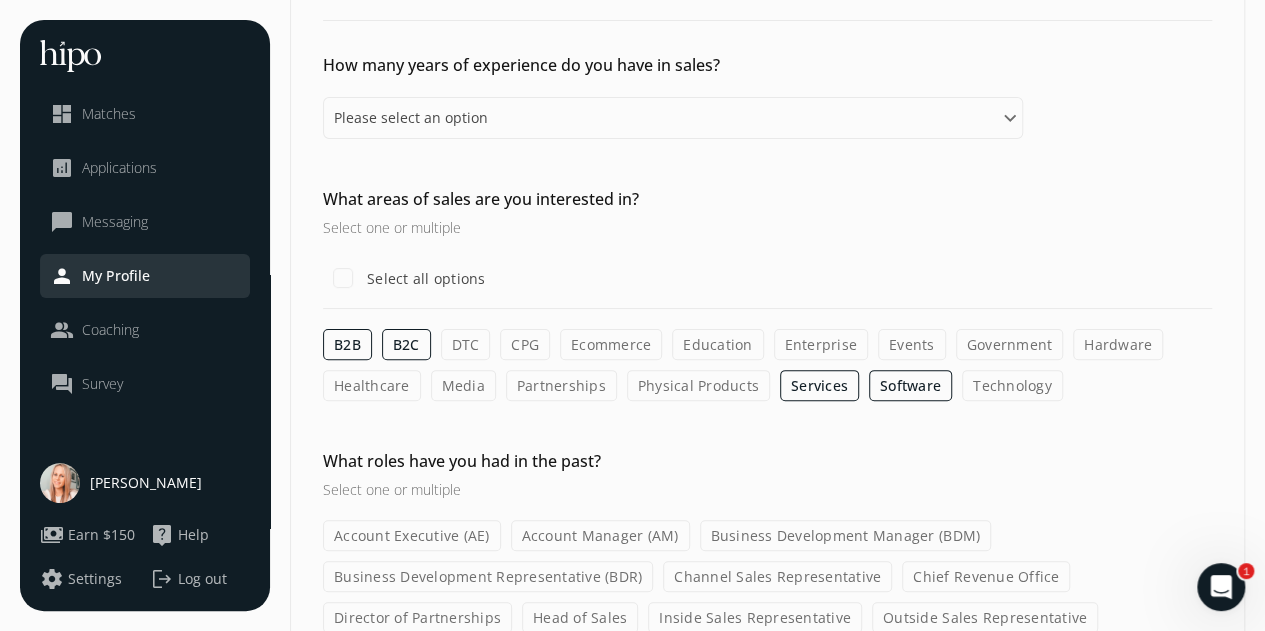 scroll, scrollTop: 0, scrollLeft: 0, axis: both 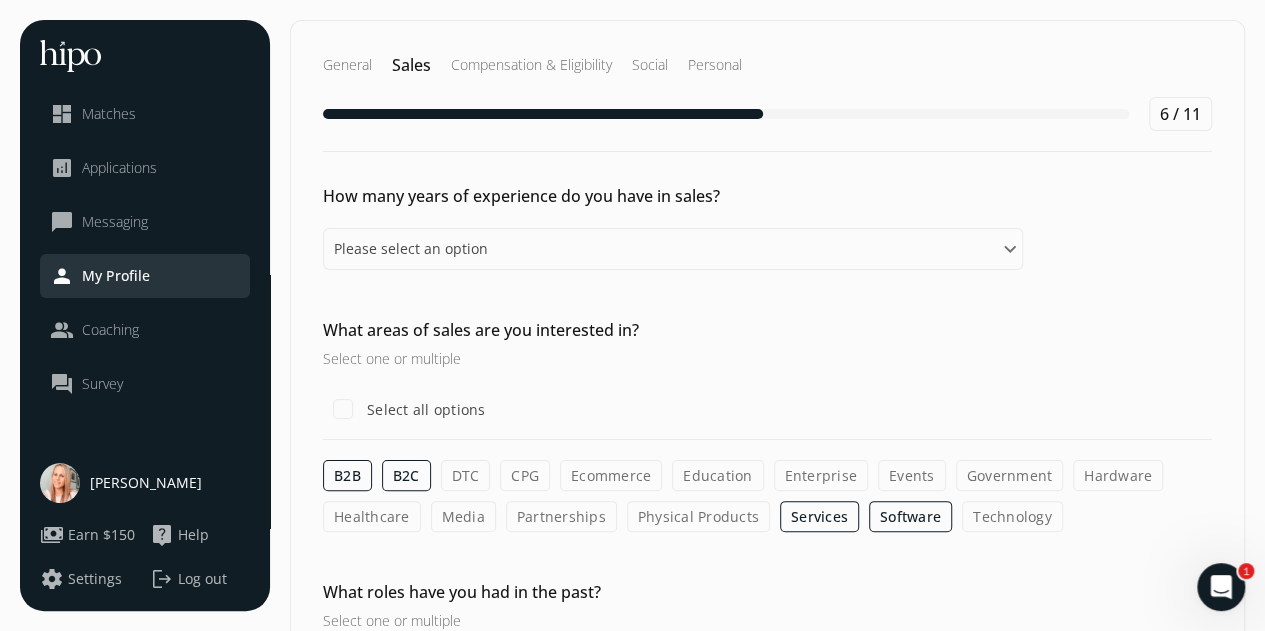 click on "Technology" 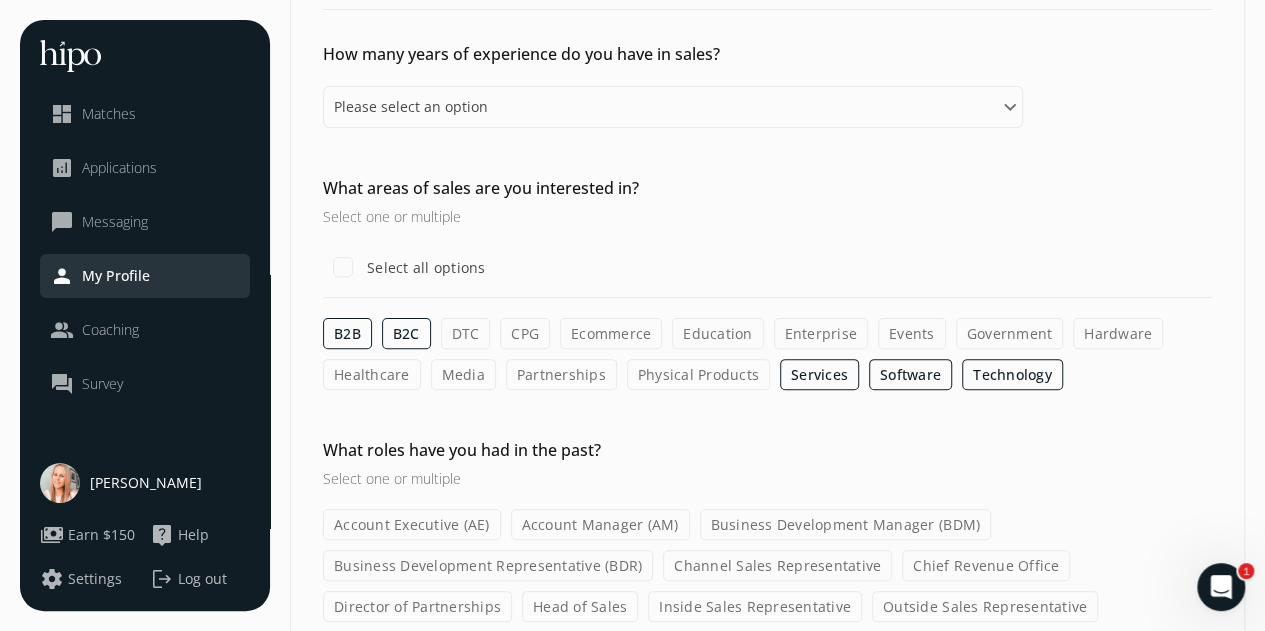 scroll, scrollTop: 159, scrollLeft: 0, axis: vertical 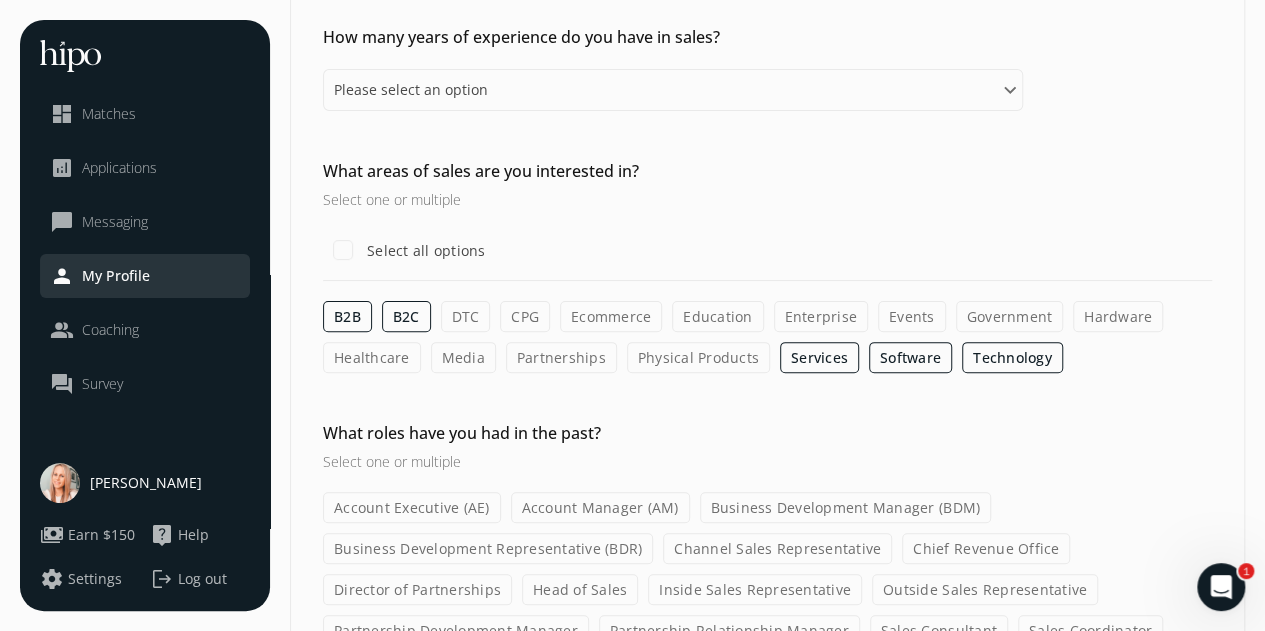 click on "Technology" 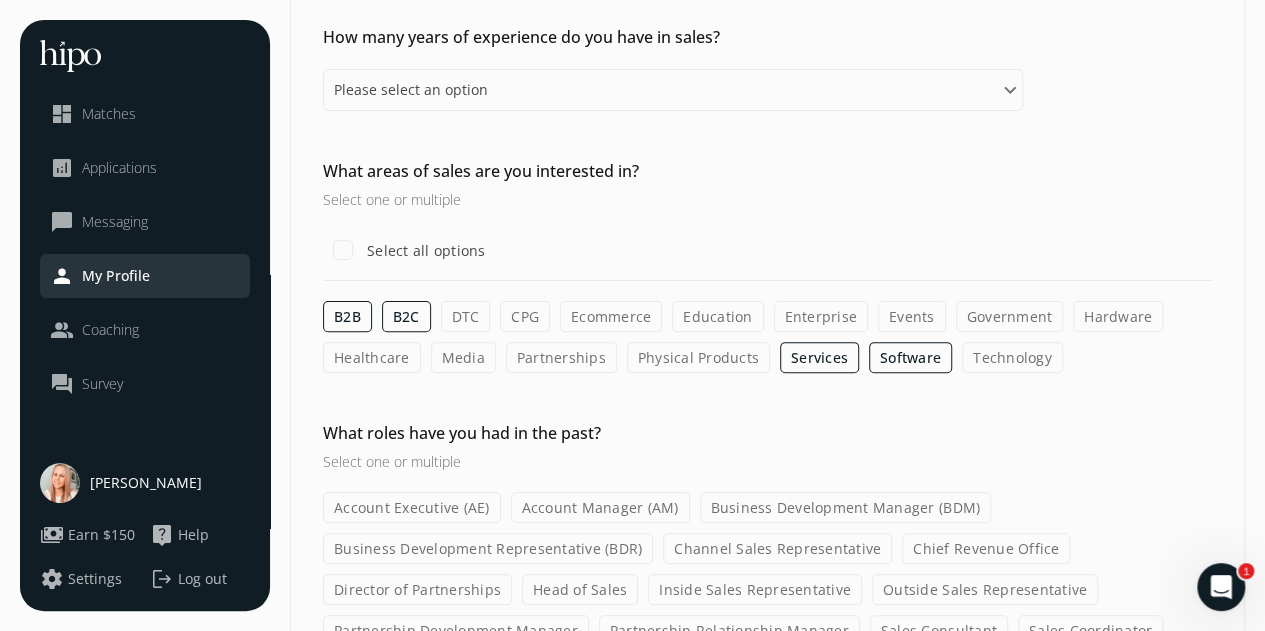 click on "Partnerships" 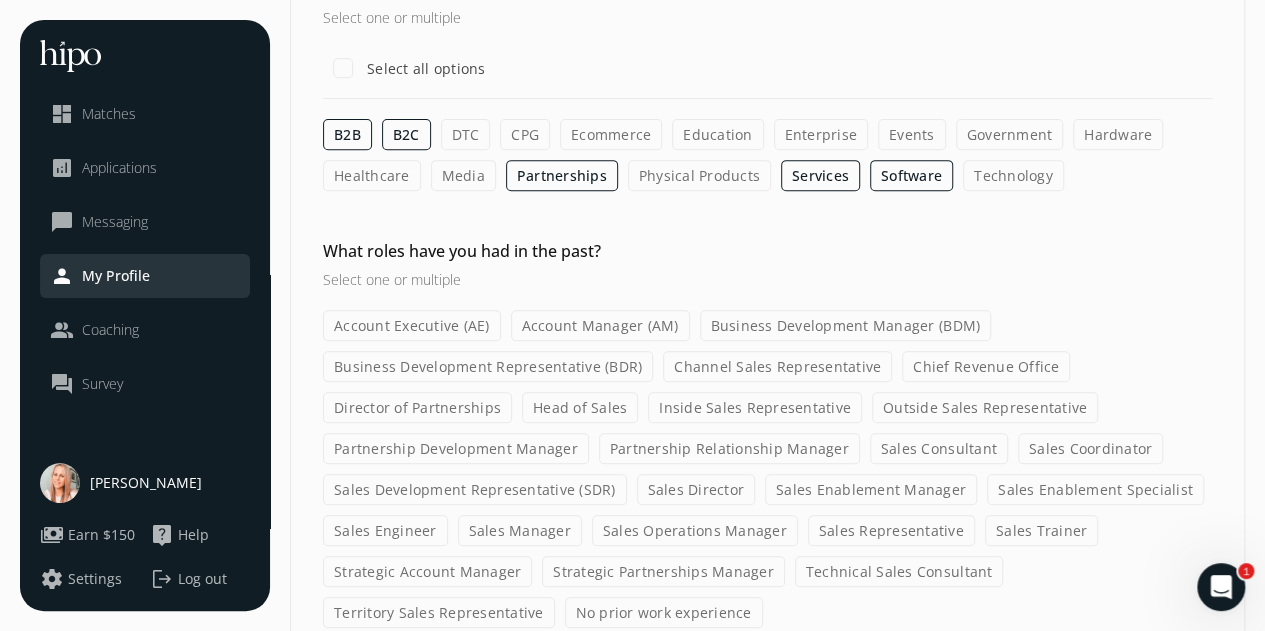 scroll, scrollTop: 434, scrollLeft: 0, axis: vertical 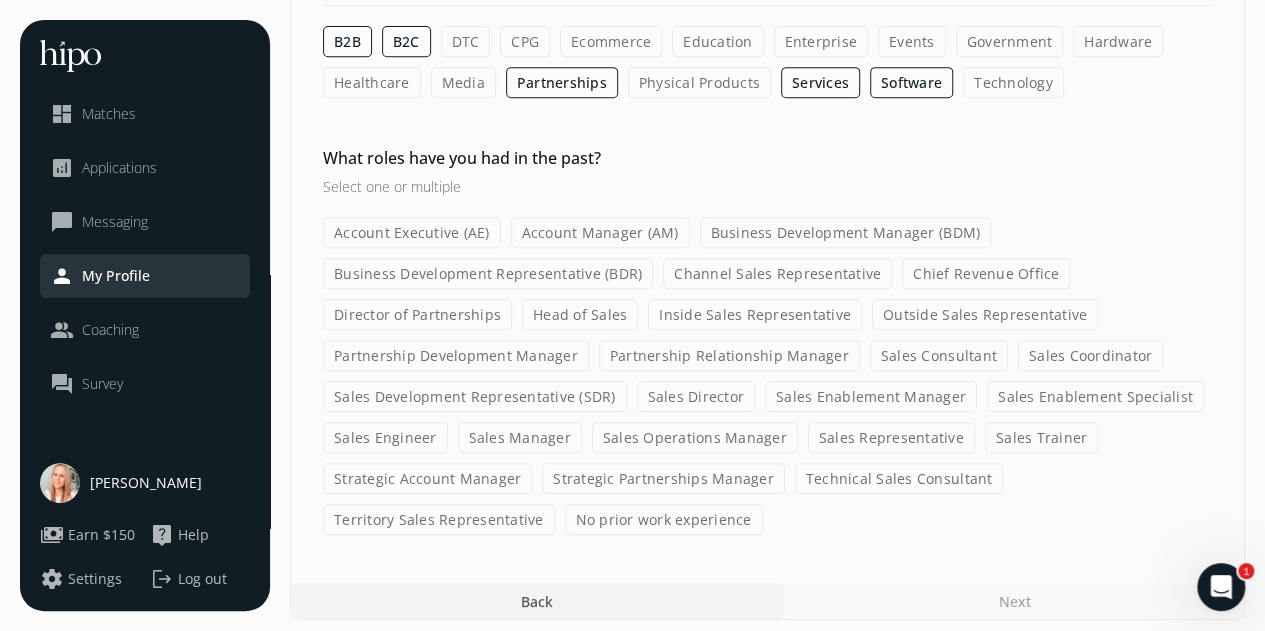 click on "Business Development Representative (BDR)" 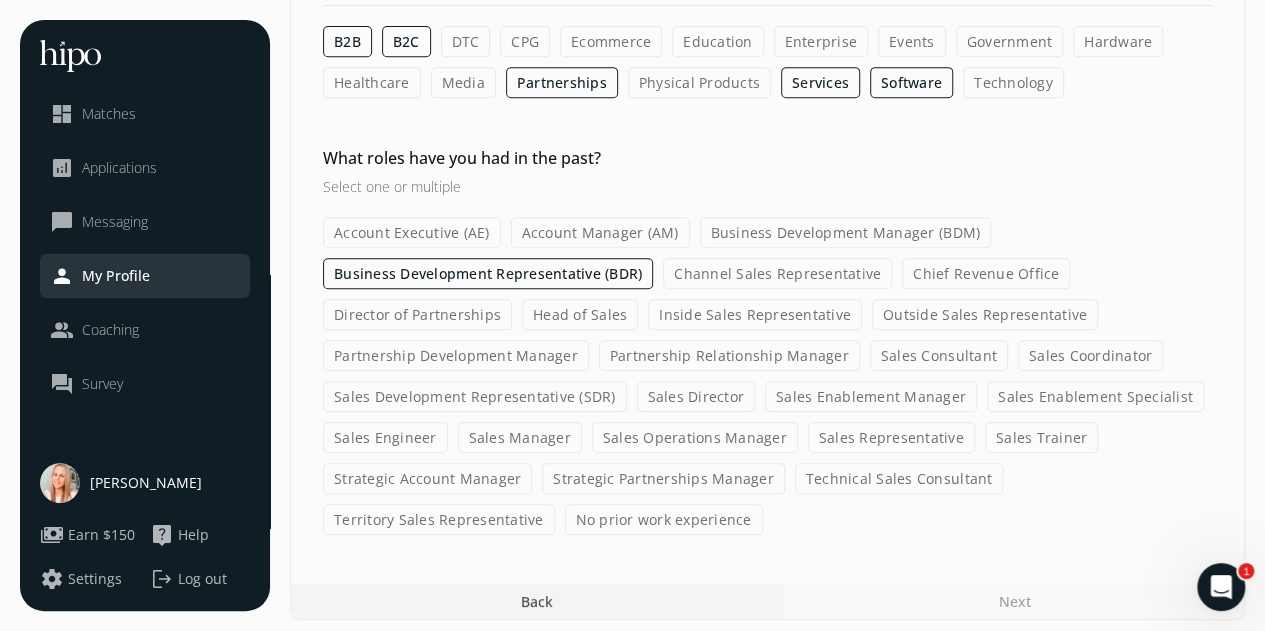 click on "Partnership Development Manager" 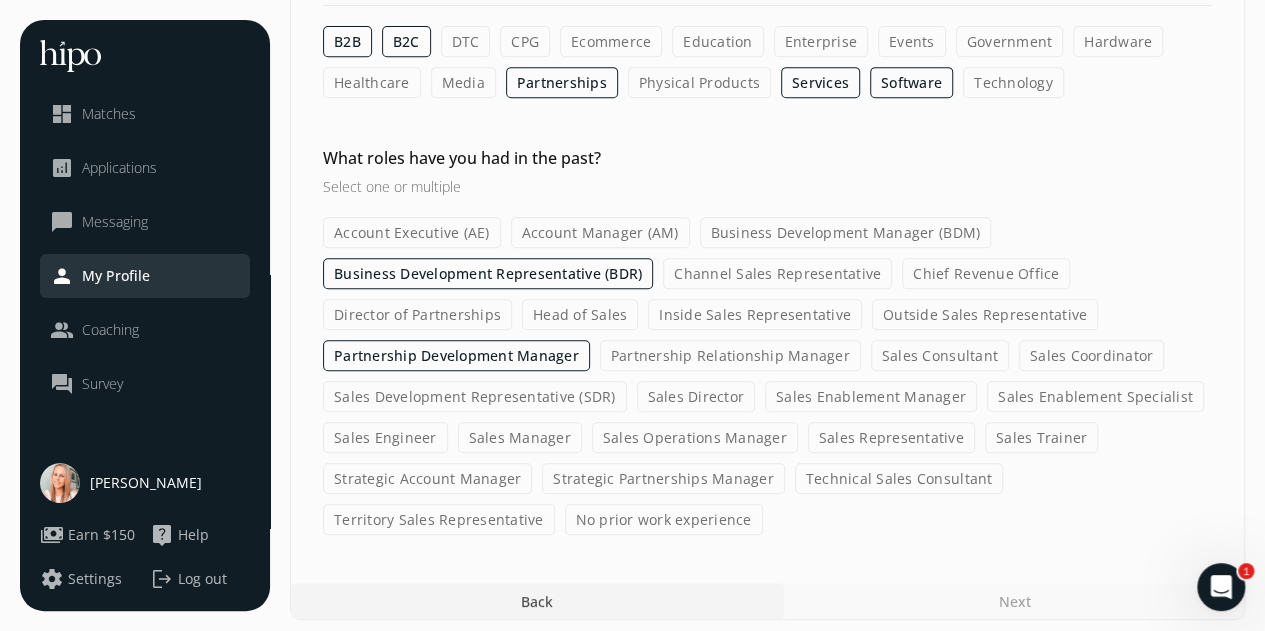 click on "Business Development Representative (BDR)" 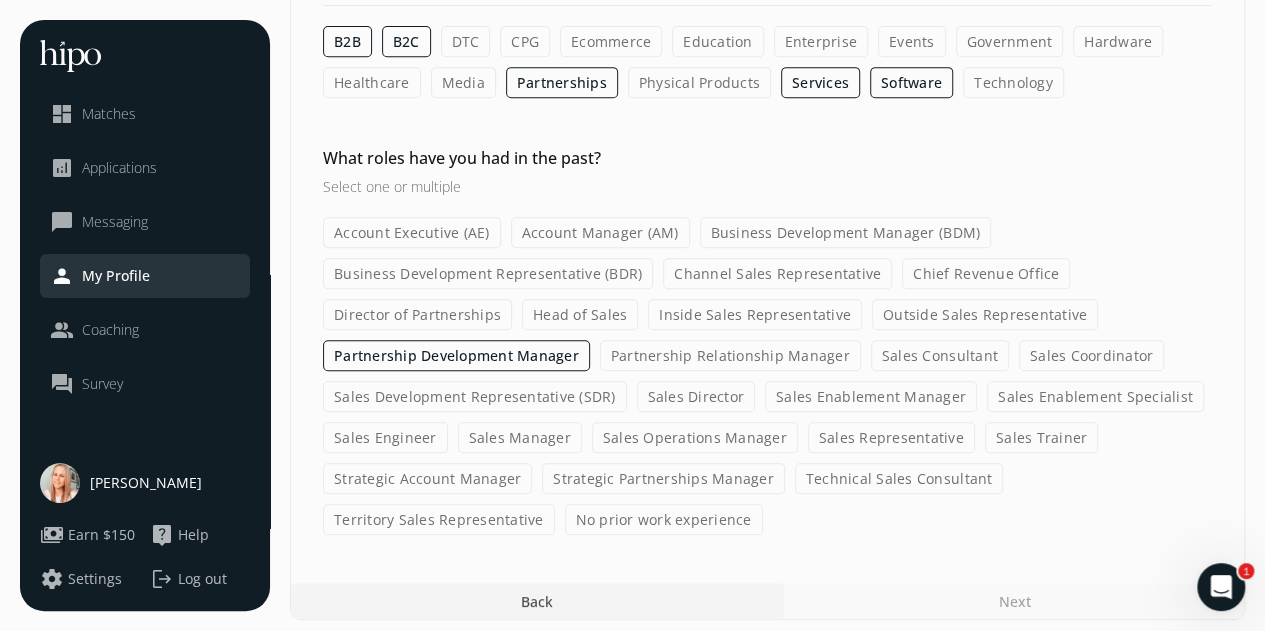 click on "Sales Development Representative (SDR)" 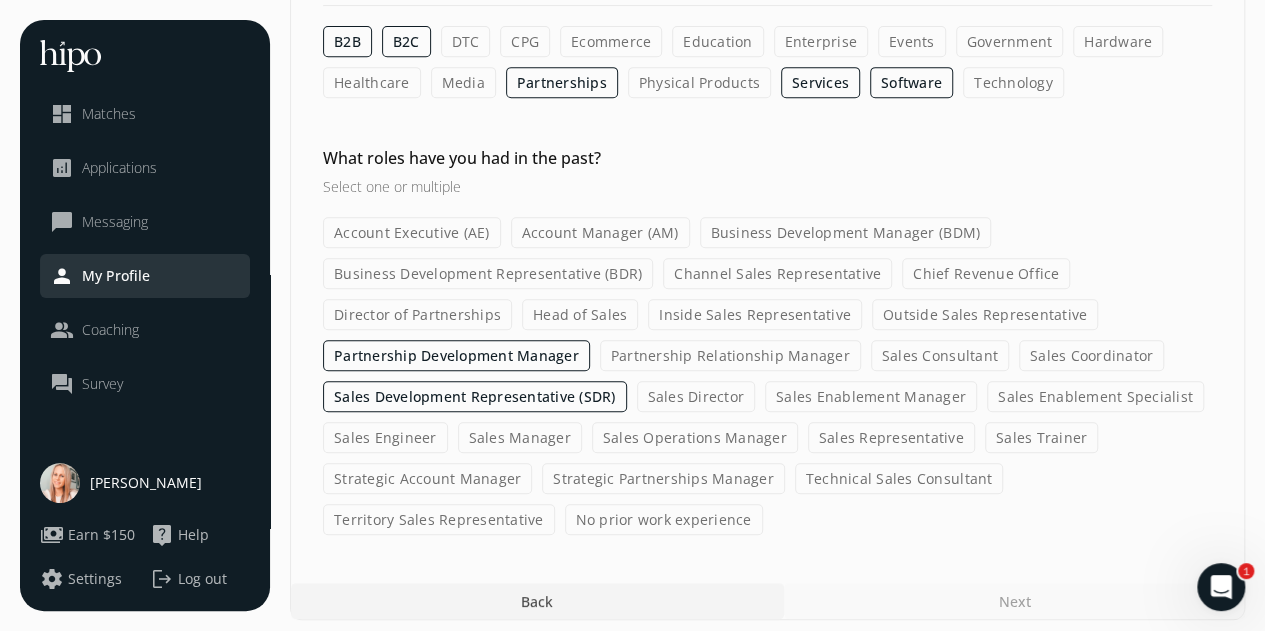 click on "General Sales Compensation & Eligibility Social Personal 6 / 11 How many years of experience do you have in sales? Please select an option 0 - 1 years 2 - 3 years 4 - 5 years 6 - 8 years 9+ years What areas of sales are you interested in? Select one or multiple  Select all options B2B B2C DTC CPG Ecommerce Education Enterprise Events Government Hardware Healthcare Media Partnerships Physical Products Services Software Technology What roles have you had in the past? Select one or multiple  Account Executive (AE) Account Manager (AM) Business Development Manager (BDM) Business Development Representative (BDR) Channel Sales Representative Chief Revenue Office Director of Partnerships Head of Sales Inside Sales Representative Outside Sales Representative Partnership Development Manager Partnership Relationship Manager Sales Consultant Sales Coordinator Sales Development Representative (SDR) Sales Director Sales Enablement Manager Sales Enablement Specialist Sales Engineer Sales Manager Sales Operations Manager" at bounding box center (767, 103) 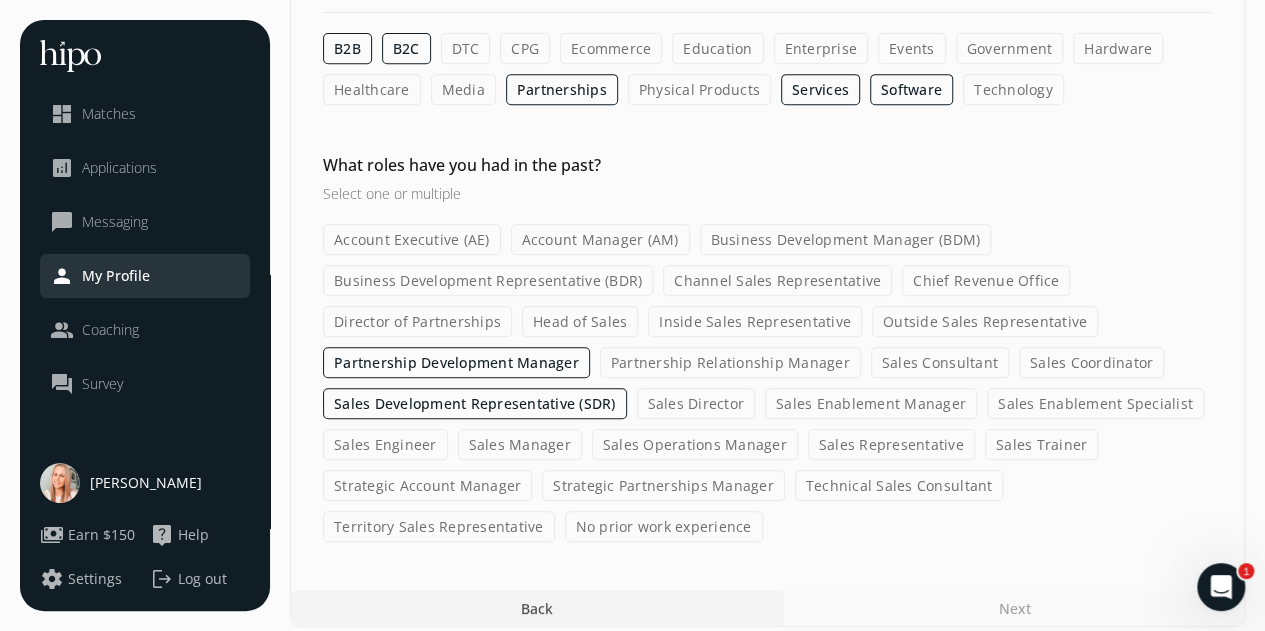scroll, scrollTop: 434, scrollLeft: 0, axis: vertical 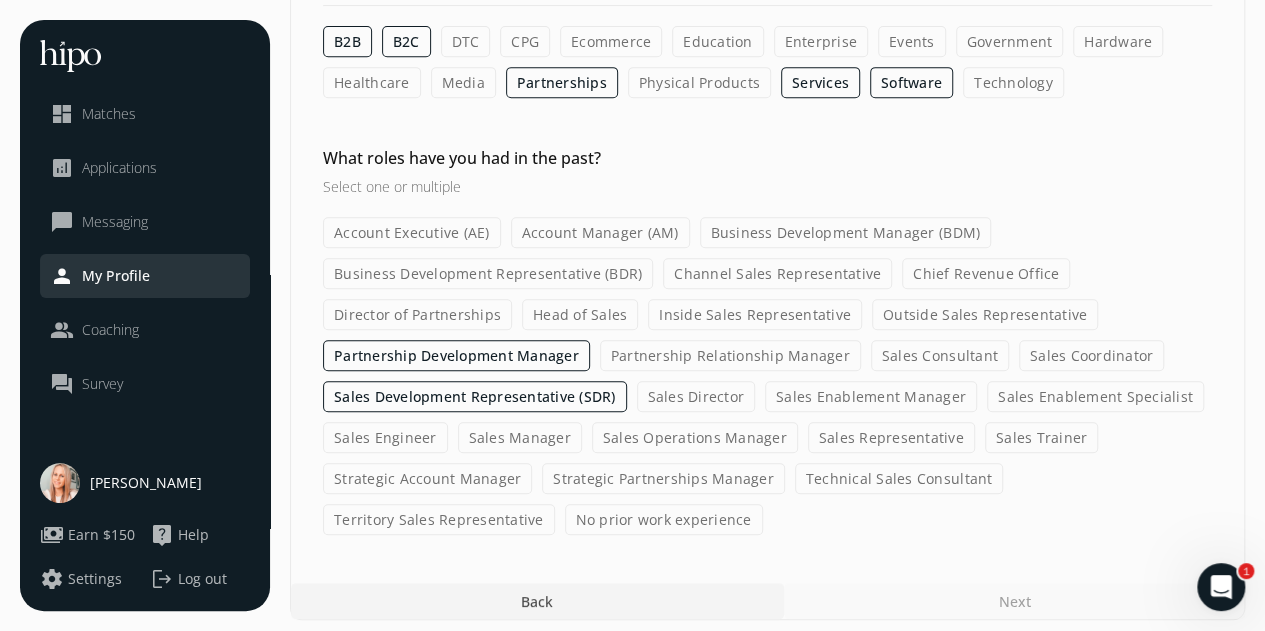 click on "Business Development Representative (BDR)" 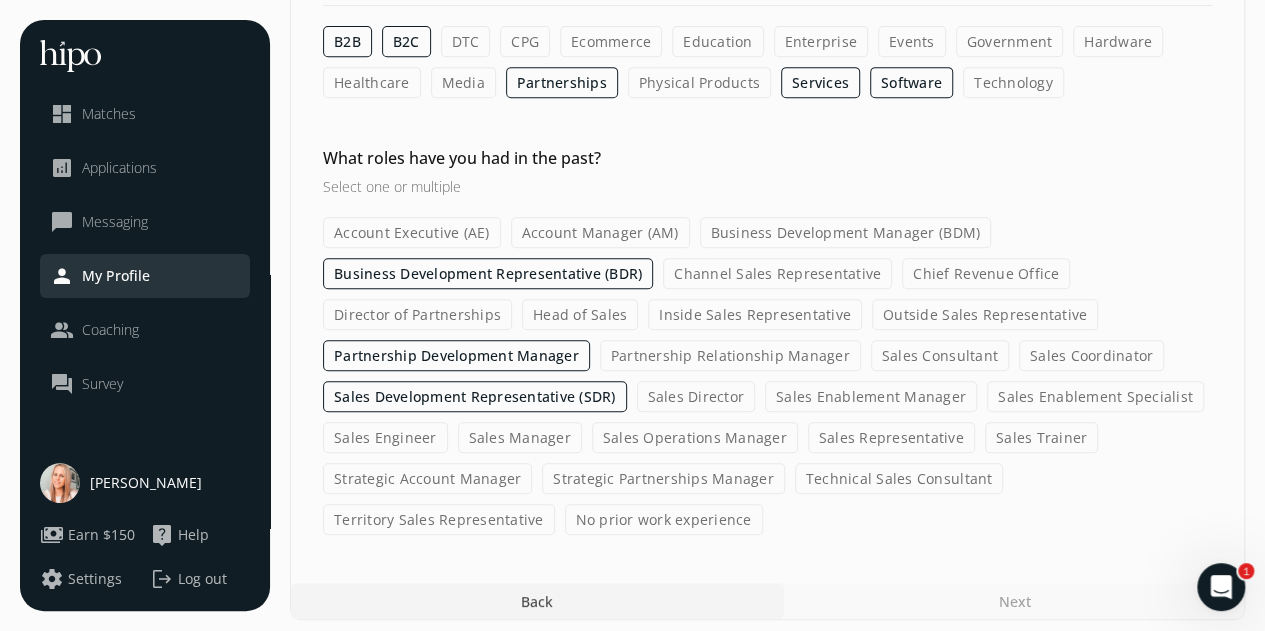 click on "Business Development Representative (BDR)" 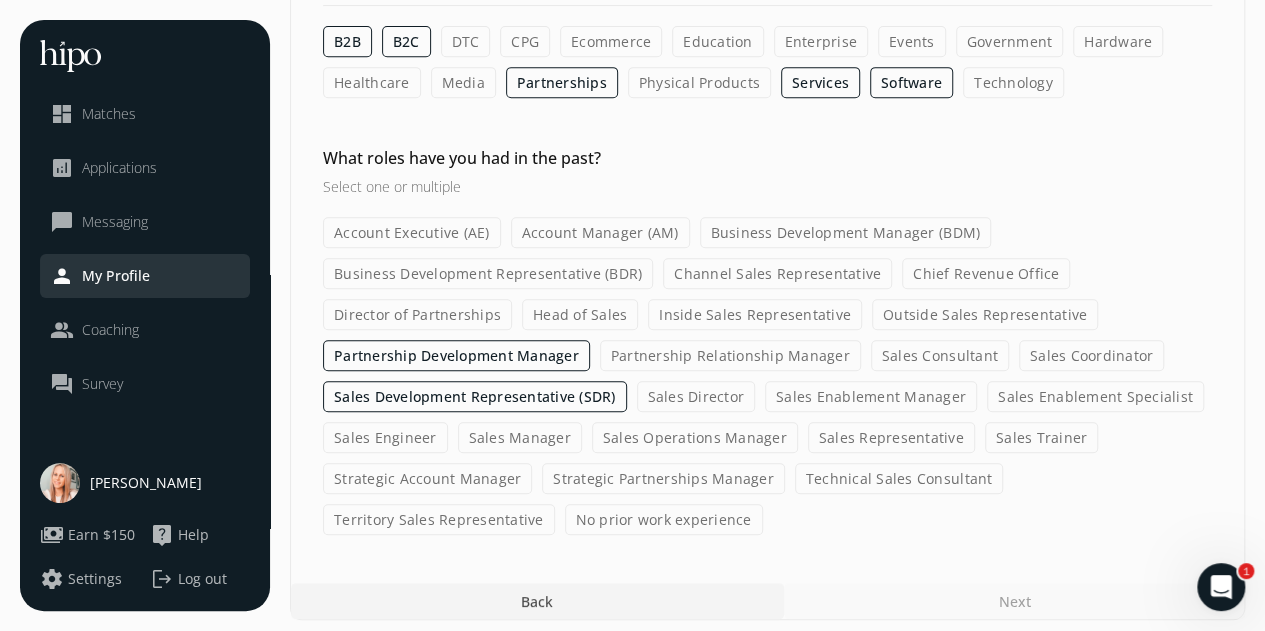 click on "Business Development Representative (BDR)" 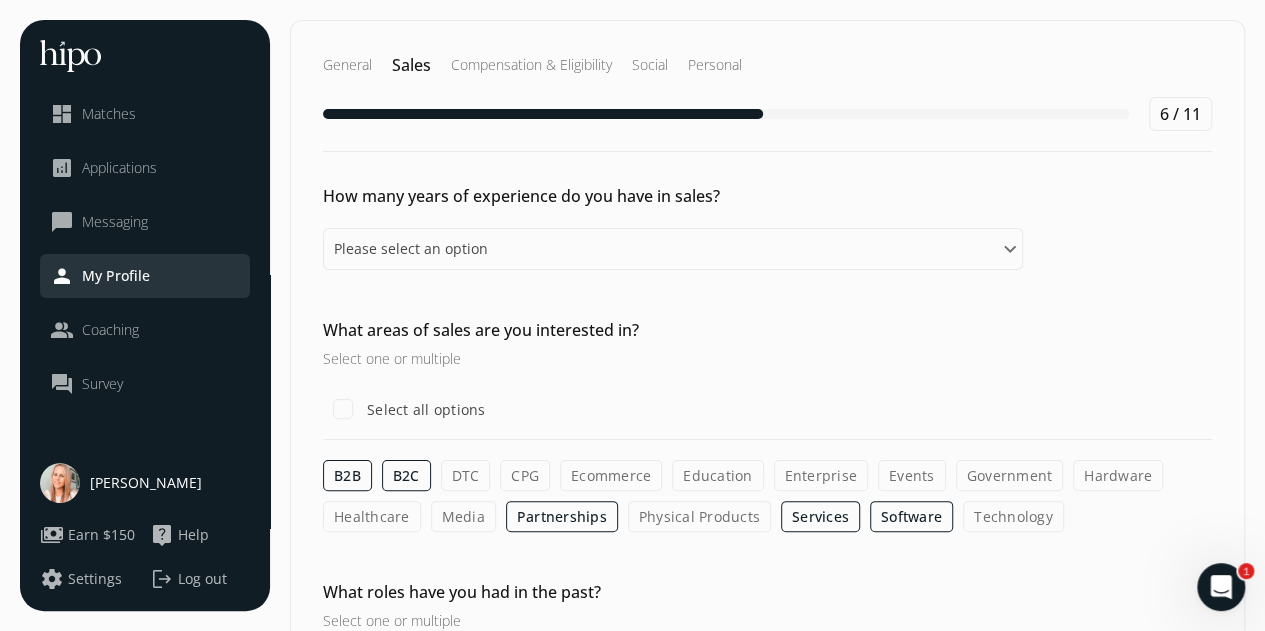 scroll, scrollTop: 10, scrollLeft: 0, axis: vertical 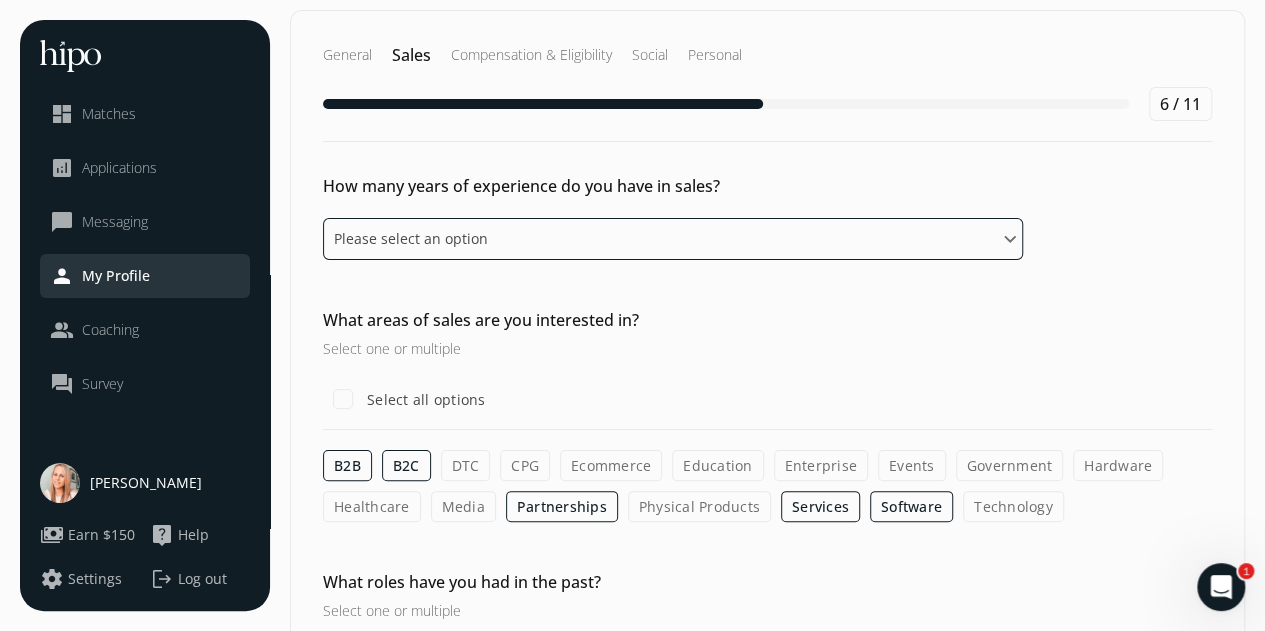 click on "Please select an option 0 - 1 years 2 - 3 years 4 - 5 years 6 - 8 years 9+ years" 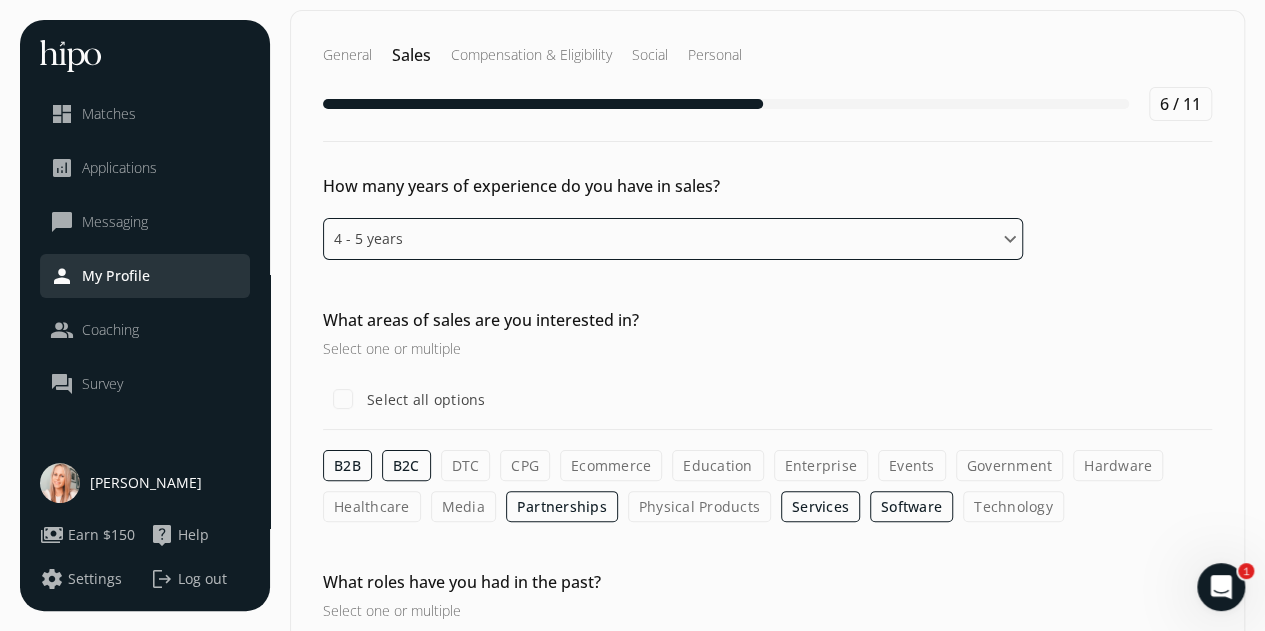 click on "Please select an option 0 - 1 years 2 - 3 years 4 - 5 years 6 - 8 years 9+ years" 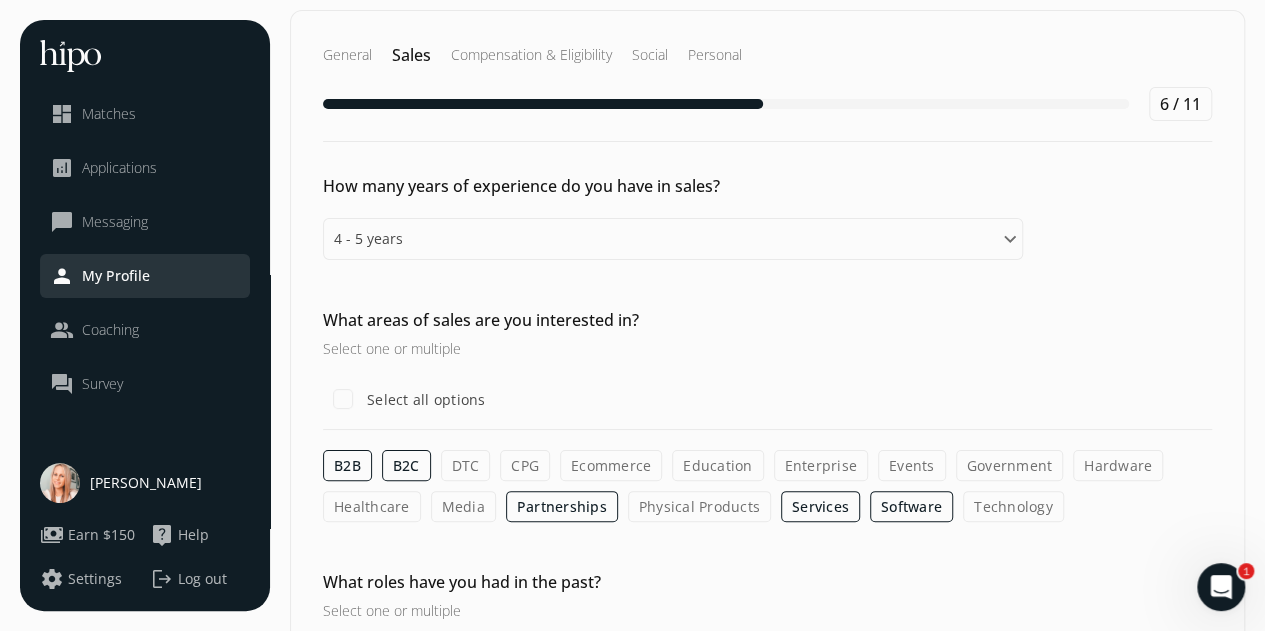 click on "What areas of sales are you interested in? Select one or multiple  Select all options B2B B2C DTC CPG Ecommerce Education Enterprise Events Government Hardware Healthcare Media Partnerships Physical Products Services Software Technology" 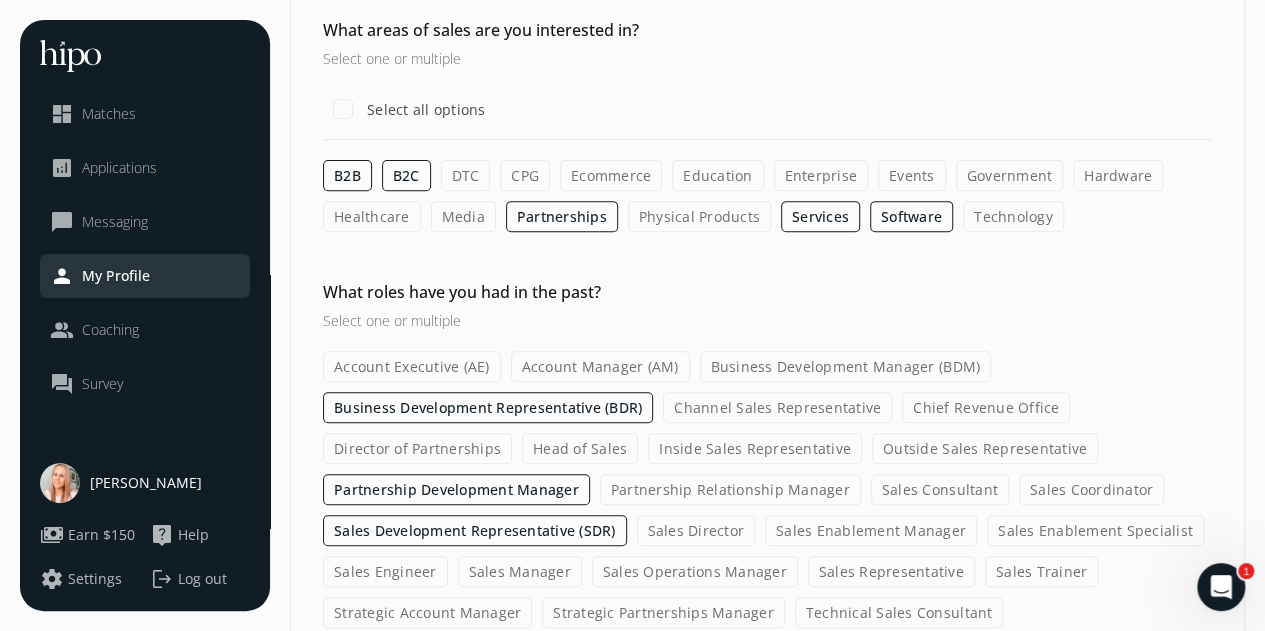 scroll, scrollTop: 434, scrollLeft: 0, axis: vertical 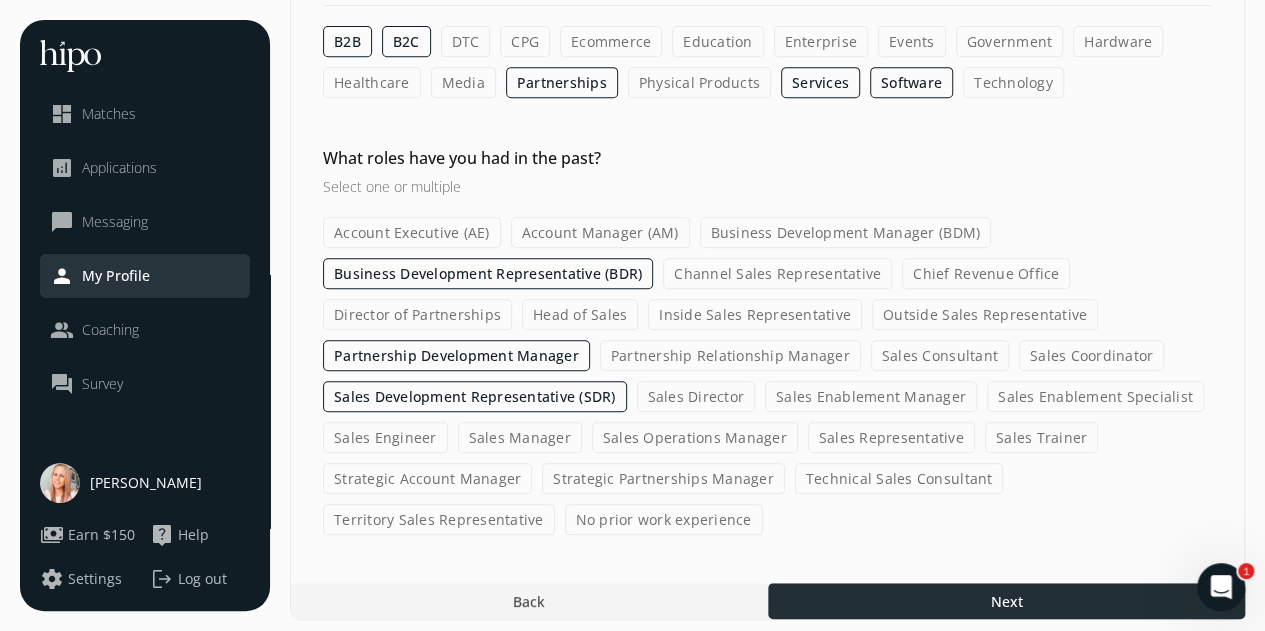 click at bounding box center (1006, 601) 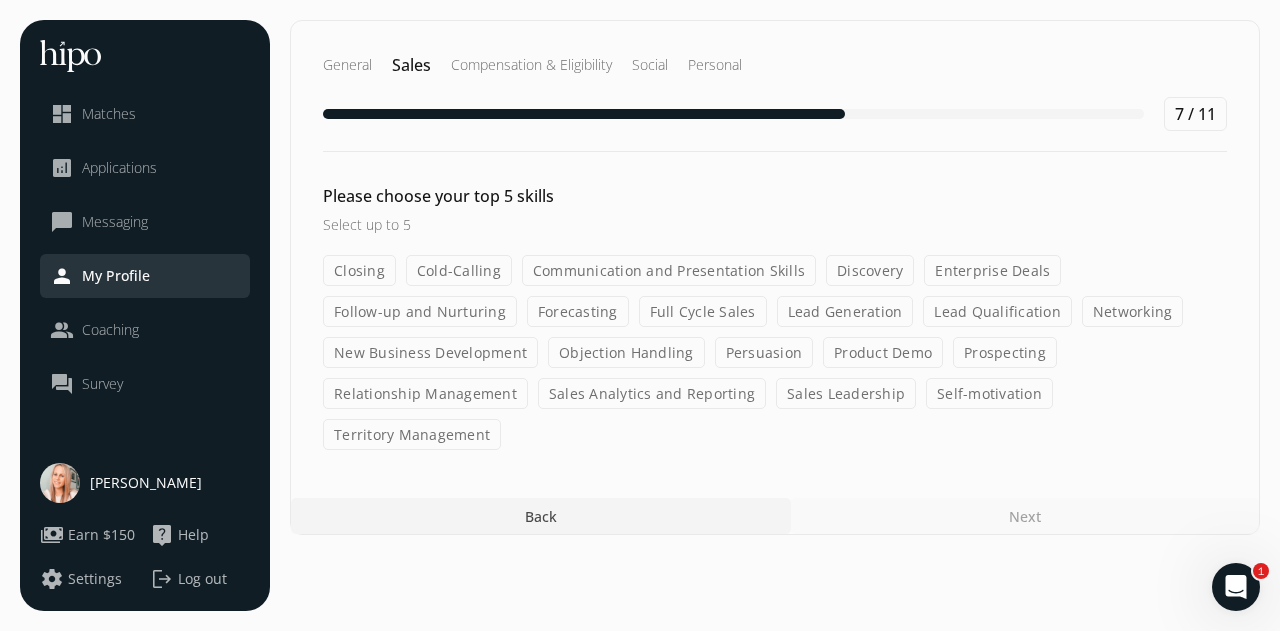 click on "Relationship Management" 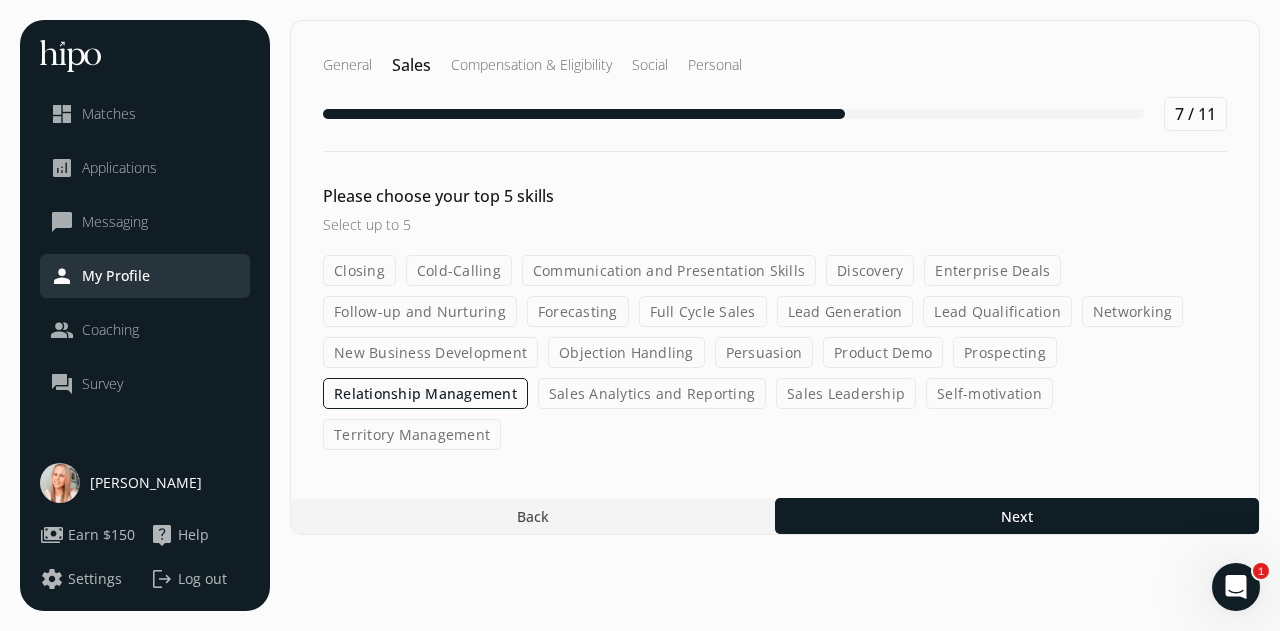 click on "New Business Development" 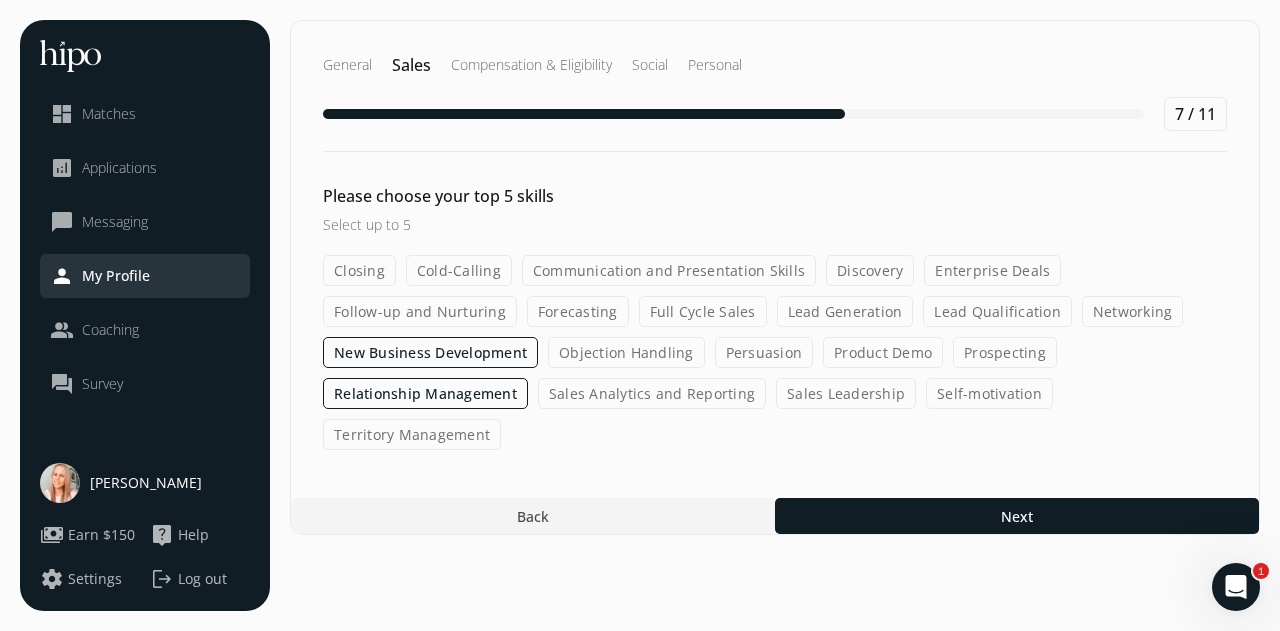 click on "Cold-Calling" 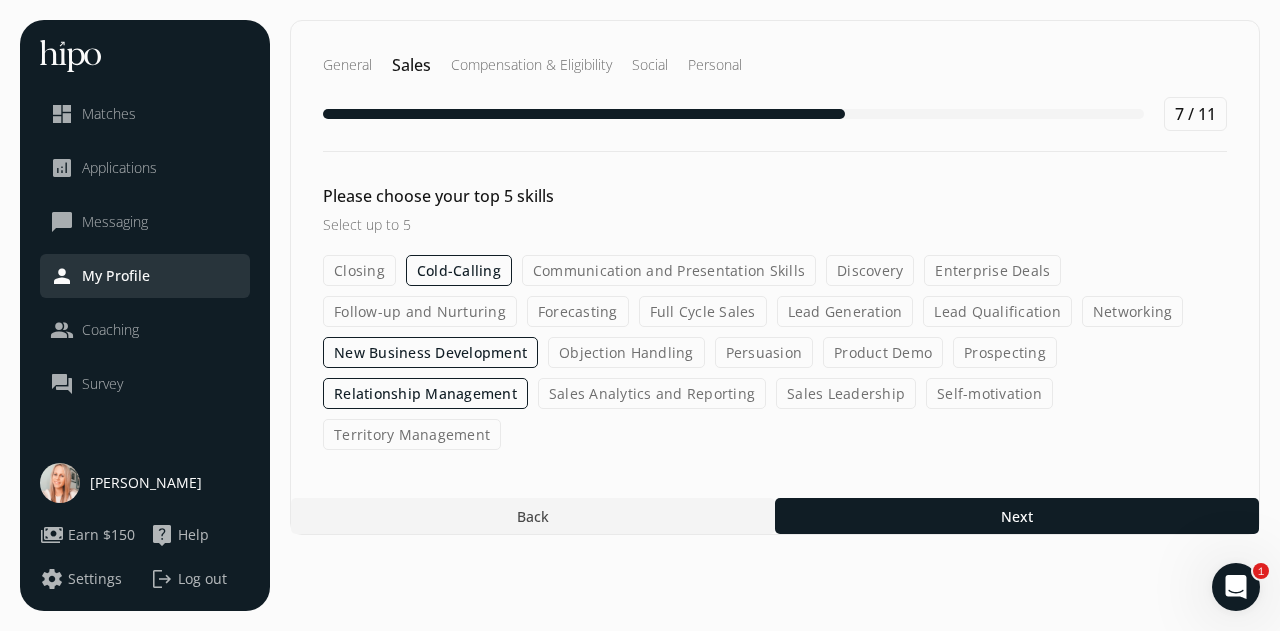 click on "Communication and Presentation Skills" 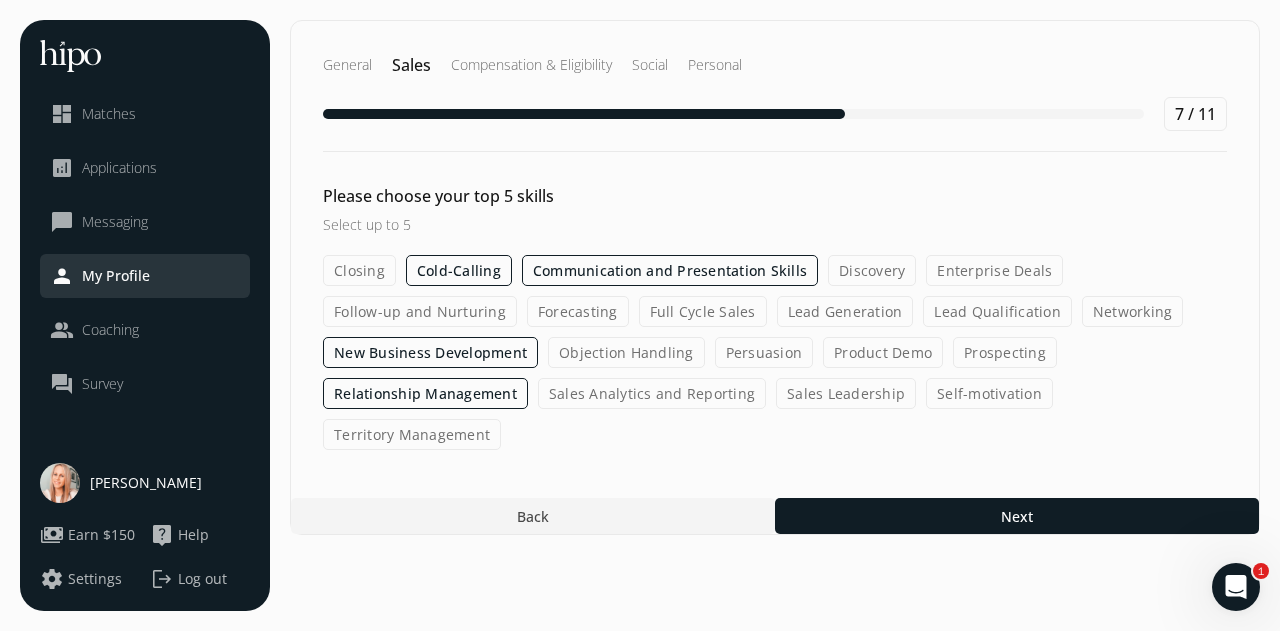 click on "Follow-up and Nurturing" 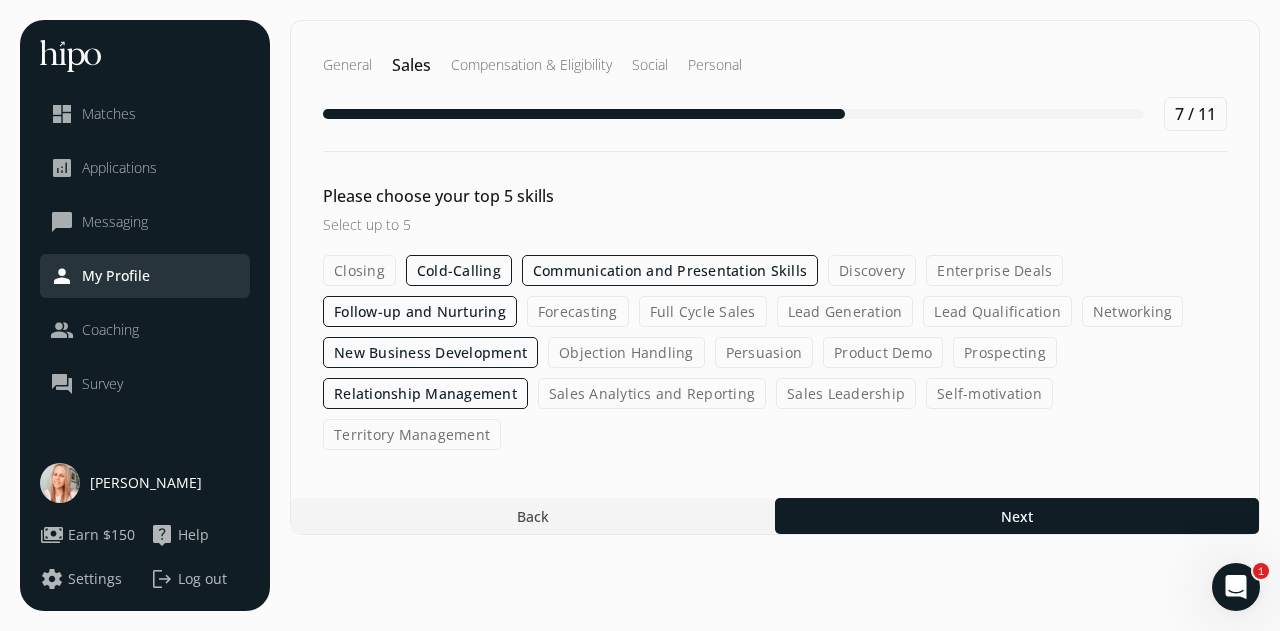 click on "Objection Handling" 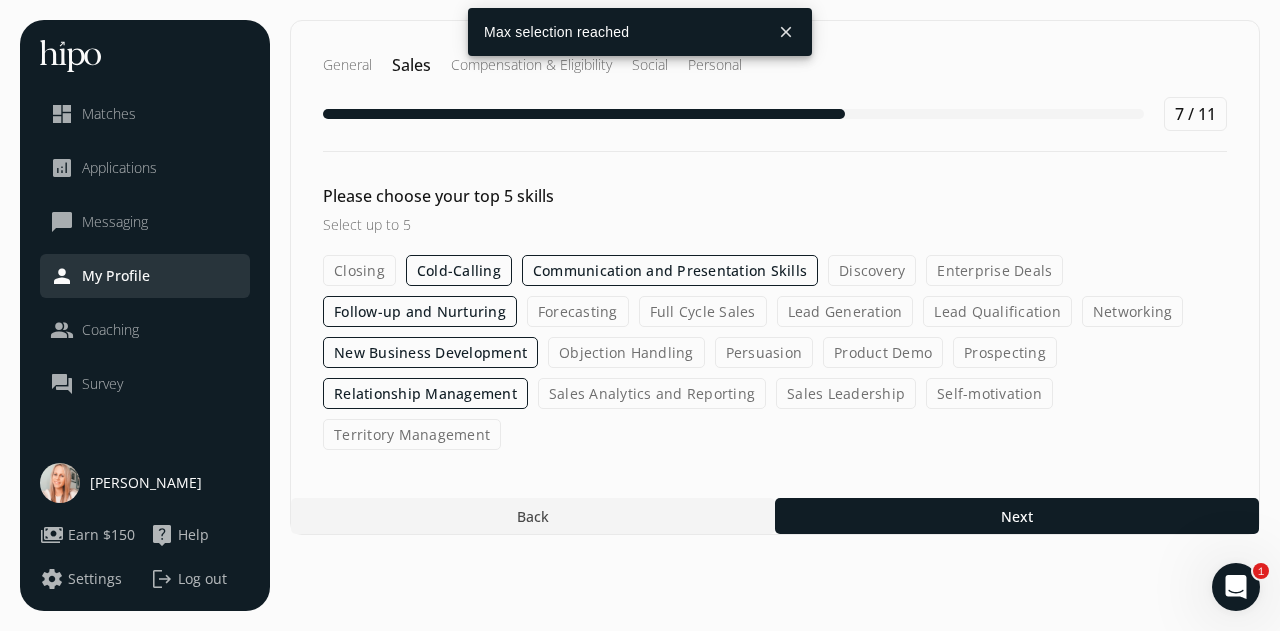 click on "Please choose your top 5 skills" at bounding box center (673, 196) 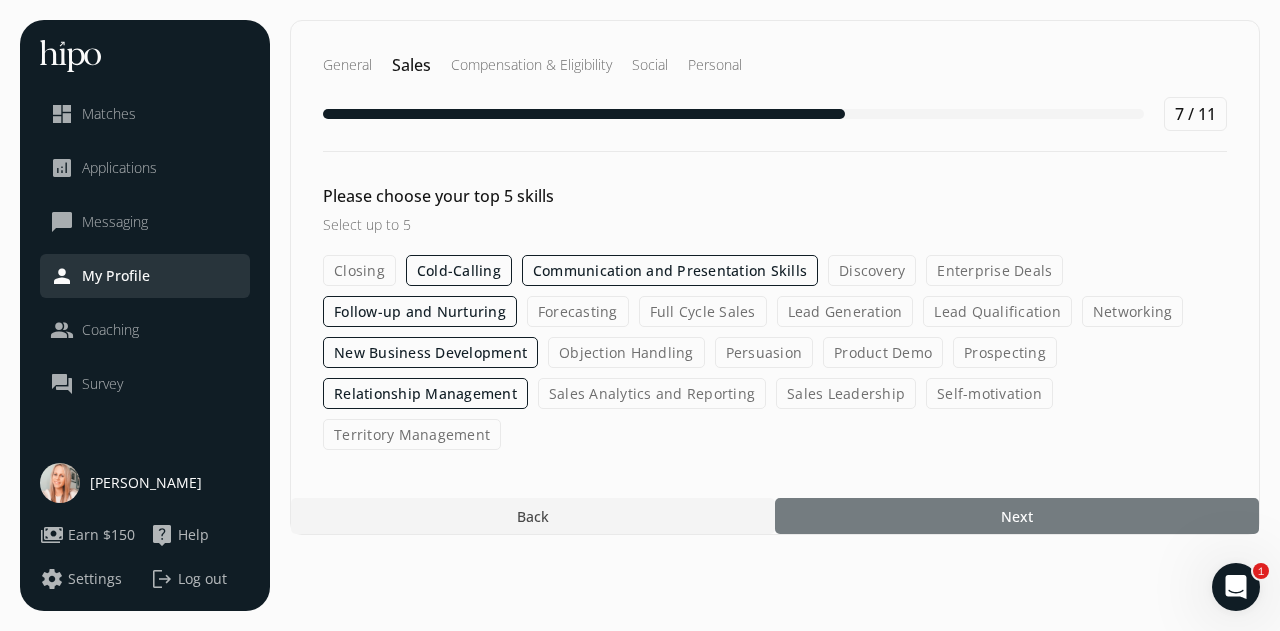 click on "Next" at bounding box center [1017, 516] 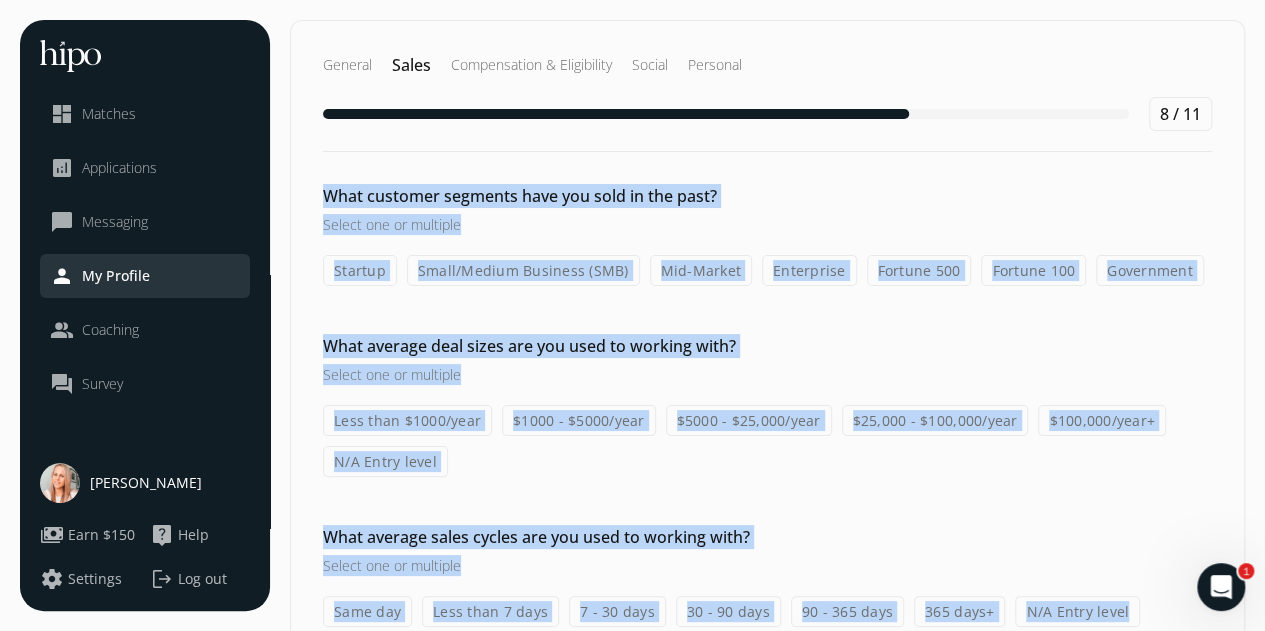 click on "Less than $1000/year $1000 - $5000/year $5000 - $25,000/year $25,000 - $100,000/year $100,000/year+ N/A Entry level" at bounding box center [767, 441] 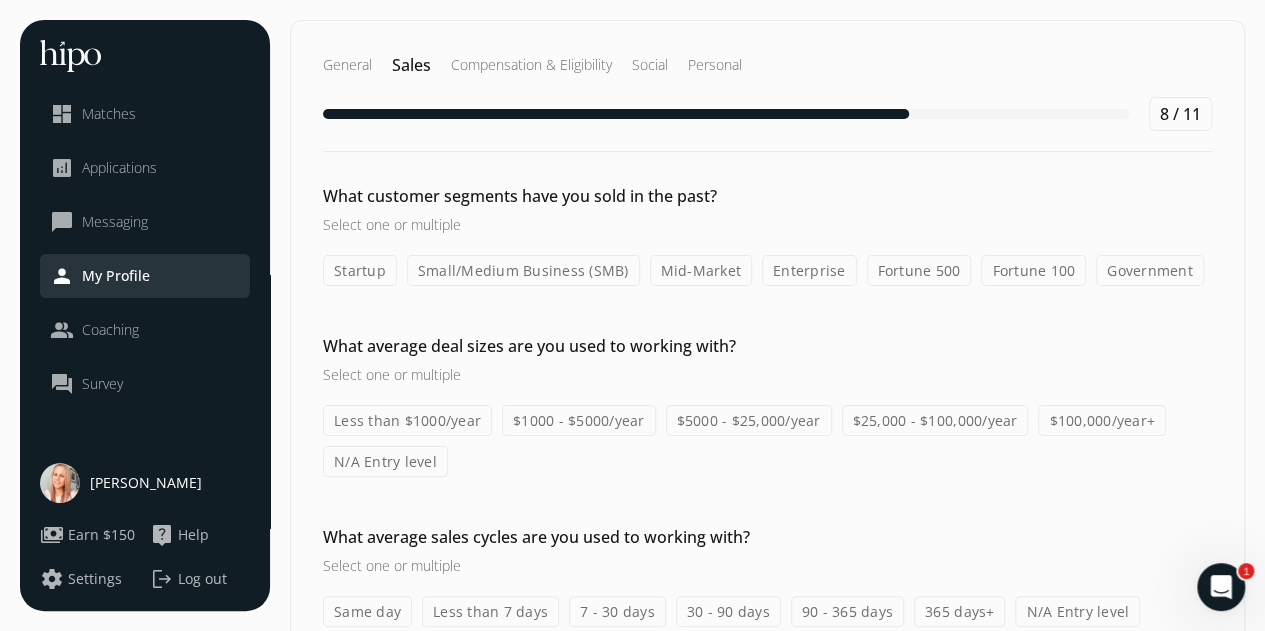 click on "Small/Medium Business (SMB)" 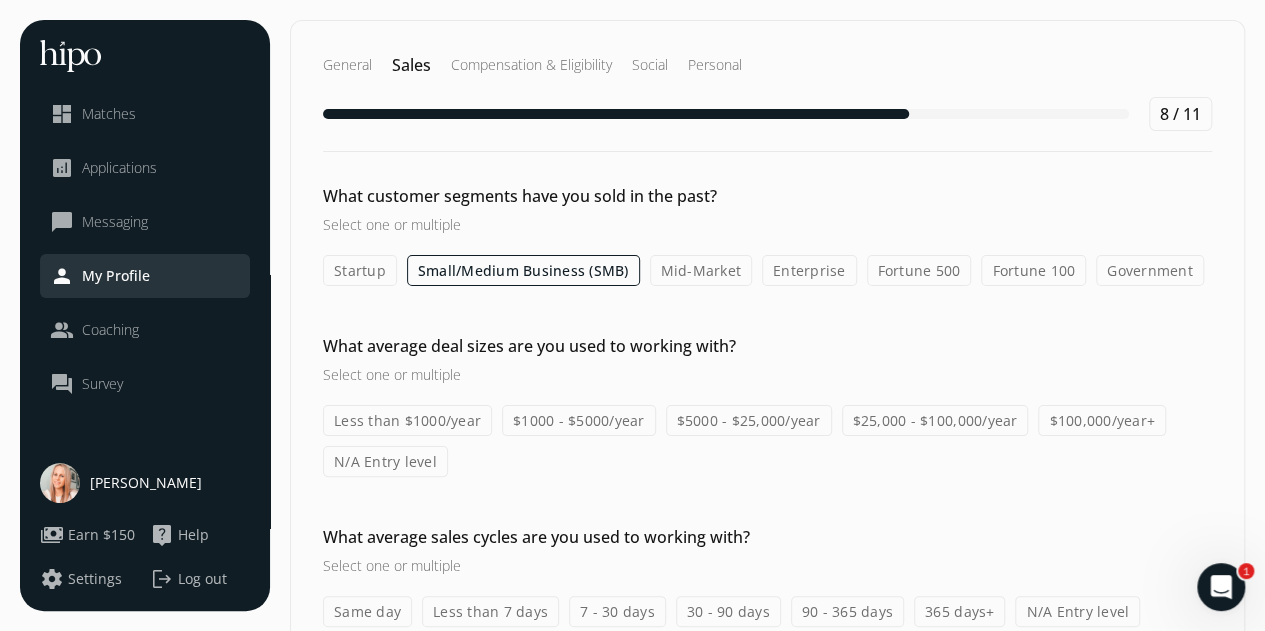 click on "Mid-Market" 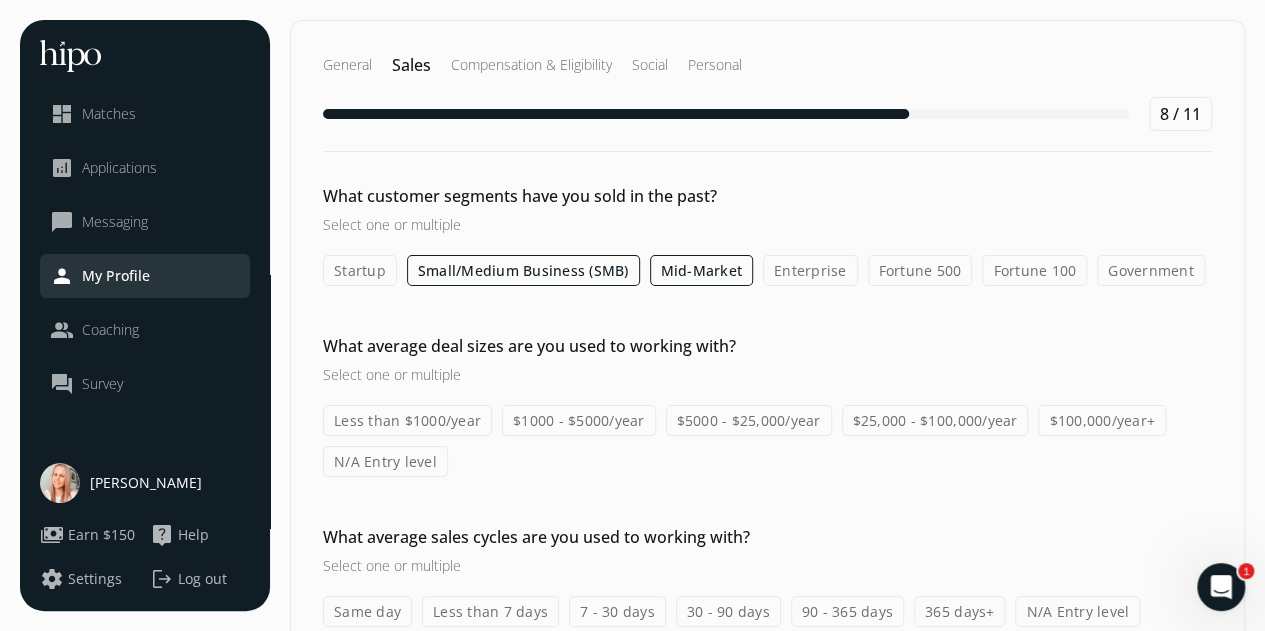 click on "Enterprise" 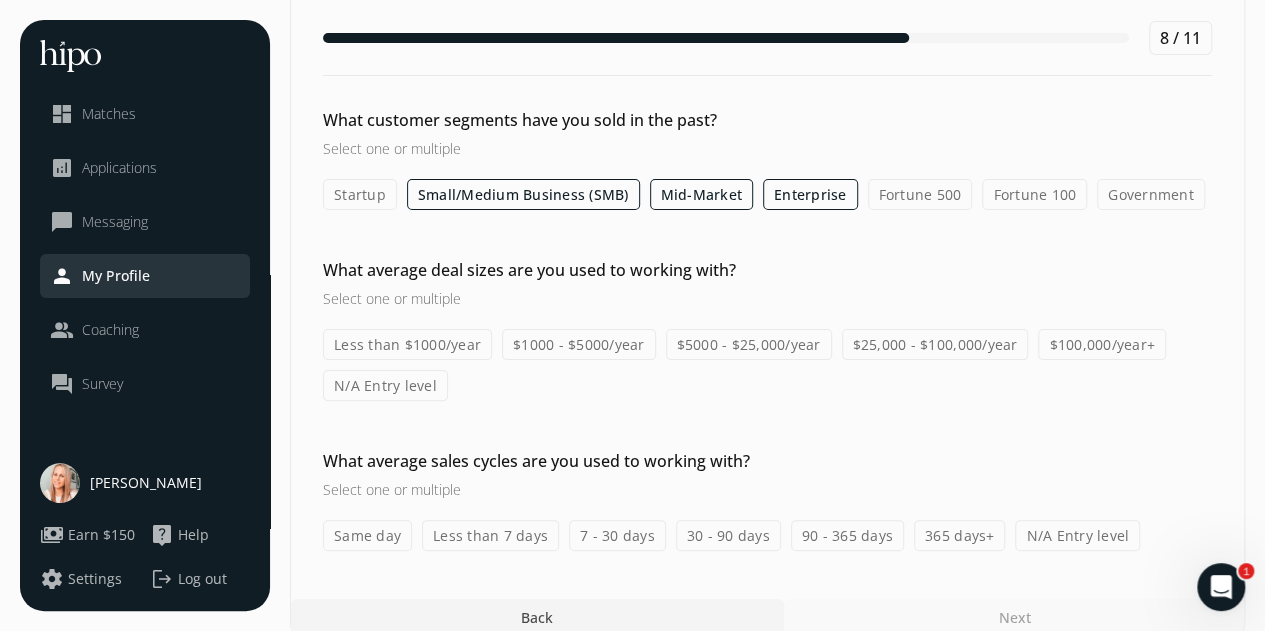 scroll, scrollTop: 96, scrollLeft: 0, axis: vertical 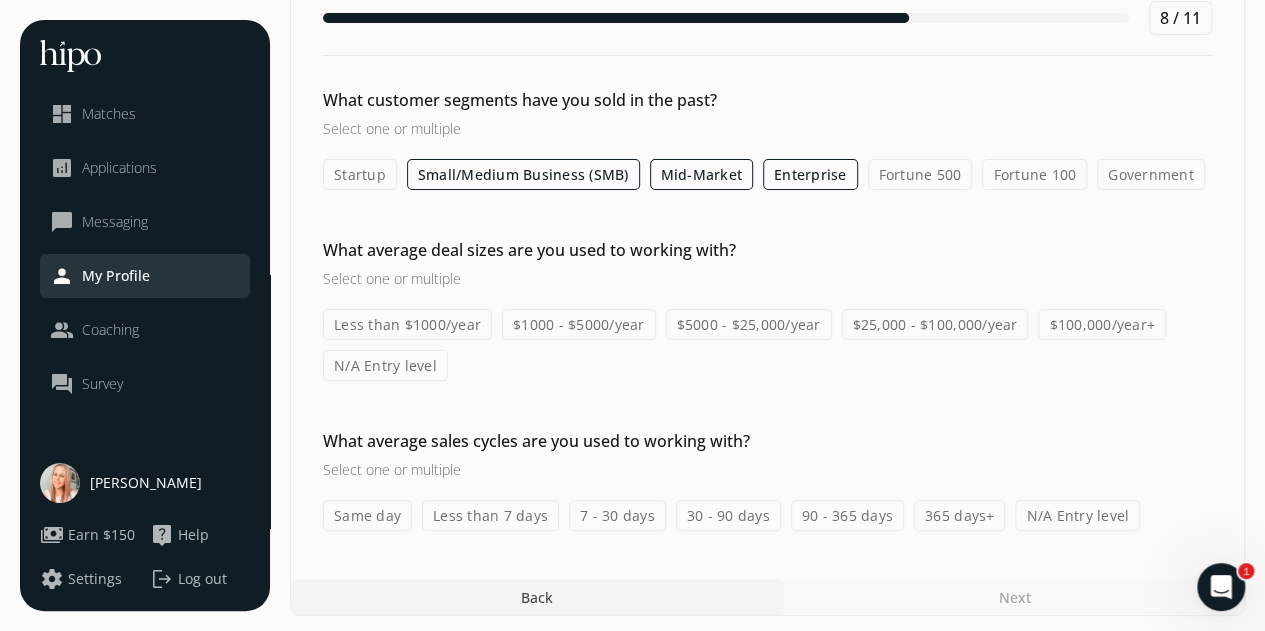 click on "$25,000 - $100,000/year" 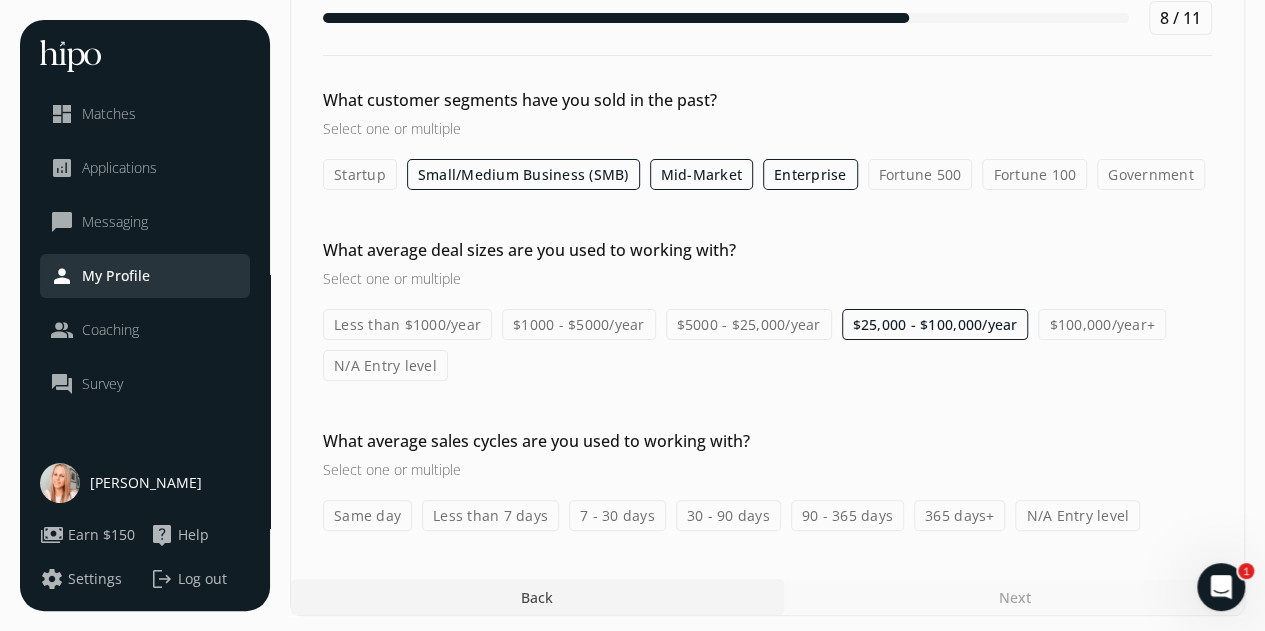 click on "30 - 90 days" 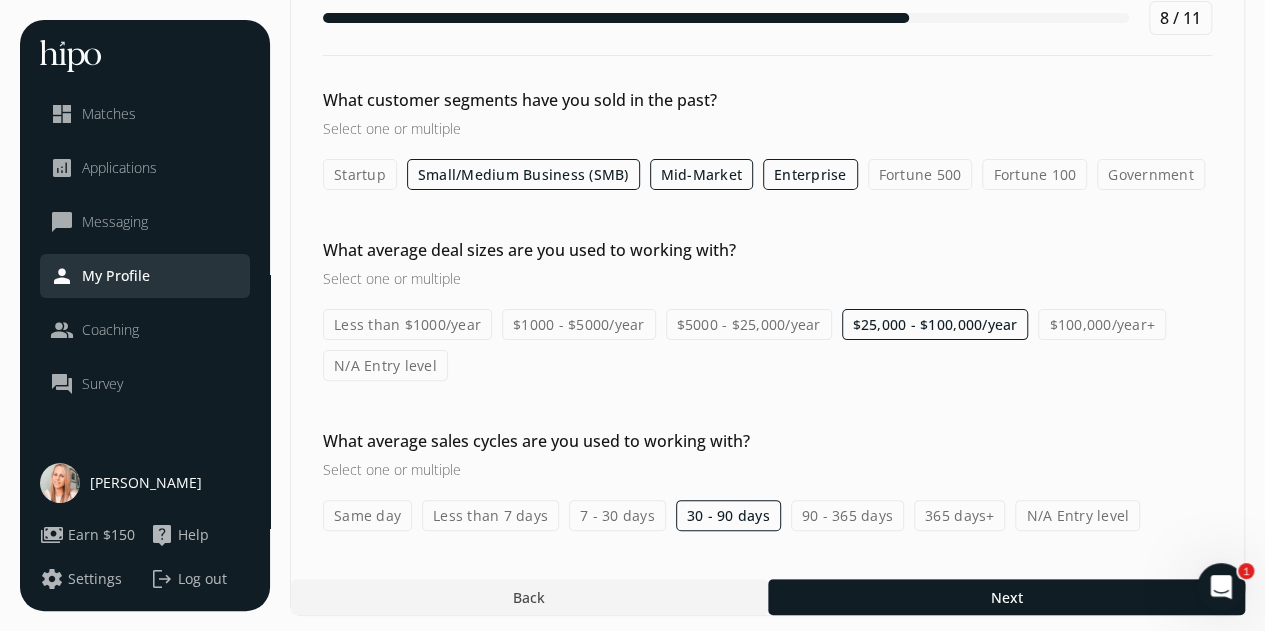 click on "90 - 365 days" 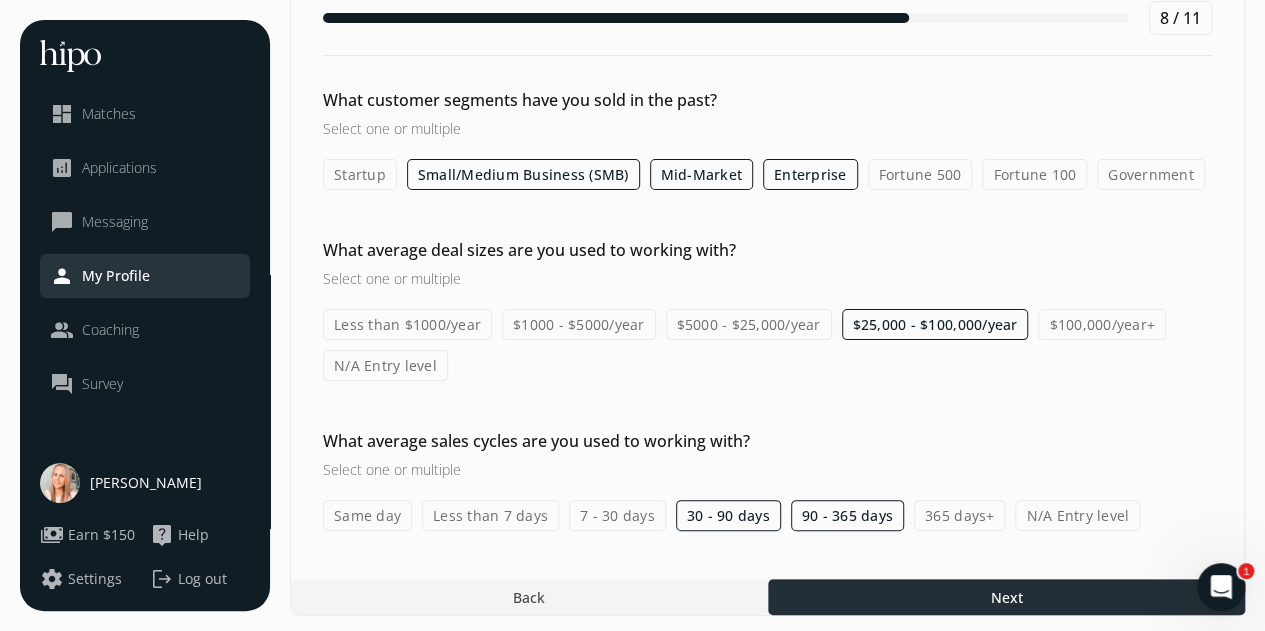 click at bounding box center [1006, 597] 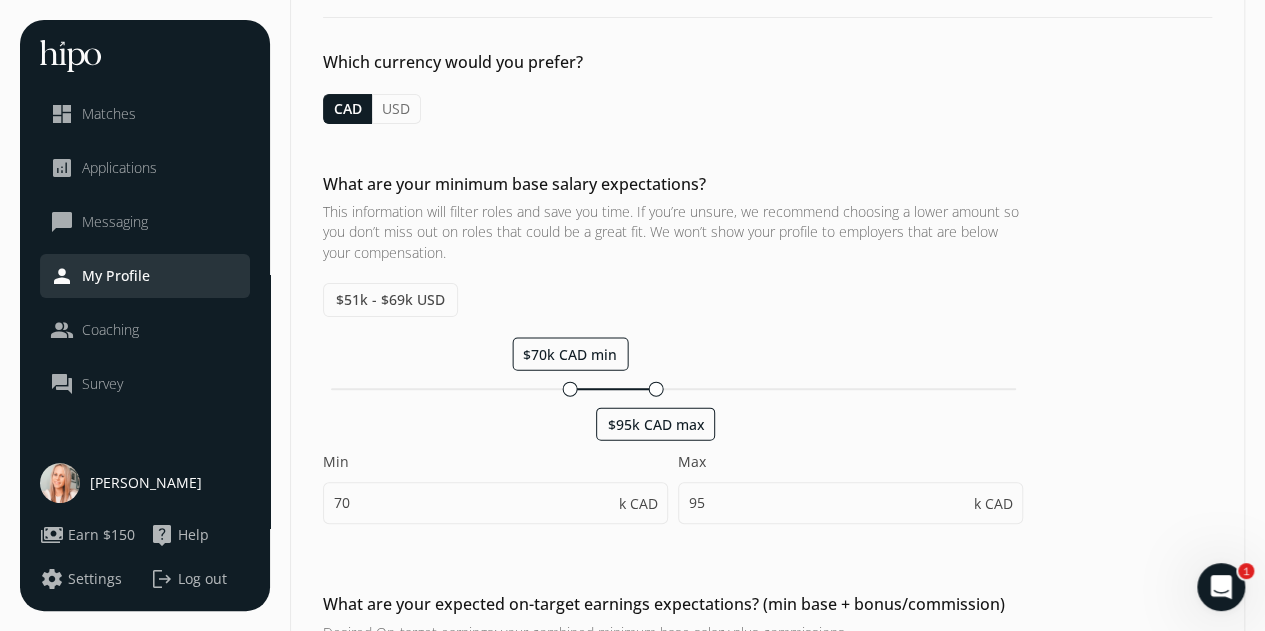 scroll, scrollTop: 188, scrollLeft: 0, axis: vertical 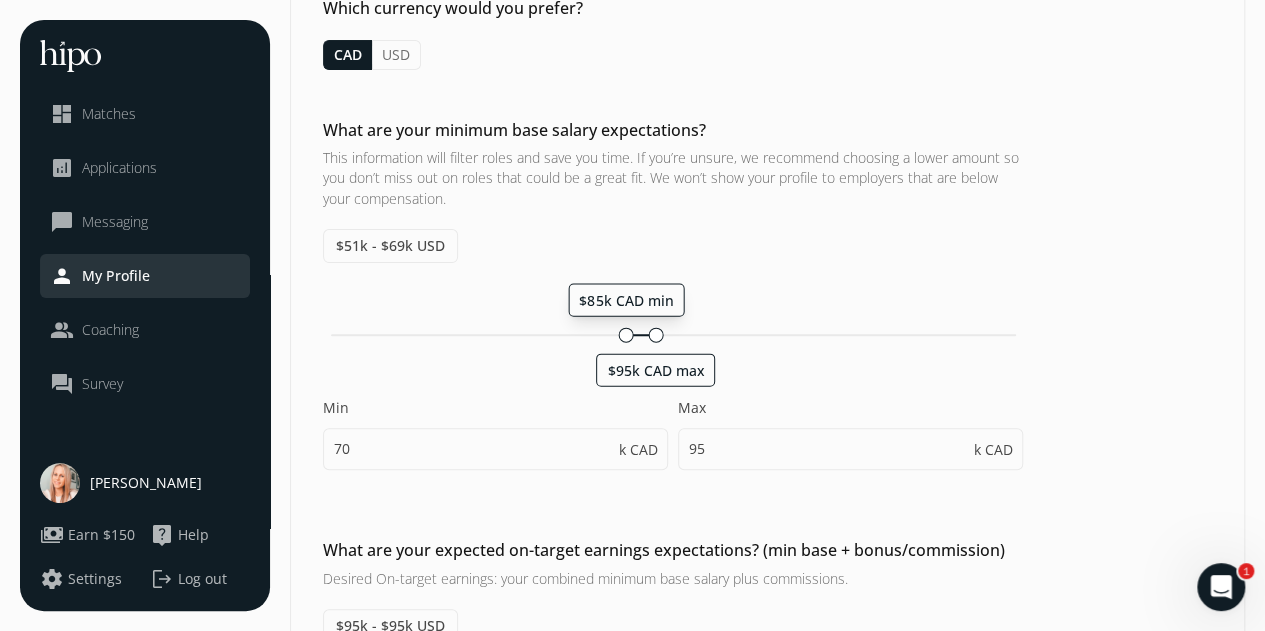 drag, startPoint x: 567, startPoint y: 330, endPoint x: 629, endPoint y: 329, distance: 62.008064 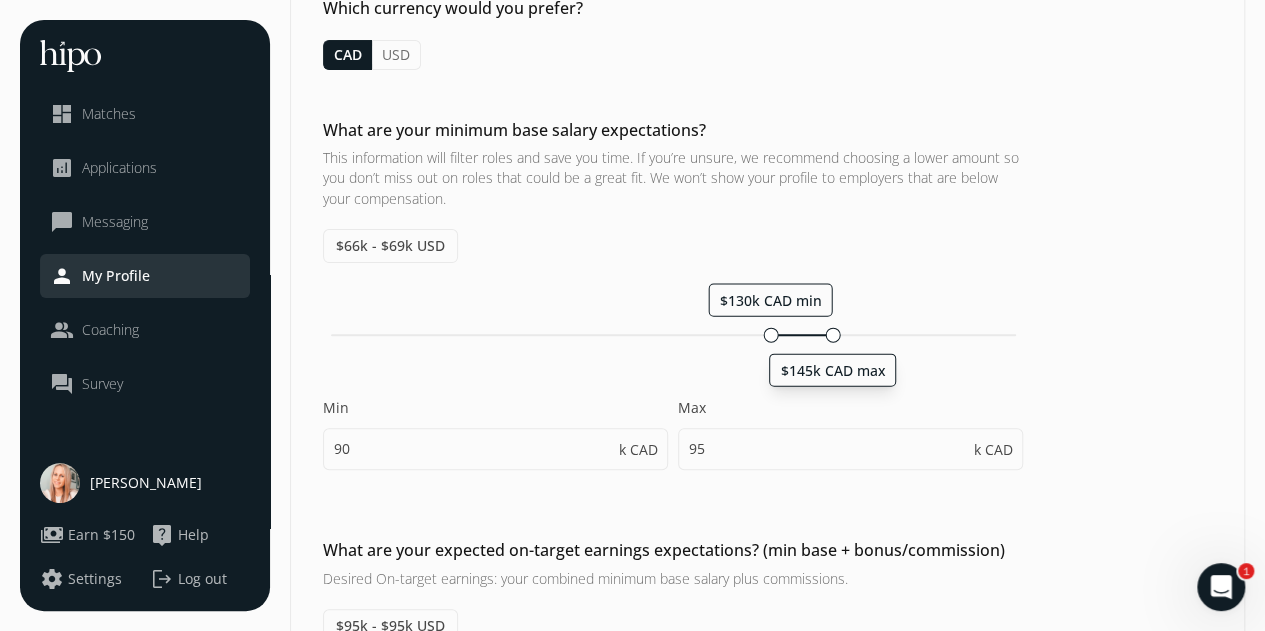drag, startPoint x: 654, startPoint y: 331, endPoint x: 835, endPoint y: 329, distance: 181.01105 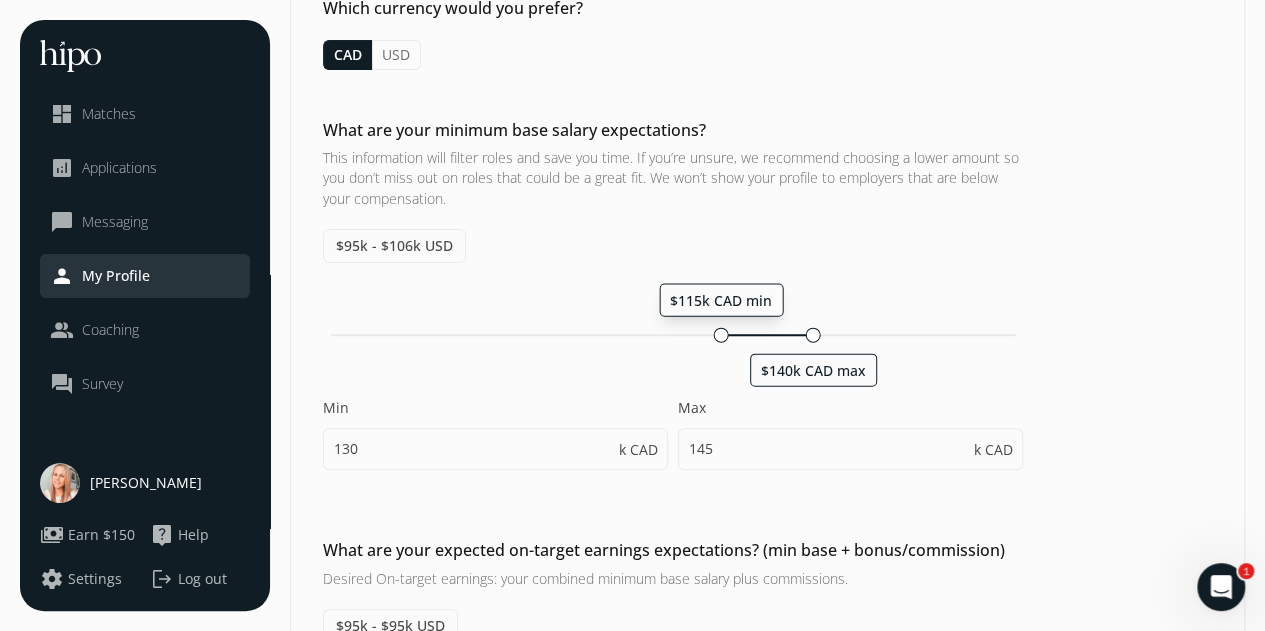 drag, startPoint x: 772, startPoint y: 332, endPoint x: 722, endPoint y: 330, distance: 50.039986 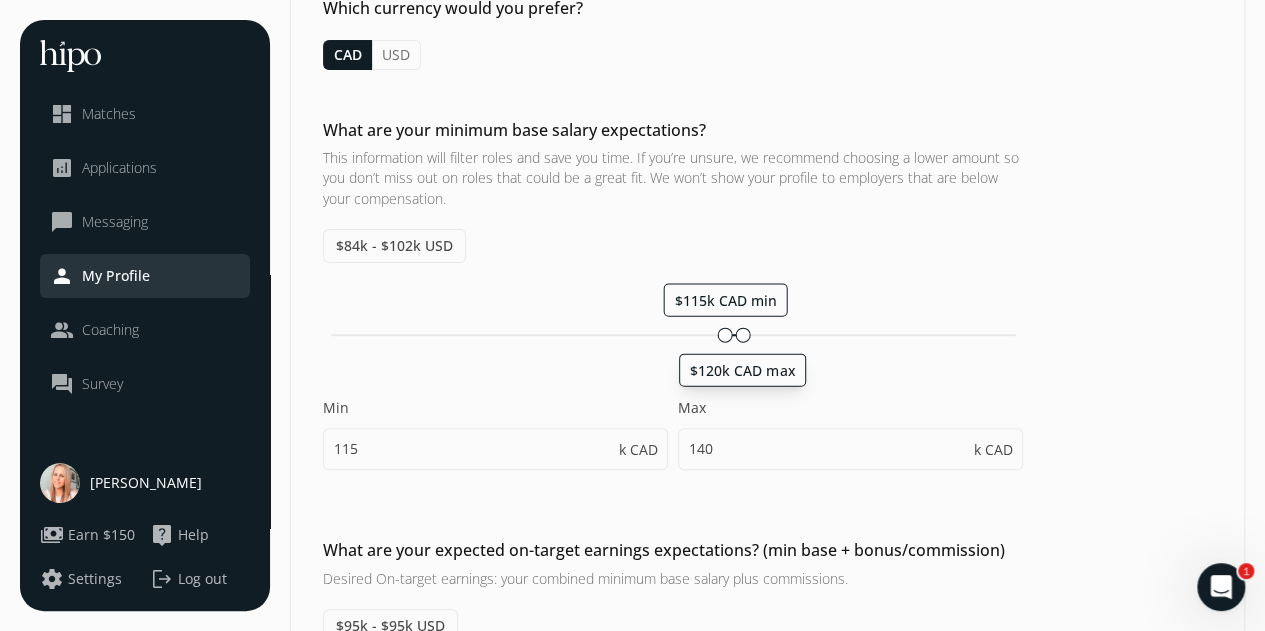 drag, startPoint x: 810, startPoint y: 331, endPoint x: 744, endPoint y: 345, distance: 67.46851 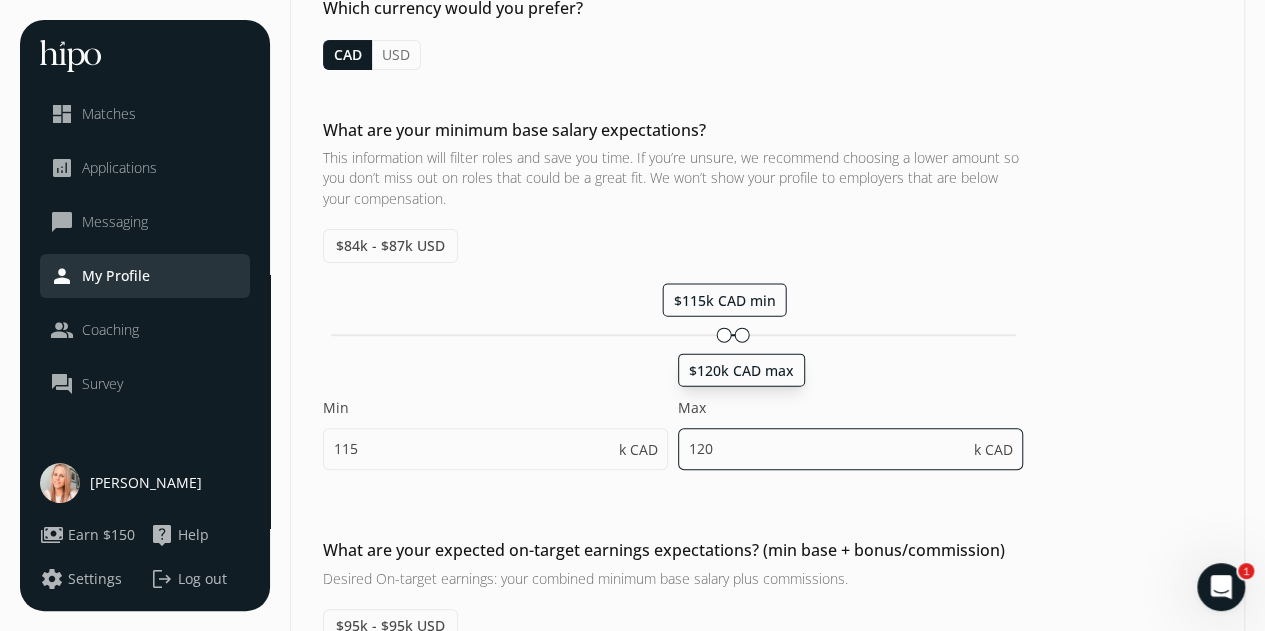 click on "120" at bounding box center [850, 449] 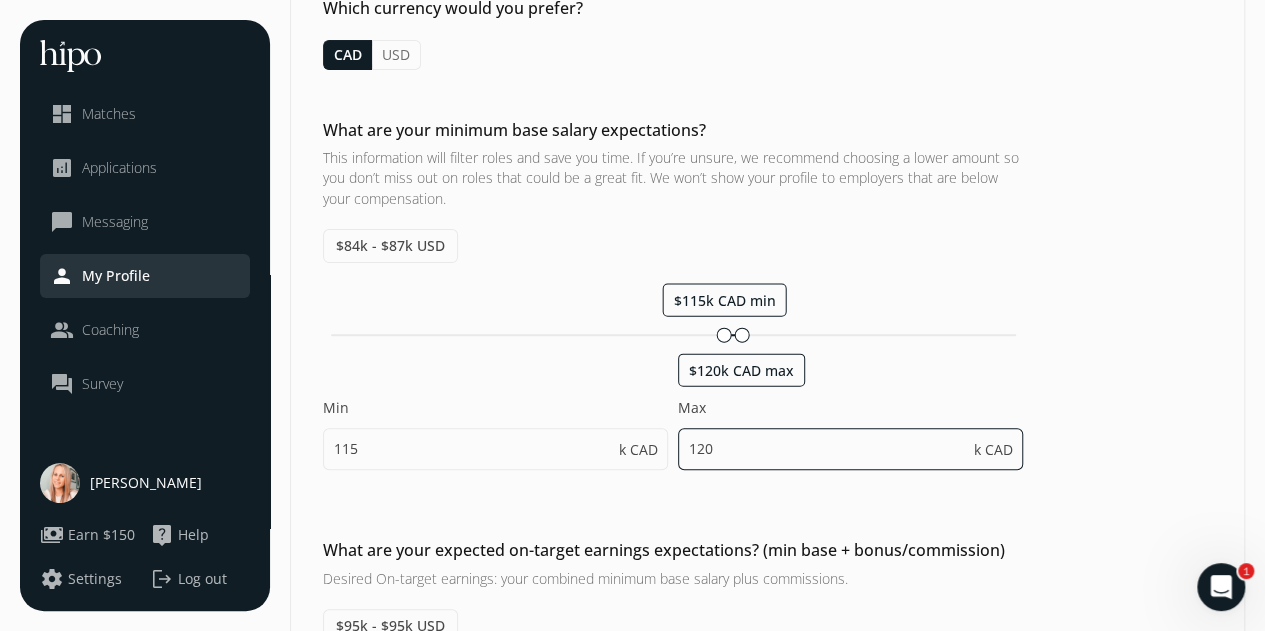 click on "120" at bounding box center [850, 449] 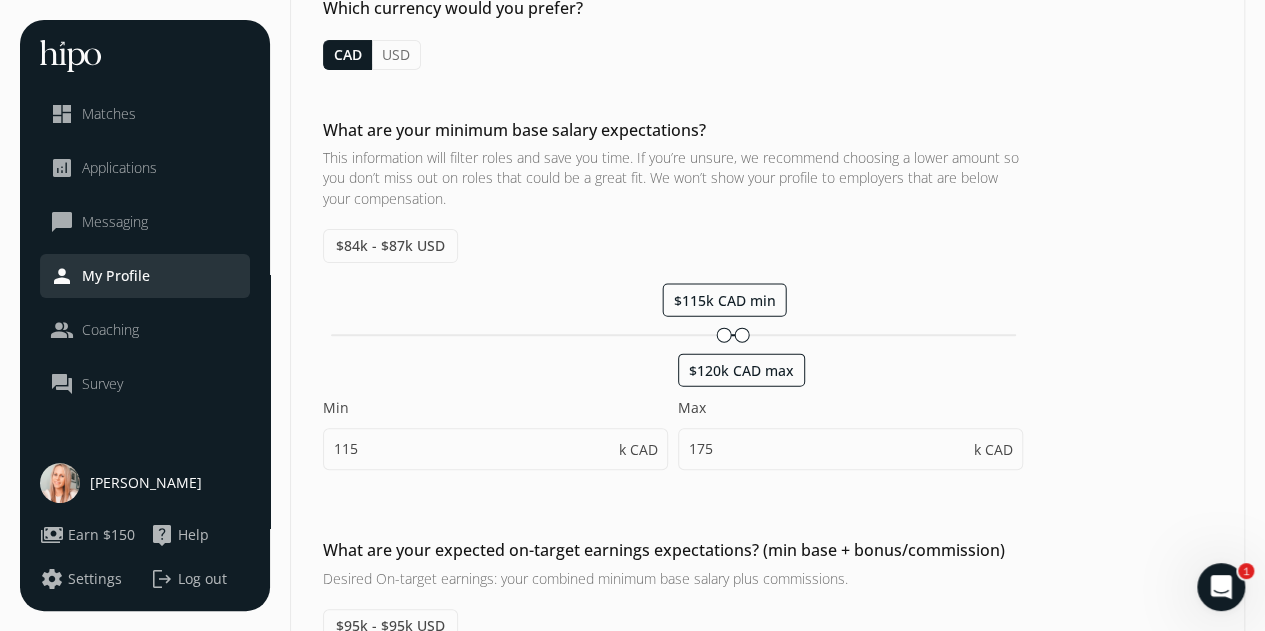 type on "145" 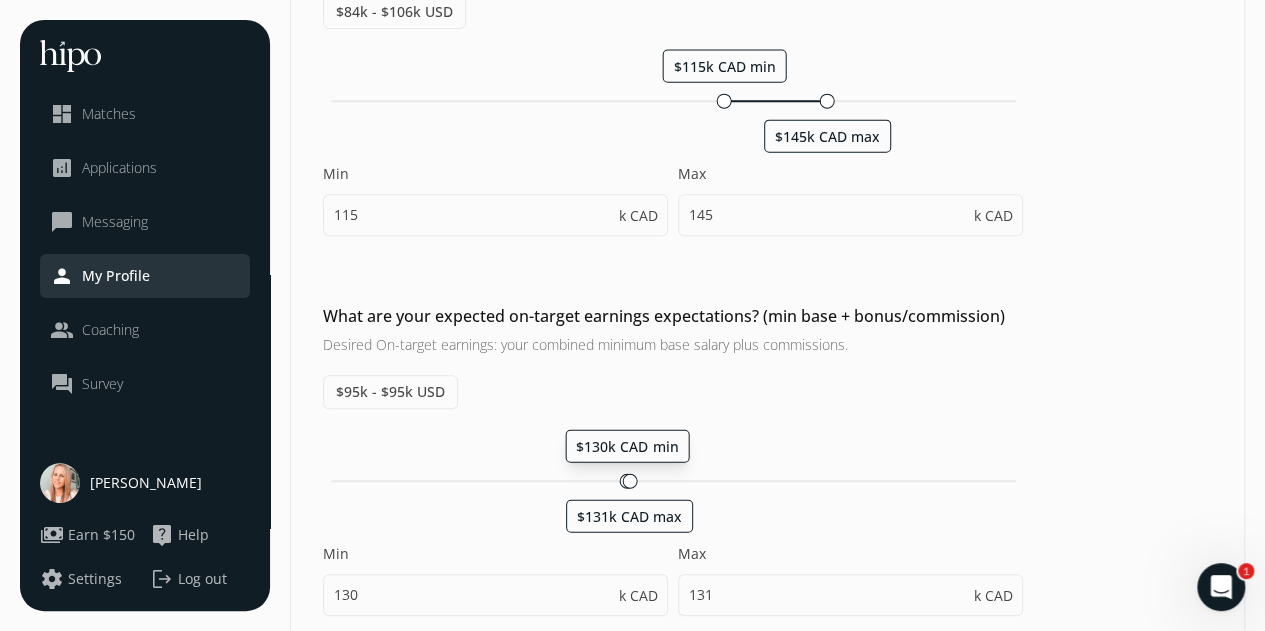 scroll, scrollTop: 430, scrollLeft: 0, axis: vertical 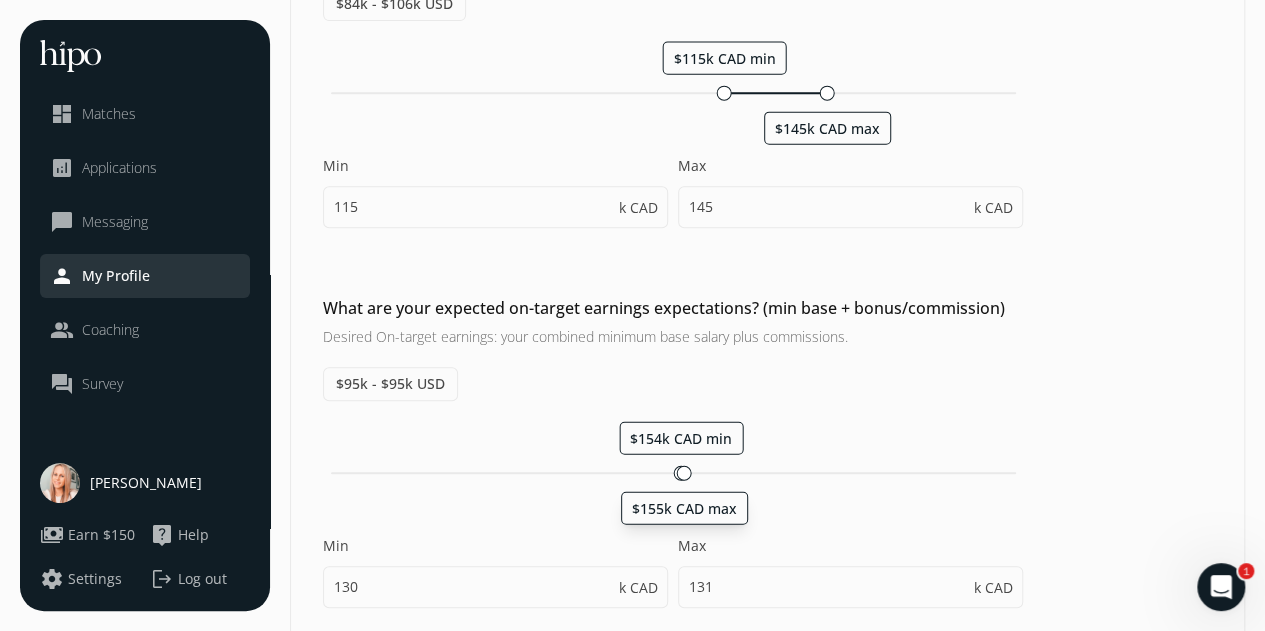 drag, startPoint x: 630, startPoint y: 469, endPoint x: 684, endPoint y: 455, distance: 55.7853 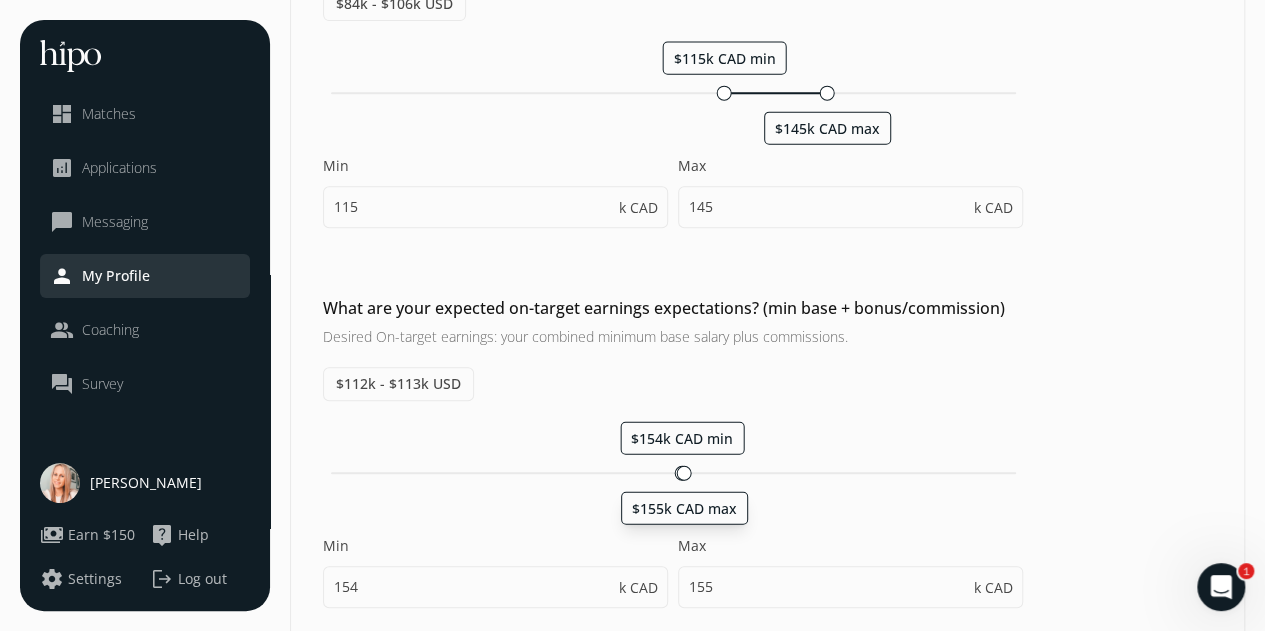 type on "186" 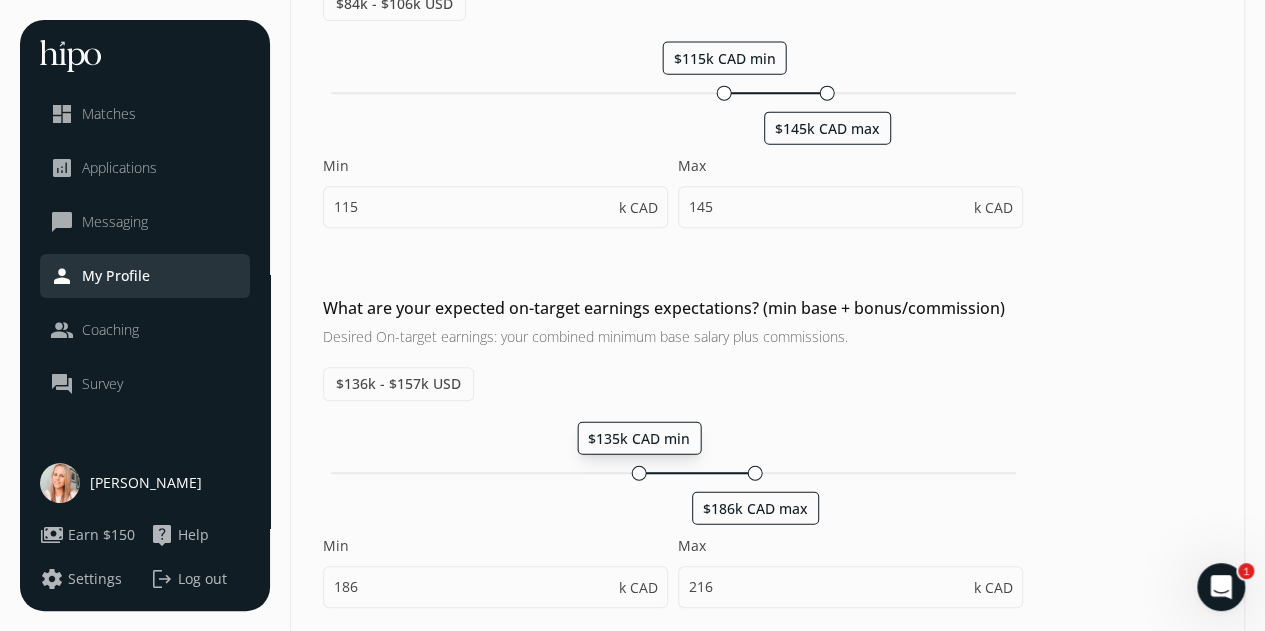 drag, startPoint x: 827, startPoint y: 469, endPoint x: 638, endPoint y: 465, distance: 189.04233 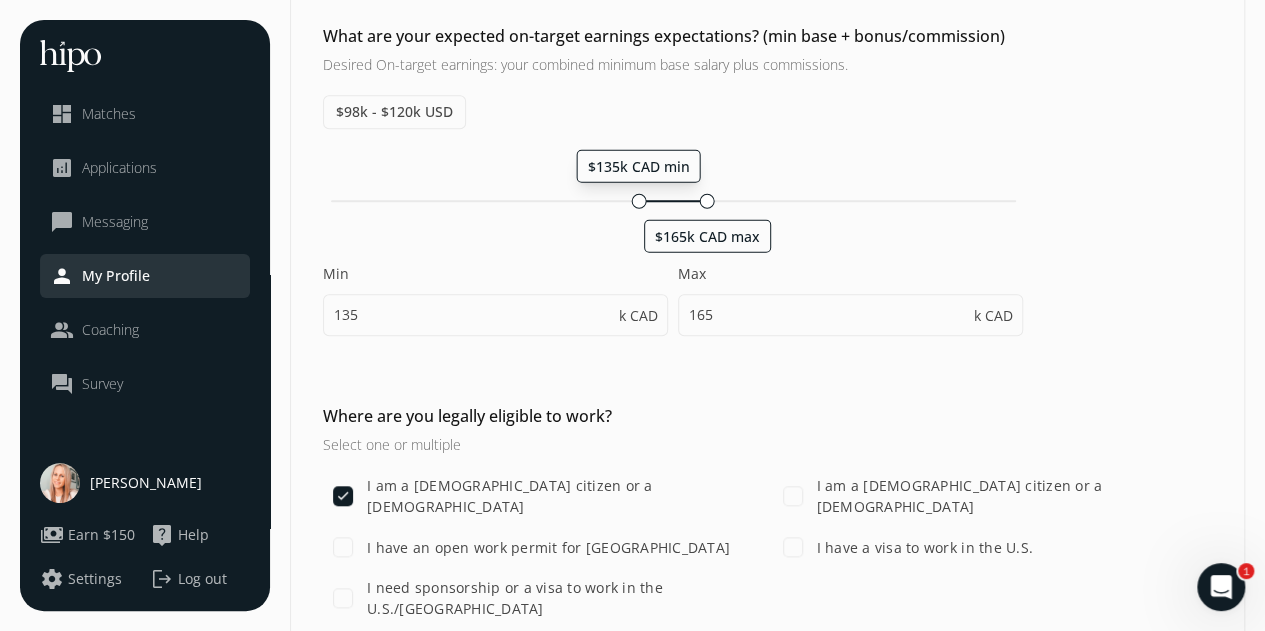 scroll, scrollTop: 786, scrollLeft: 0, axis: vertical 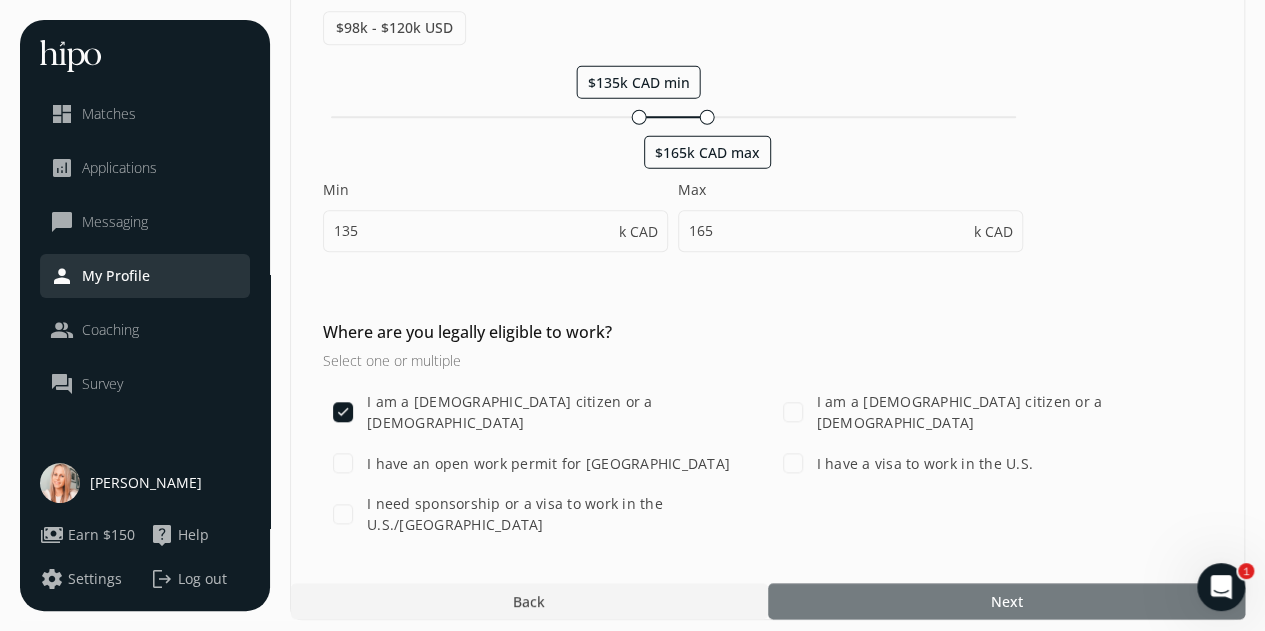 click at bounding box center [1006, 601] 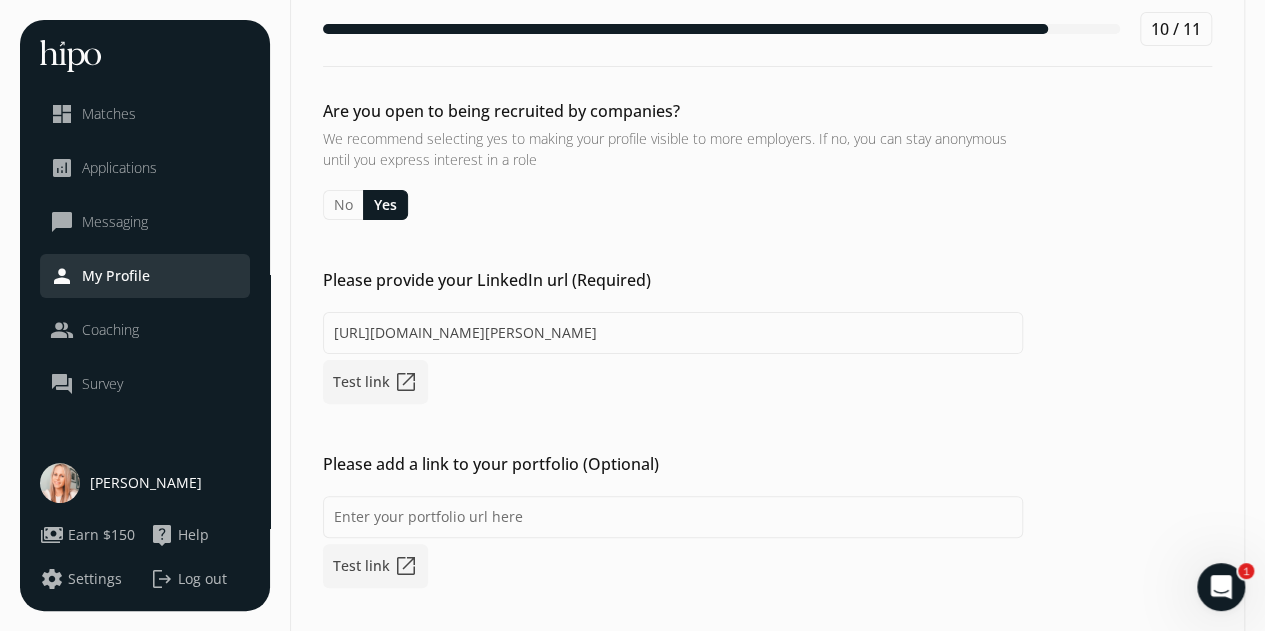 scroll, scrollTop: 84, scrollLeft: 0, axis: vertical 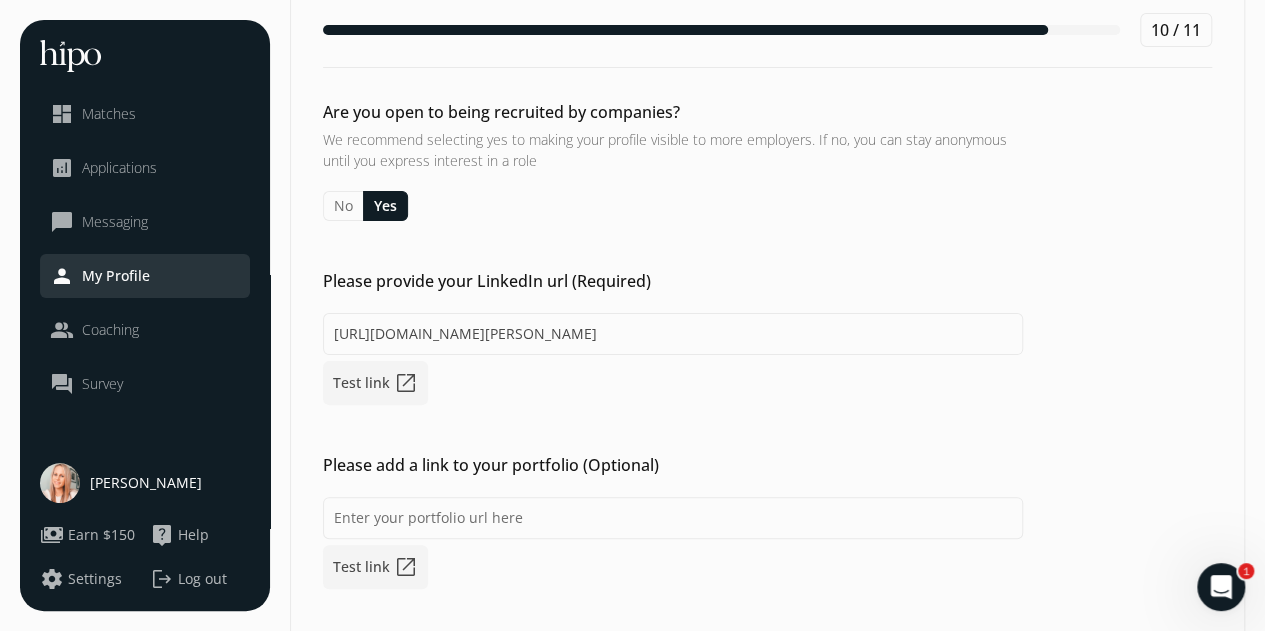 click on "open_in_new" at bounding box center (406, 383) 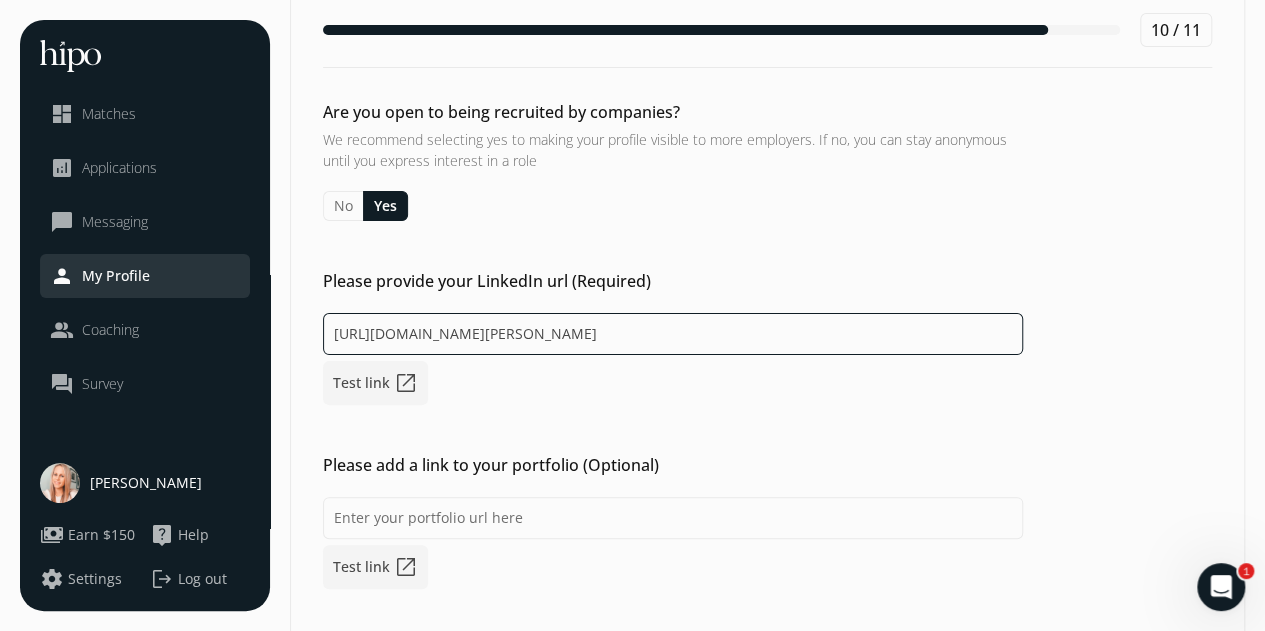 click on "https://www.linkedin.com/in/lyndsay-park-54141850/" at bounding box center (673, 334) 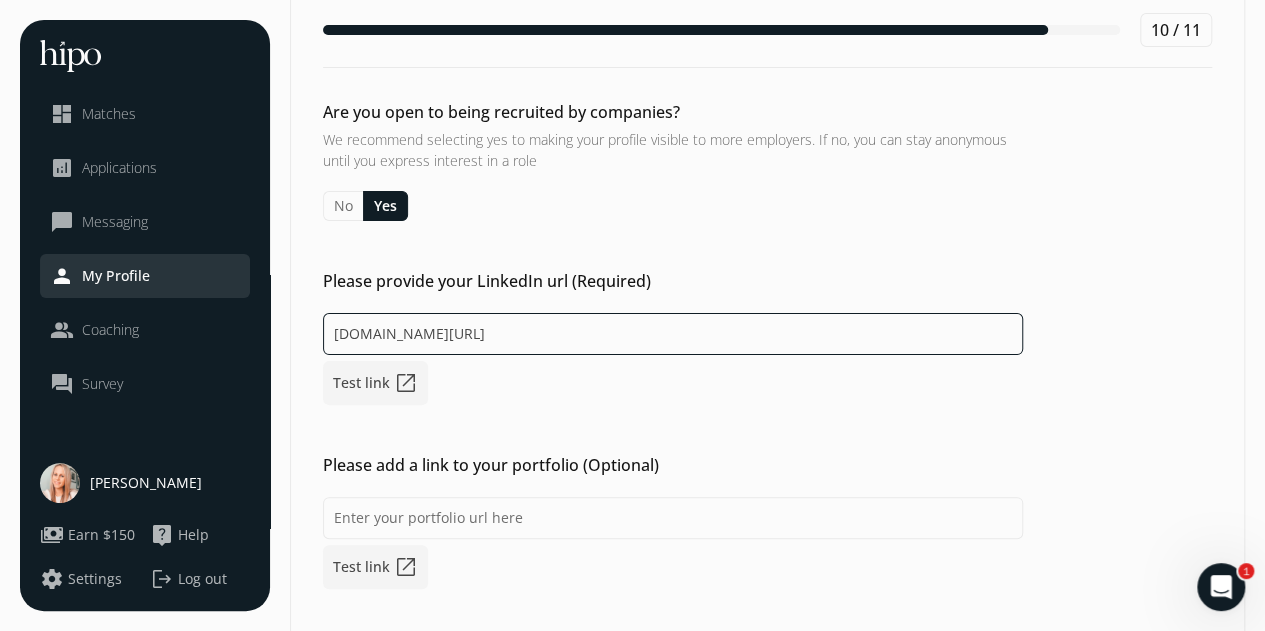 type on "www.linkedin.com/in/lyndsaypark" 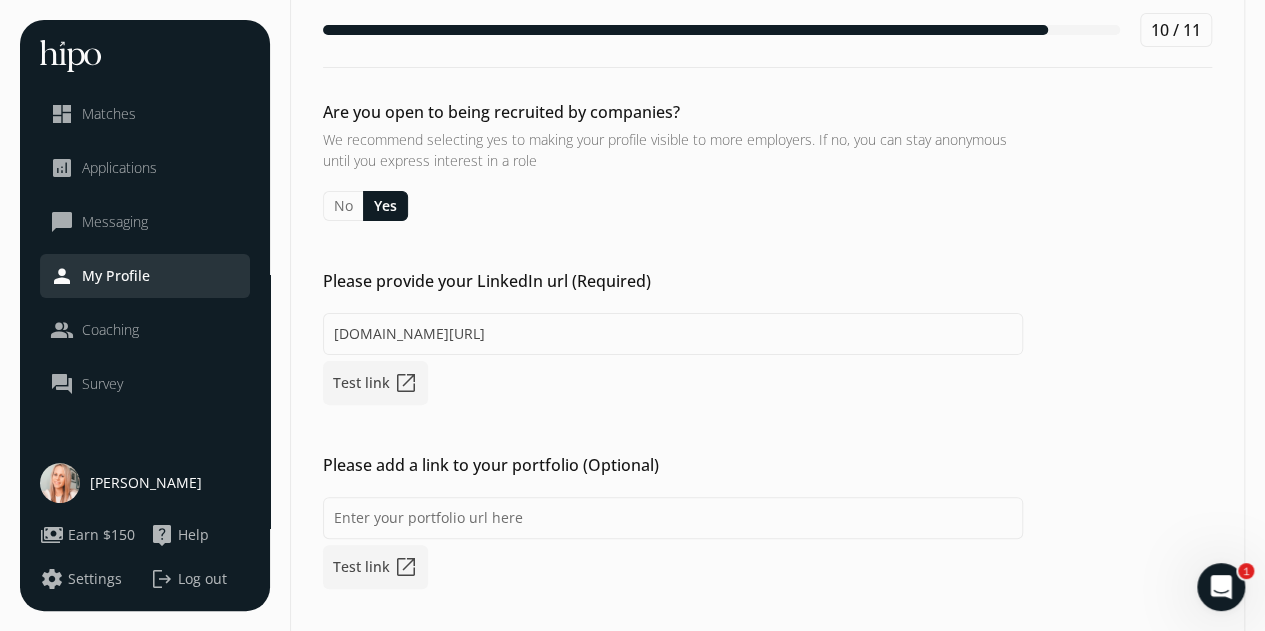 click on "www.linkedin.com/in/lyndsaypark  Test link  open_in_new" at bounding box center (673, 359) 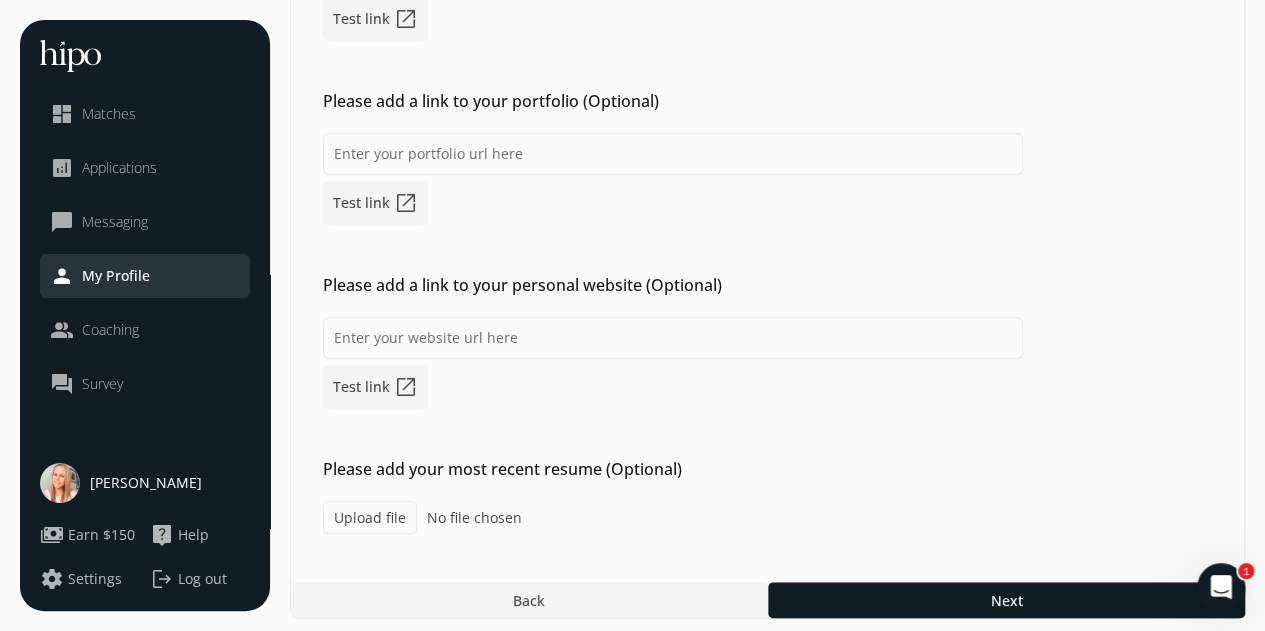 scroll, scrollTop: 451, scrollLeft: 0, axis: vertical 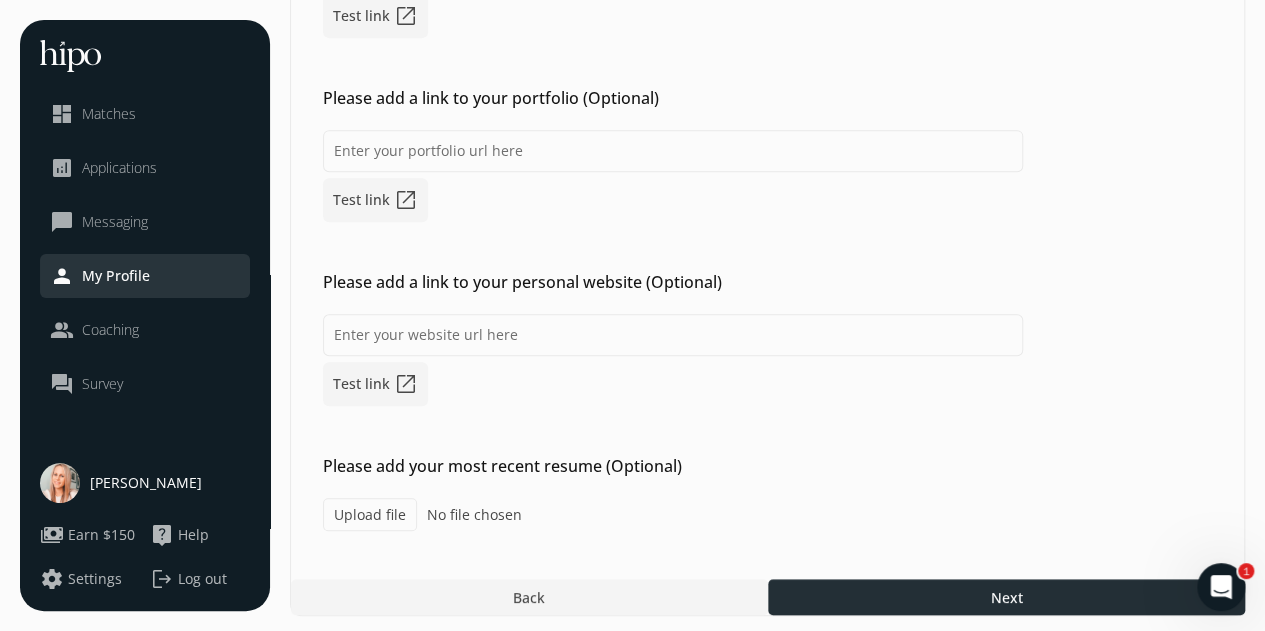 click at bounding box center [1006, 597] 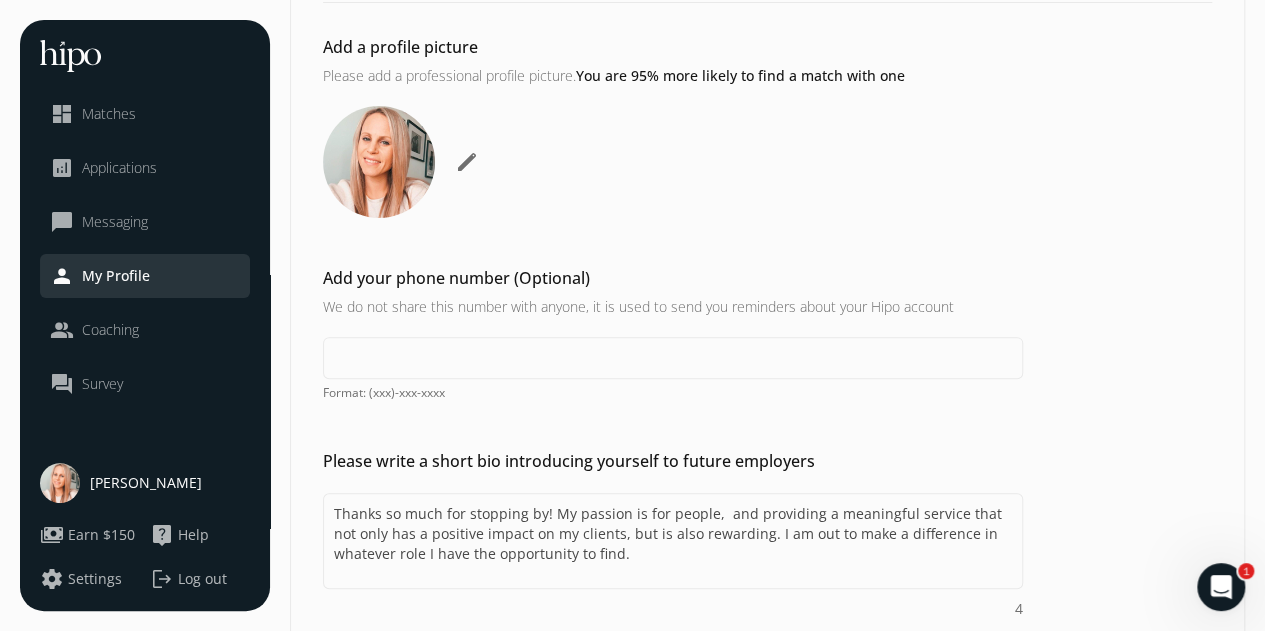 scroll, scrollTop: 134, scrollLeft: 0, axis: vertical 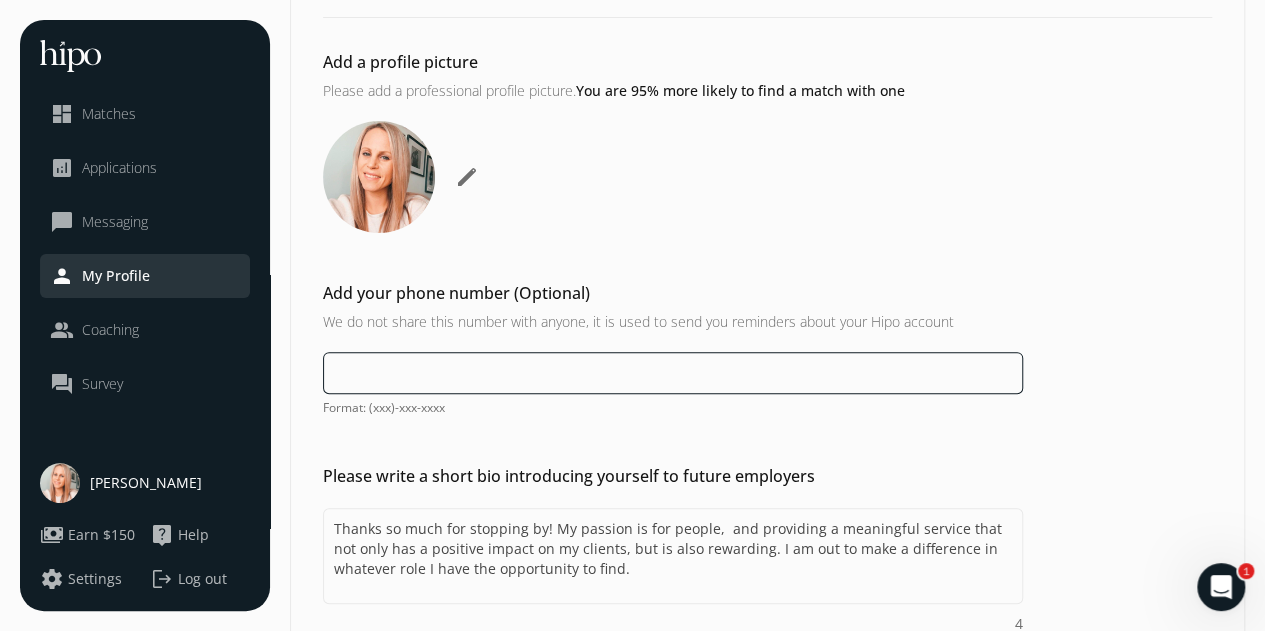 click at bounding box center [673, 373] 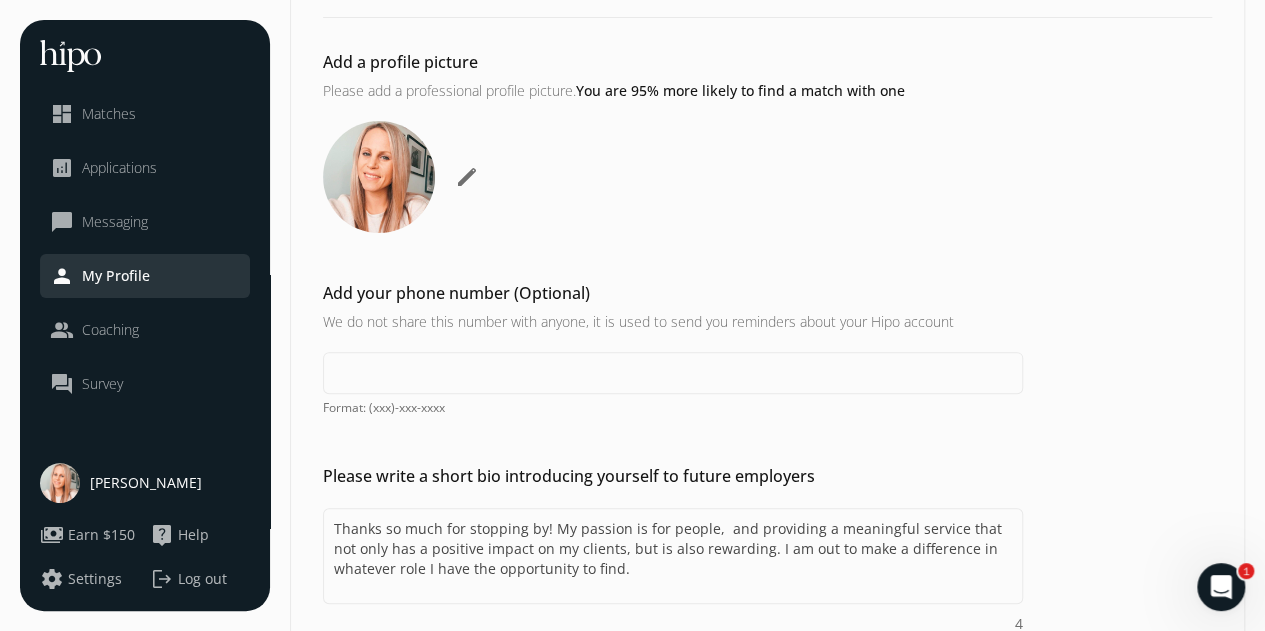 click on "Add a profile picture Please add a professional profile picture.  You are 95% more likely to find a match with one edit Add your phone number (Optional) We do not share this number with anyone, it is used to send you reminders about your Hipo account  Format: (xxx)-xxx-xxxx Please write a short bio introducing yourself to future employers Thanks so much for stopping by! My passion is for people,  and providing a meaningful service that not only has a positive impact on my clients, but is also rewarding. I am out to make a difference in whatever role I have the opportunity to find. 4  Please answer  at least 2  of the following conversation starters  To answer, click on any conversation starter box and fill in the text area  My greatest accomplishment to date  1500 add I thrive when  1500 add In my last role I was hired to  1500 add I'm known for  1500 add  Show more conversation starters" 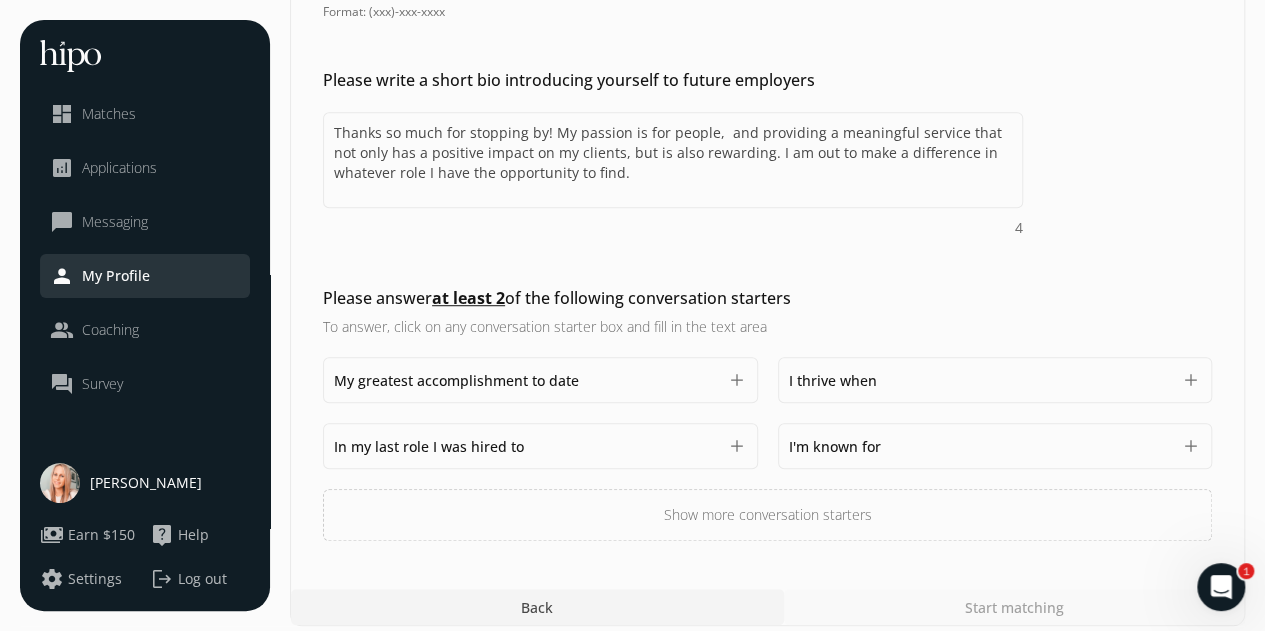 scroll, scrollTop: 528, scrollLeft: 0, axis: vertical 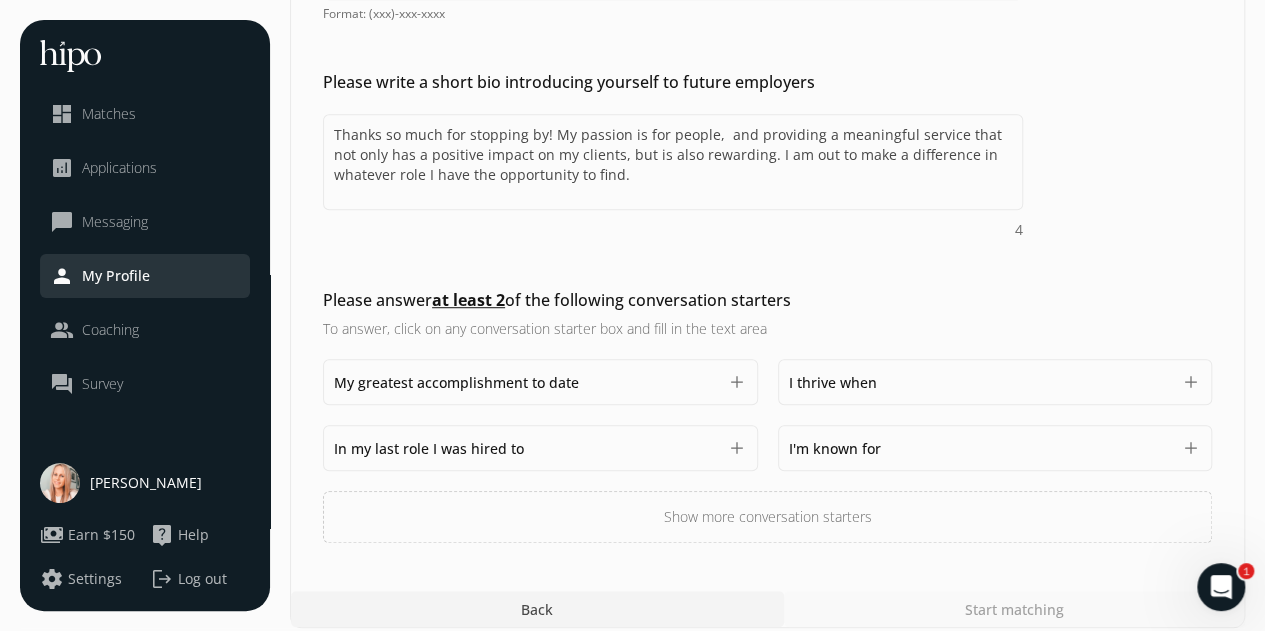 click on "add" 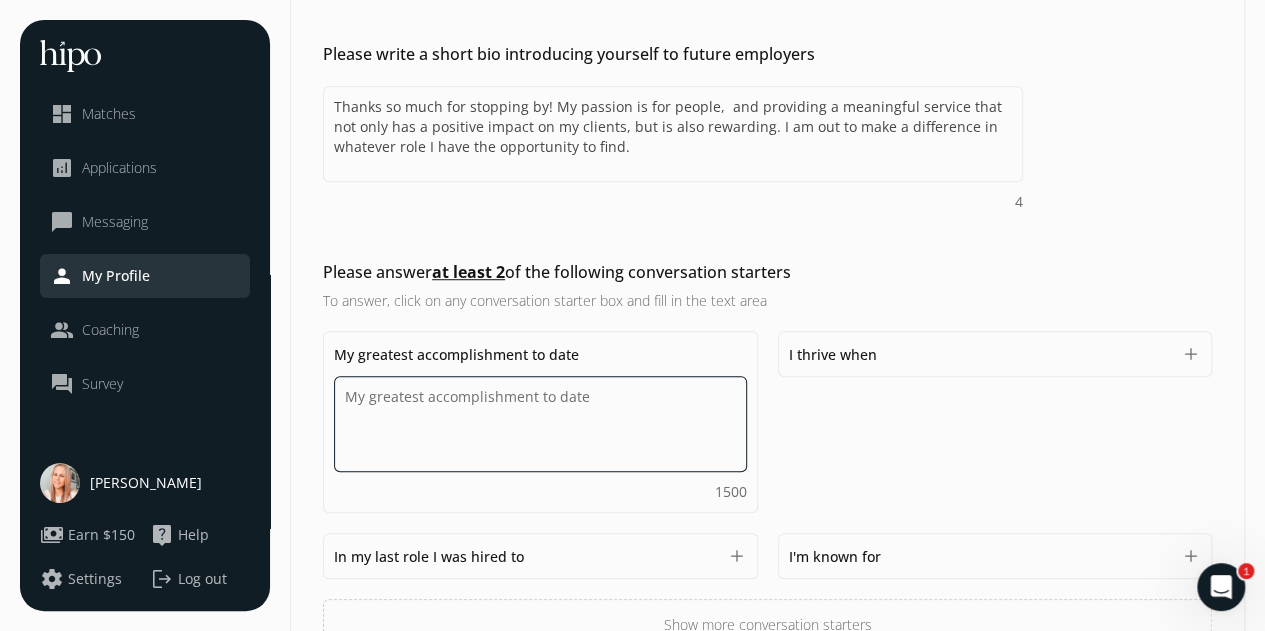 scroll, scrollTop: 556, scrollLeft: 0, axis: vertical 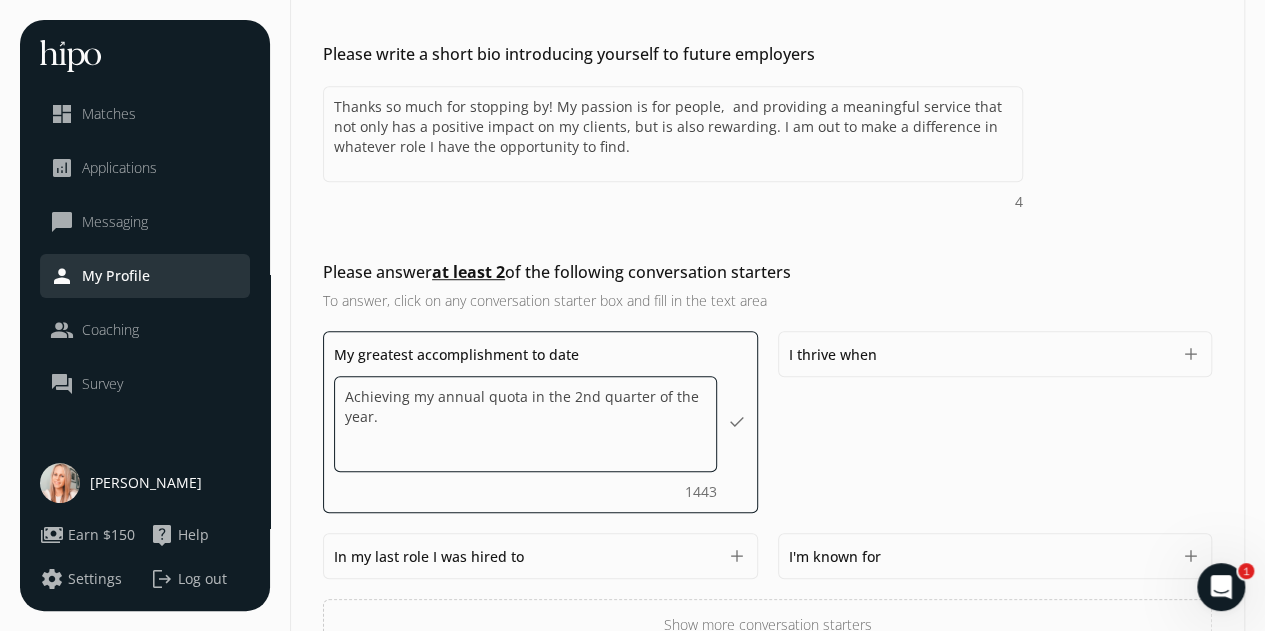 type on "Achieving my annual quota in the 2nd quarter of the year." 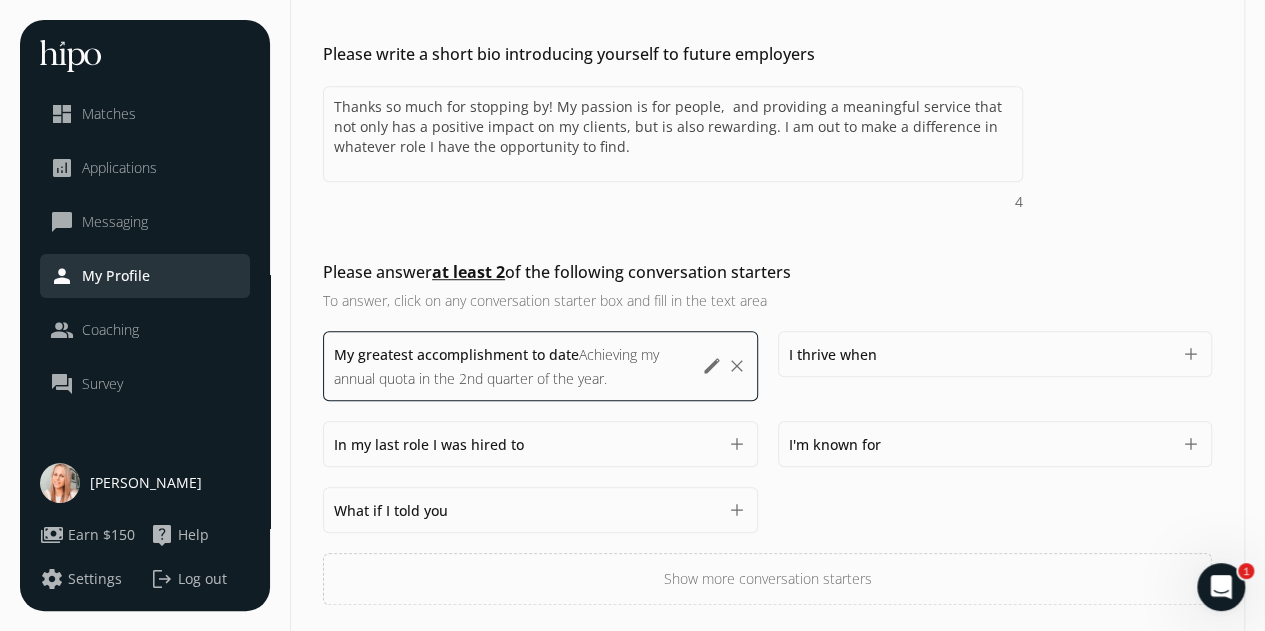 click on "My greatest accomplishment to date  Achieving my annual quota in the 2nd quarter of the year. Achieving my annual quota in the 2nd quarter of the year. 1443 edit clear I thrive when  1500 add In my last role I was hired to  1500 add I'm known for  1500 add What if I told you  1500 add  Show more conversation starters" at bounding box center (767, 468) 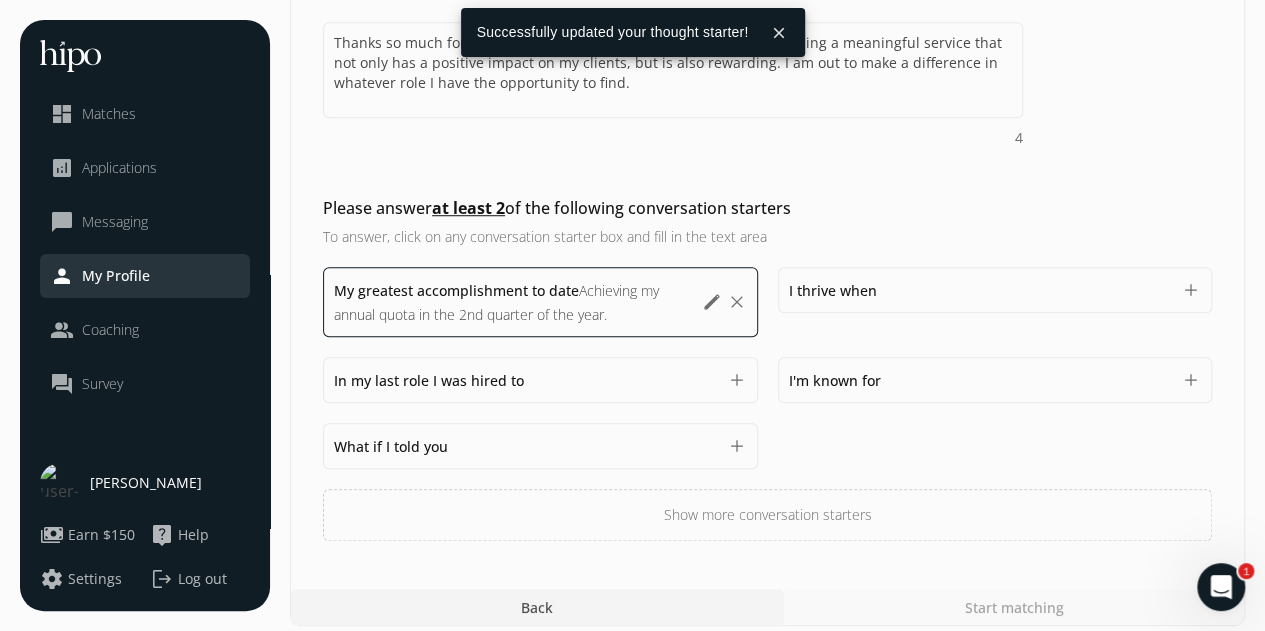 scroll, scrollTop: 620, scrollLeft: 0, axis: vertical 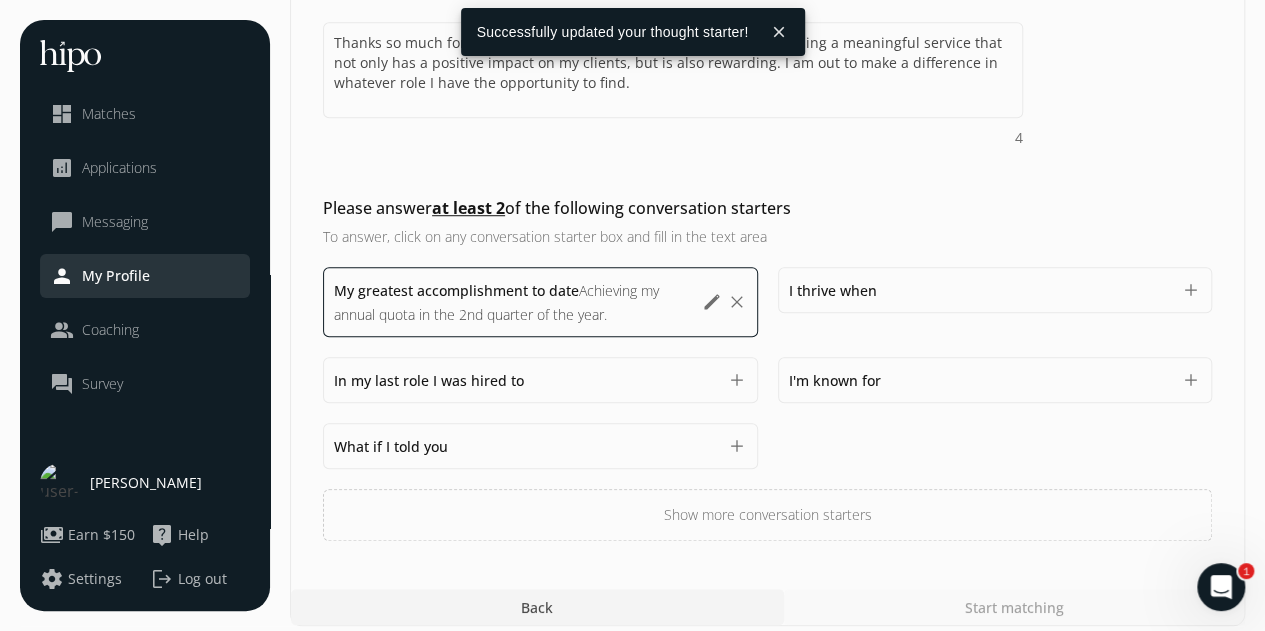 click on "In my last role I was hired to  1500" at bounding box center (525, 380) 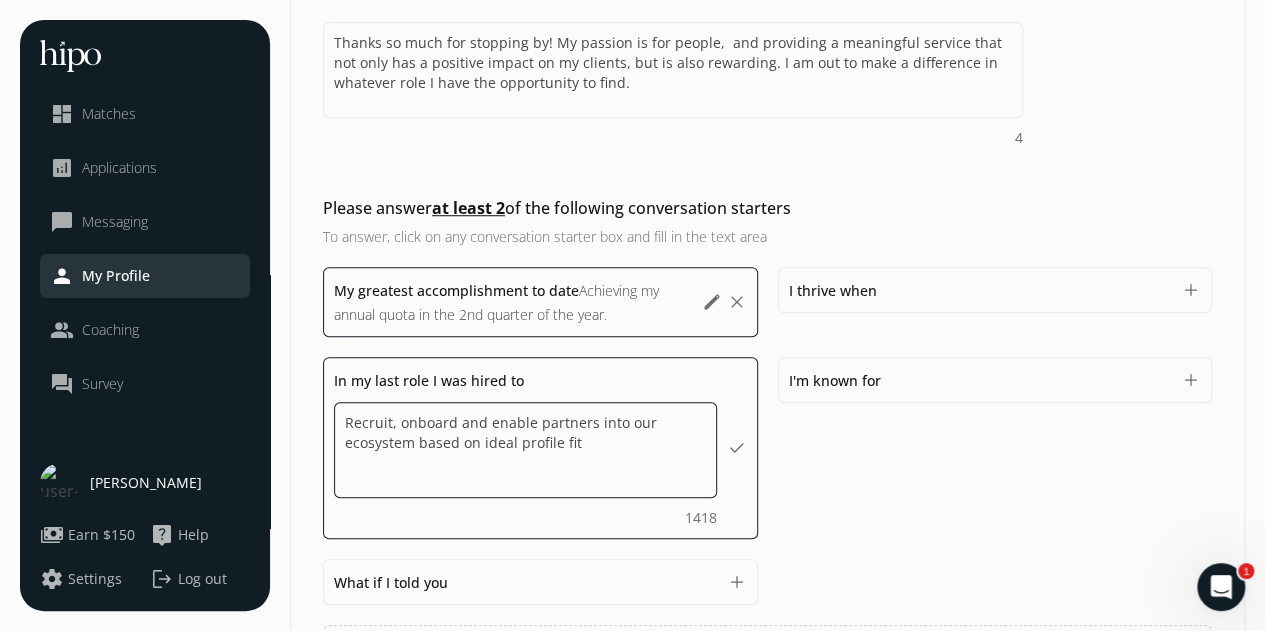 type on "Recruit, onboard and enable partners into our ecosystem based on ideal profile fit." 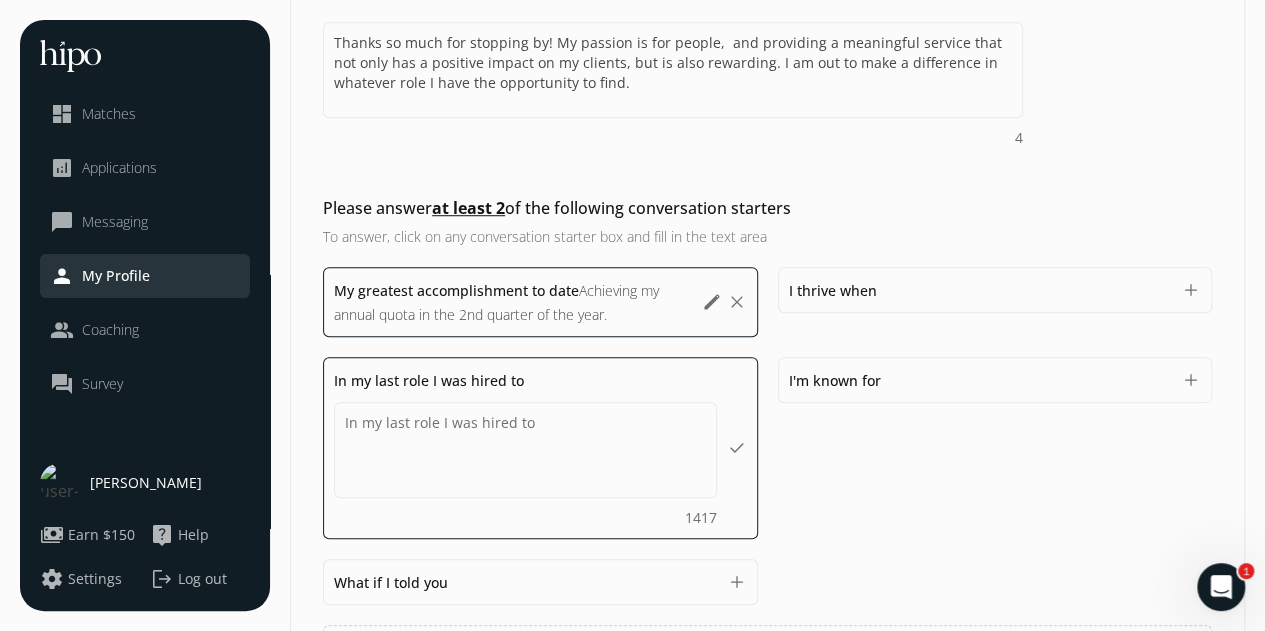 click on "My greatest accomplishment to date  Achieving my annual quota in the 2nd quarter of the year. Achieving my annual quota in the 2nd quarter of the year. 1443 edit clear I thrive when  Recruit, onboard and enable partners into our ecosystem based on ideal profile fit. 1500 add In my last role I was hired to  Recruit, onboard and enable partners into our ecosystem based on ideal profile fit. 1417 done I'm known for  1500 add What if I told you  1500 add  Show more conversation starters" at bounding box center (767, 472) 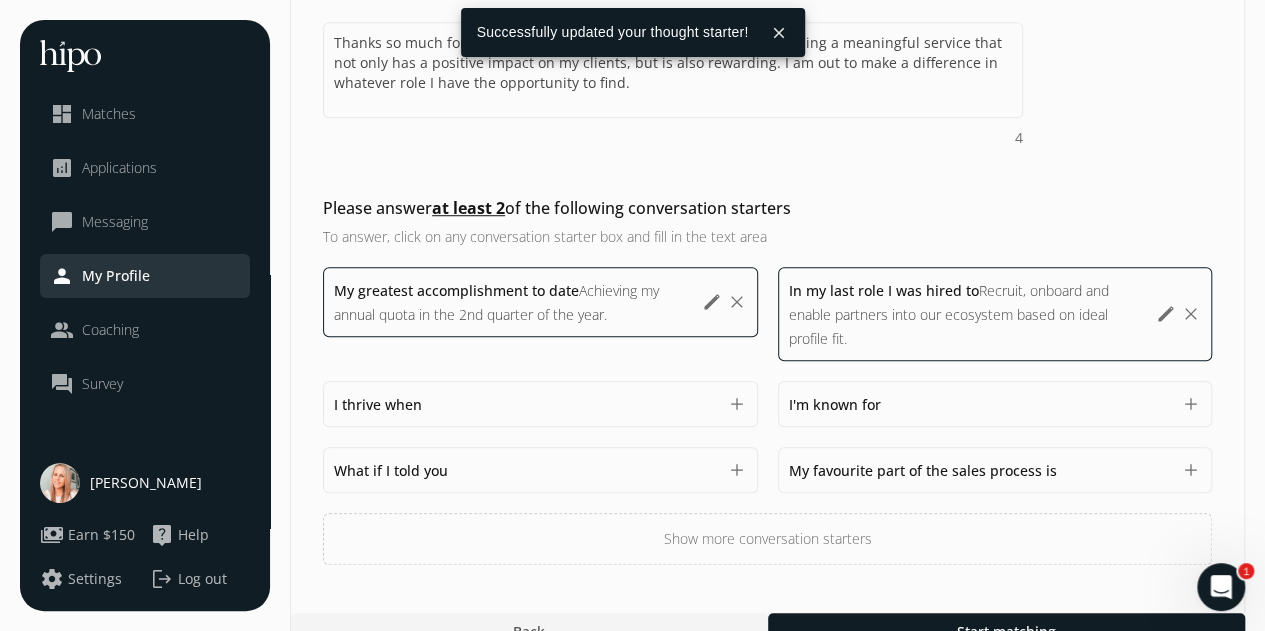 scroll, scrollTop: 654, scrollLeft: 0, axis: vertical 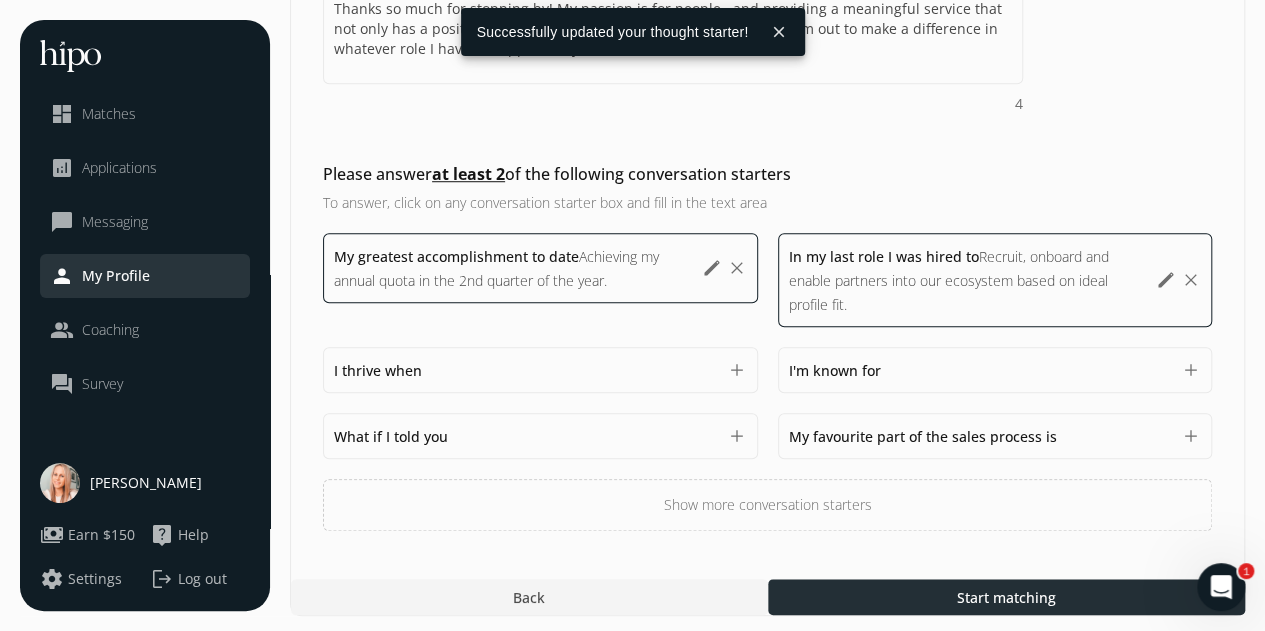 click at bounding box center (1006, 597) 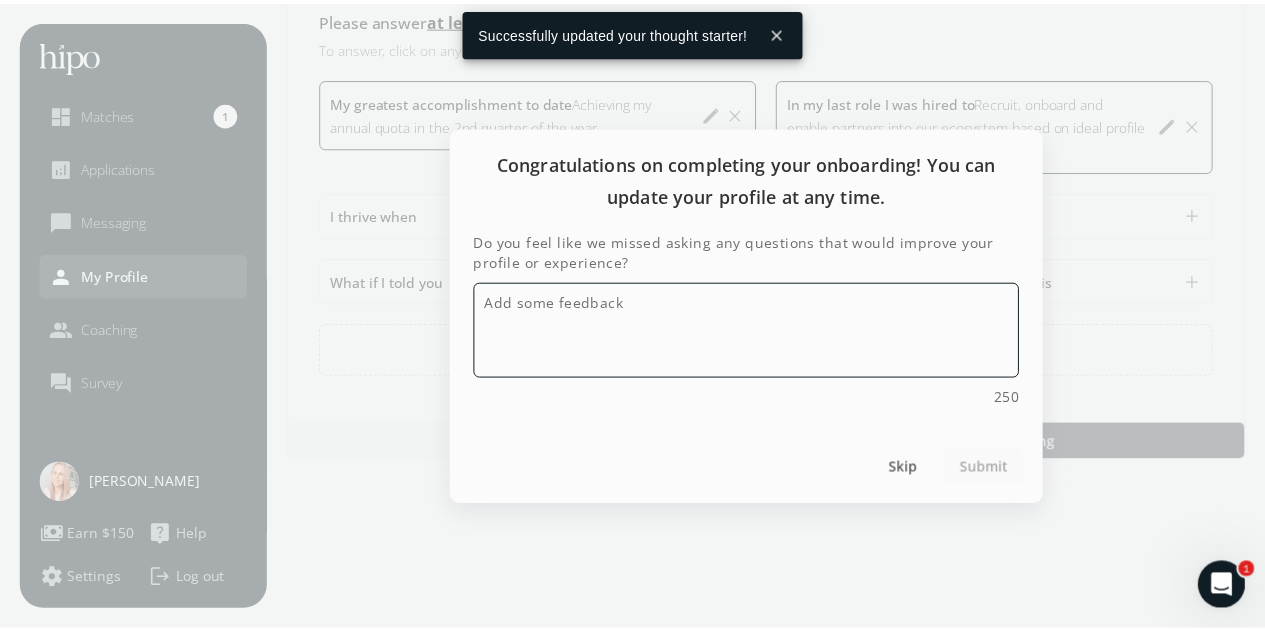 scroll, scrollTop: 654, scrollLeft: 0, axis: vertical 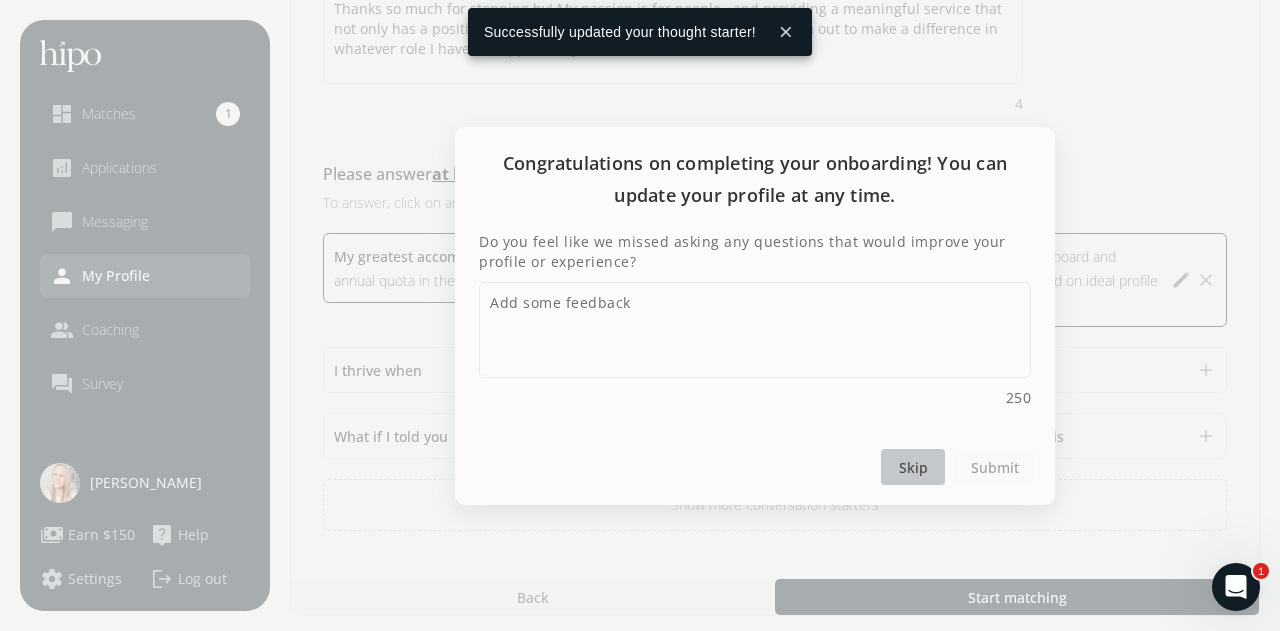click on "Skip" at bounding box center [913, 466] 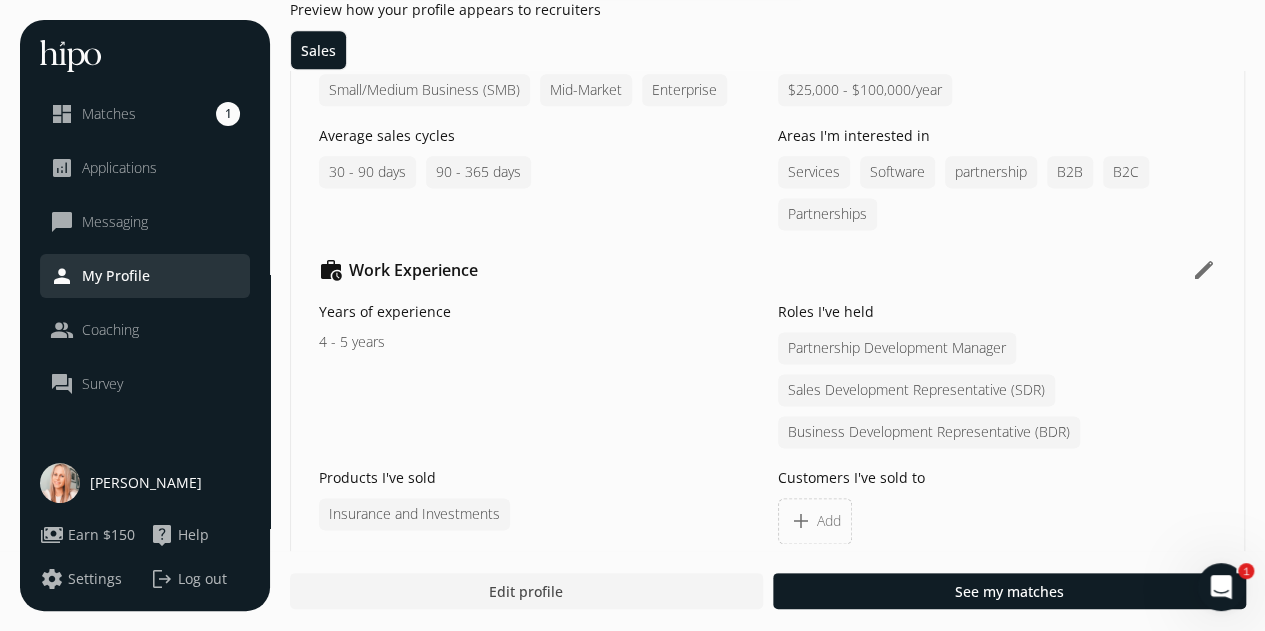 scroll, scrollTop: 1251, scrollLeft: 0, axis: vertical 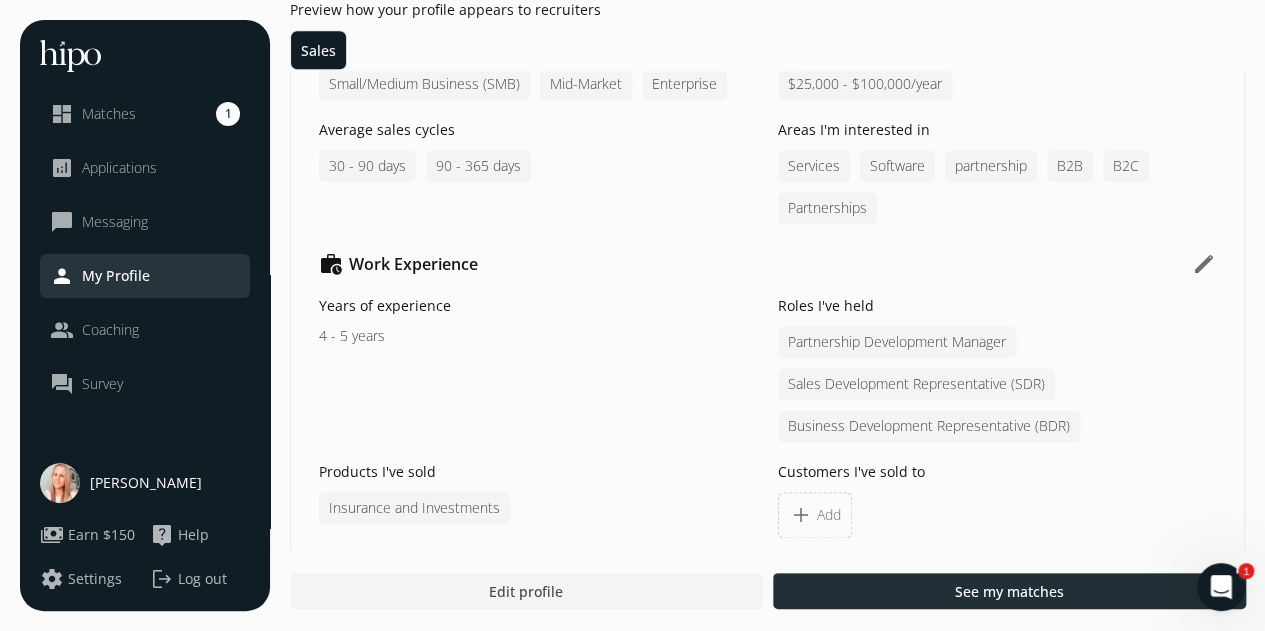 click at bounding box center [1009, 591] 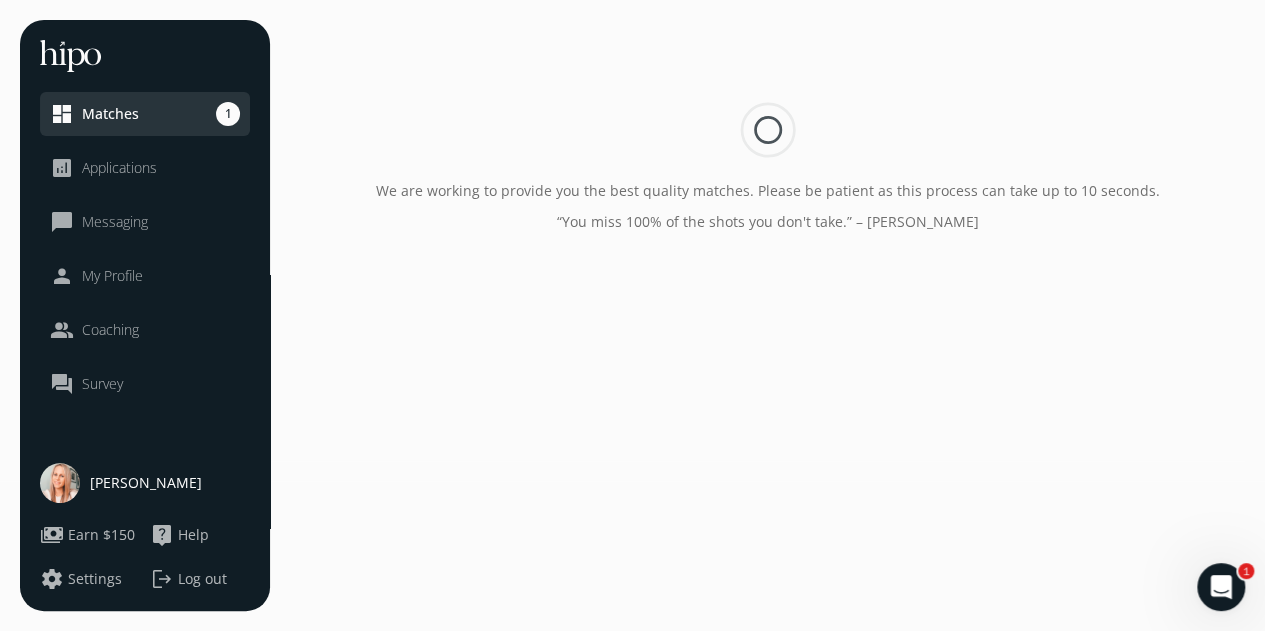 scroll, scrollTop: 0, scrollLeft: 0, axis: both 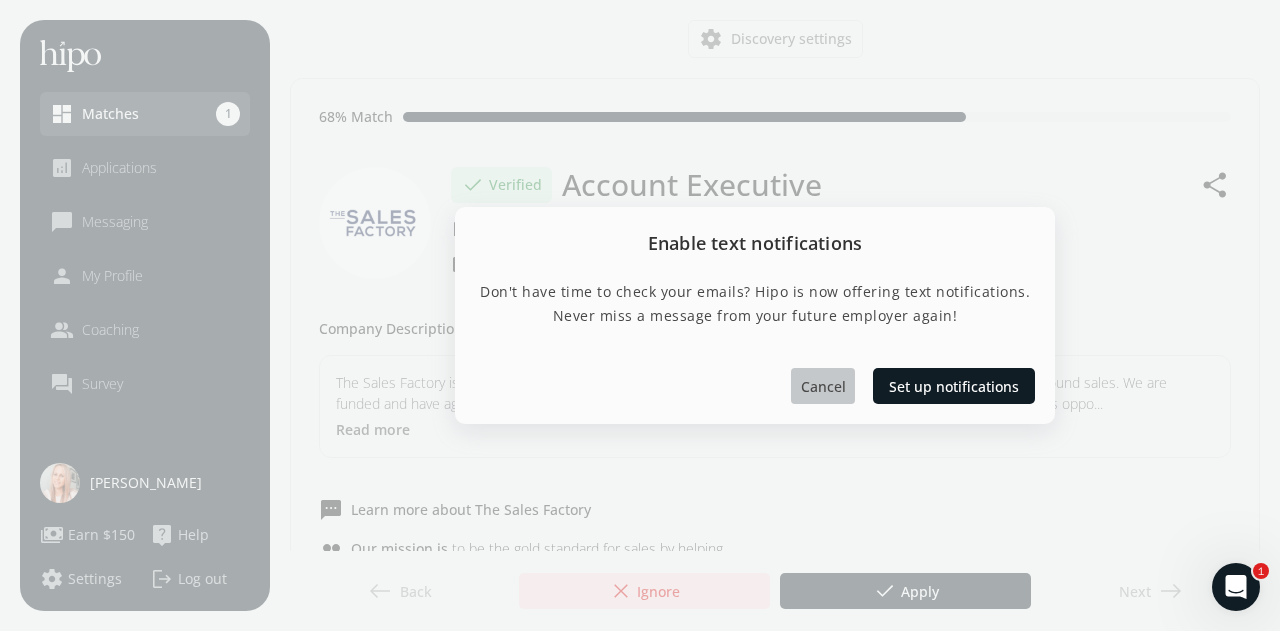 click on "Cancel" at bounding box center [823, 386] 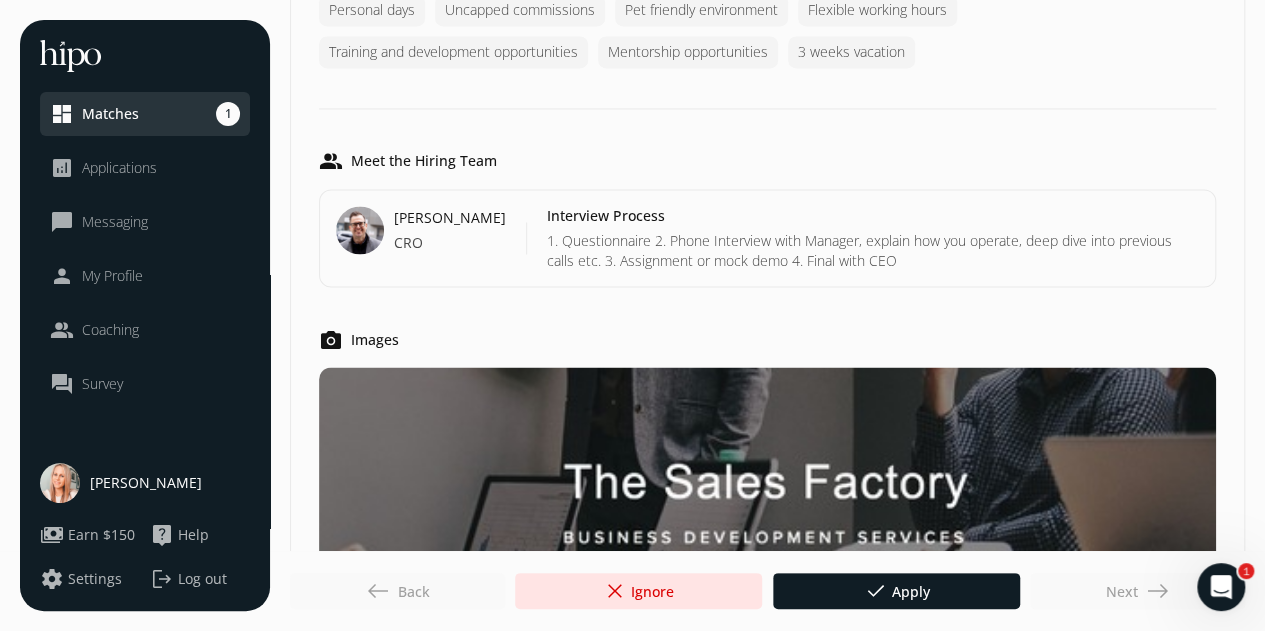 scroll, scrollTop: 1789, scrollLeft: 0, axis: vertical 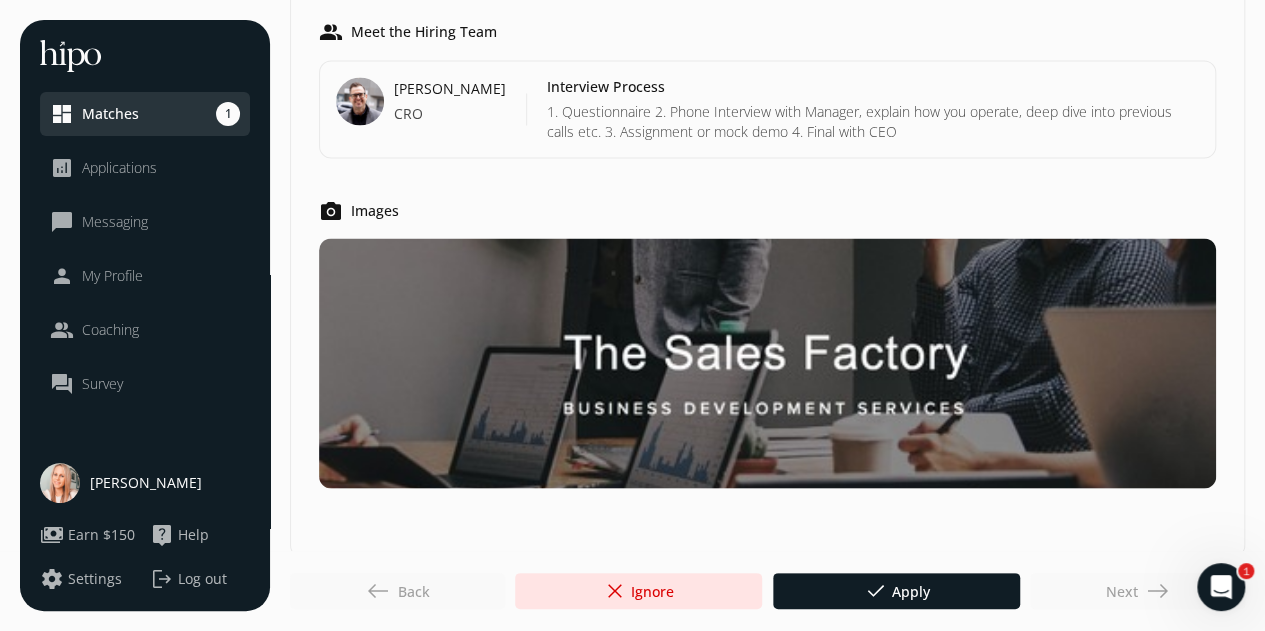 click on "Next  east" 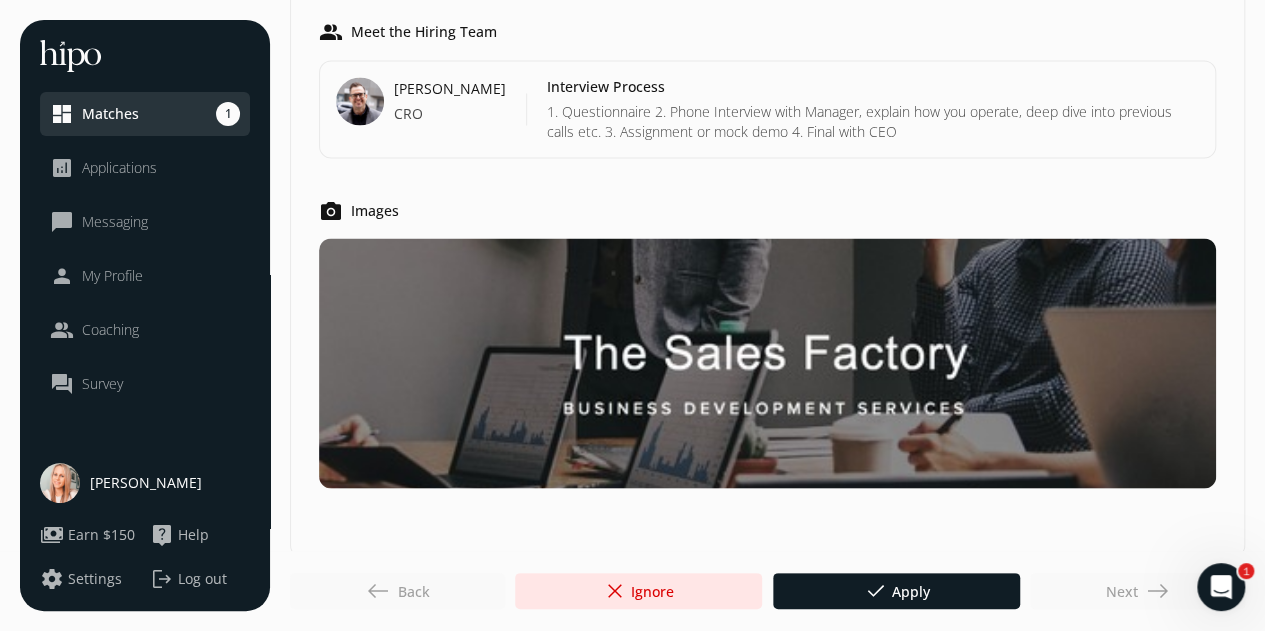 click at bounding box center [638, 591] 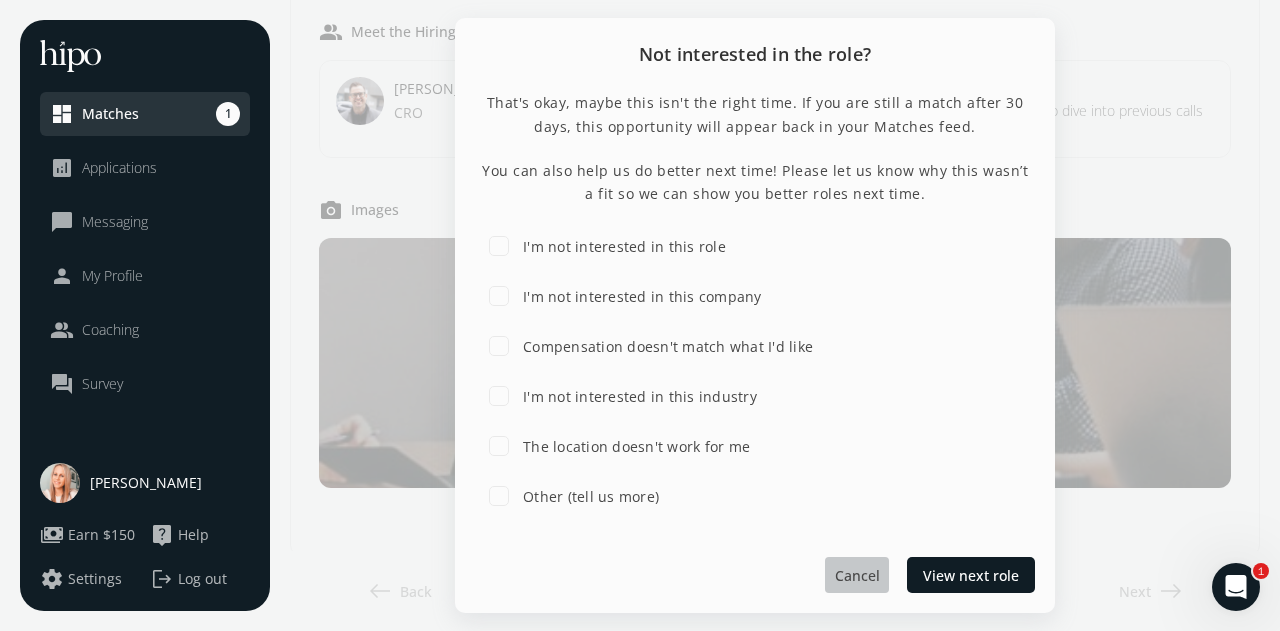 click on "Cancel" at bounding box center [857, 575] 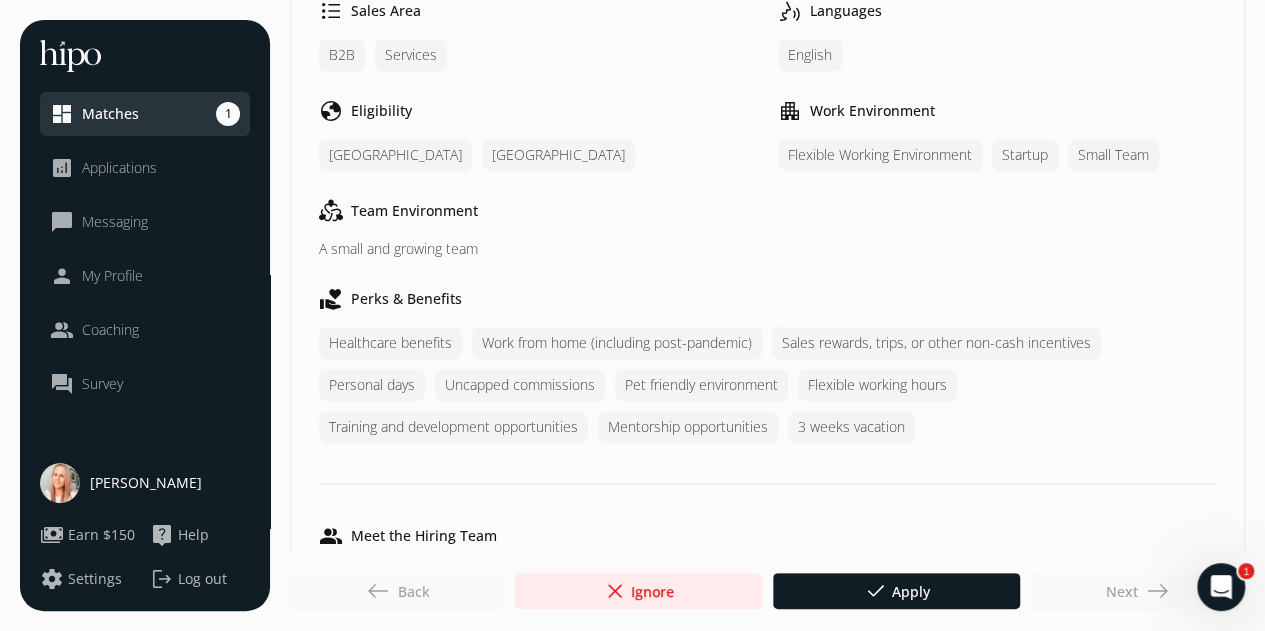 scroll, scrollTop: 1286, scrollLeft: 0, axis: vertical 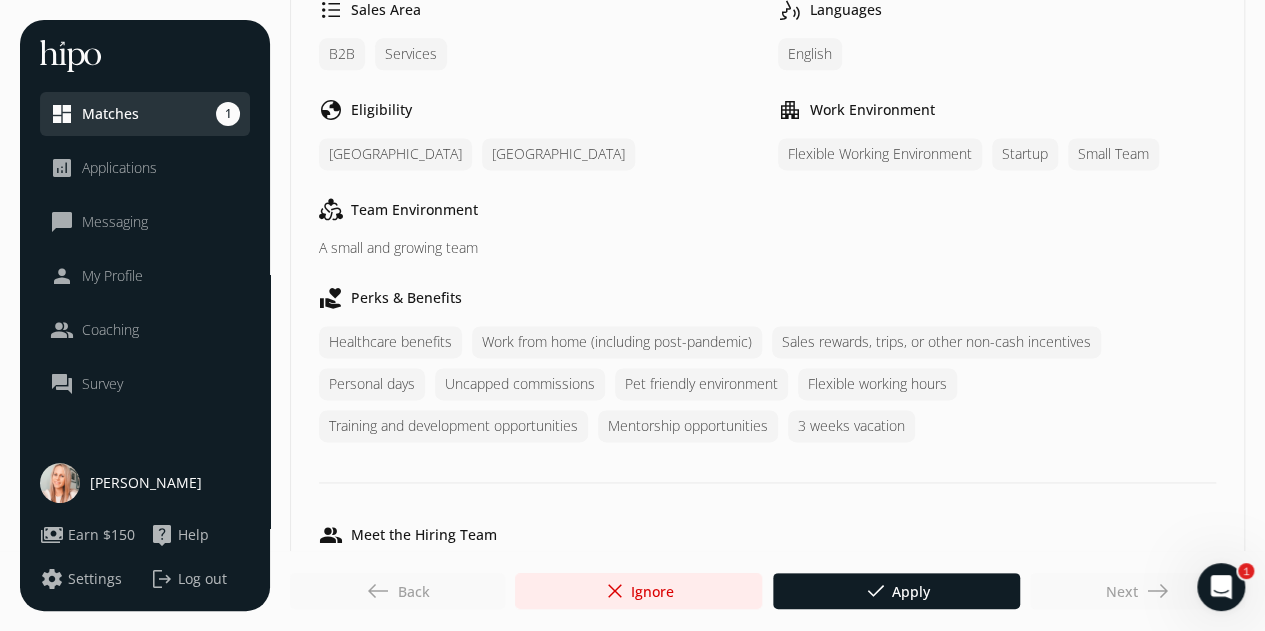 click at bounding box center [638, 591] 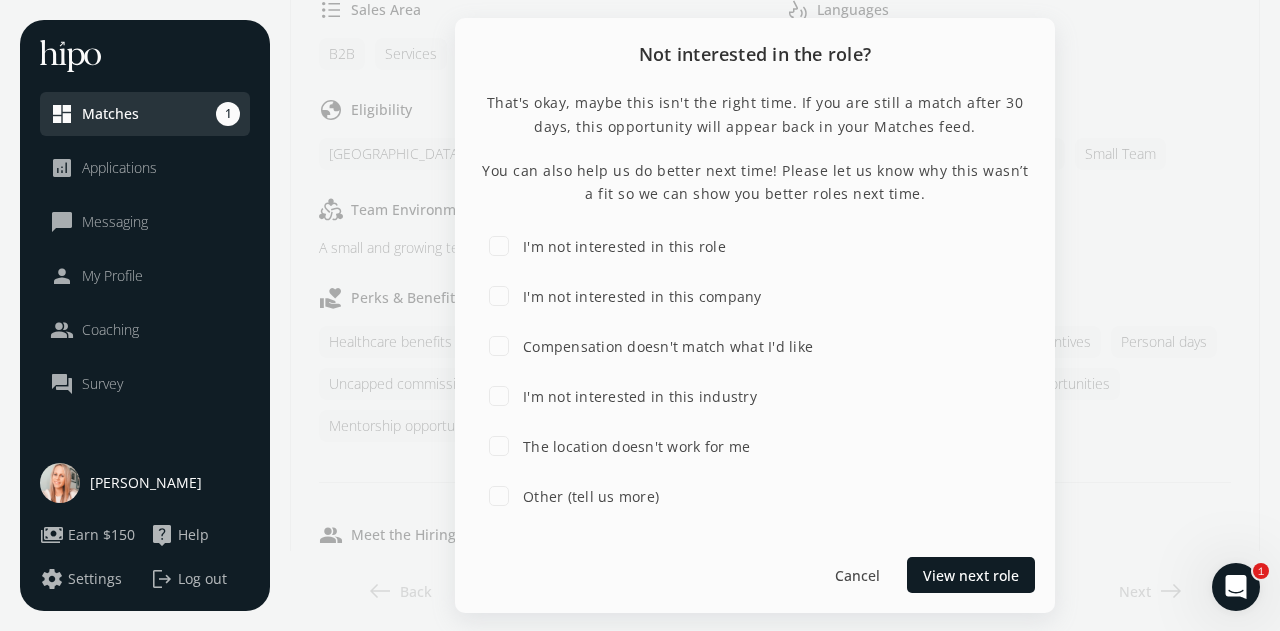 click on "I'm not interested in this role" 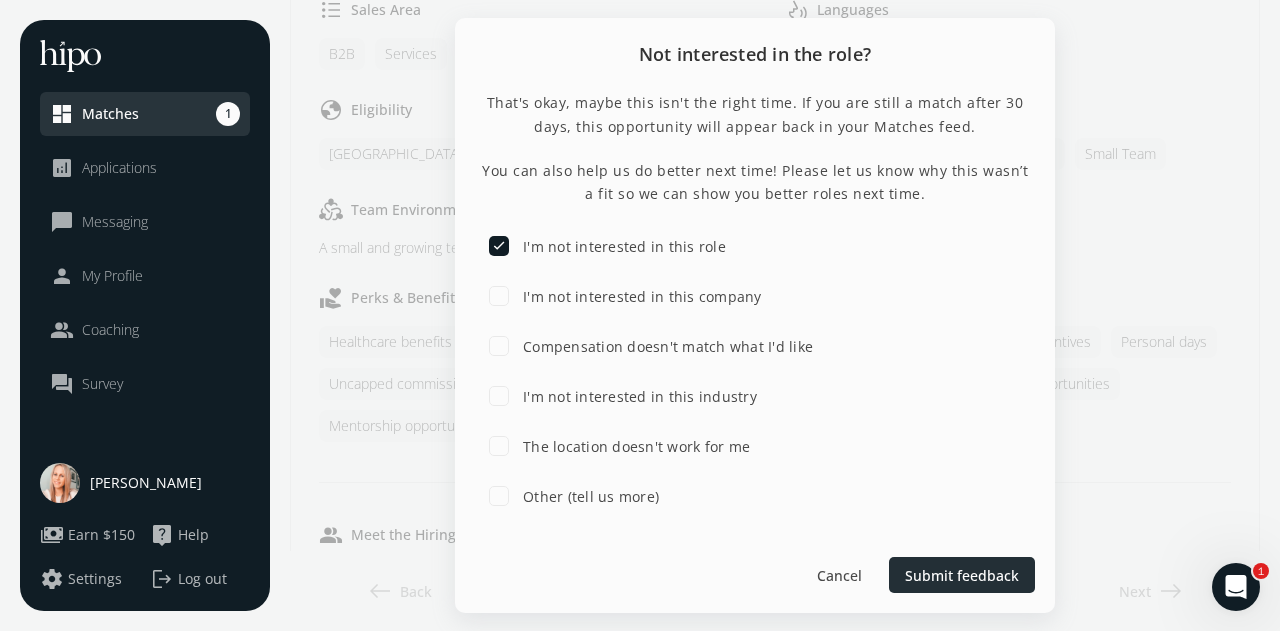 click on "Submit feedback" at bounding box center (962, 575) 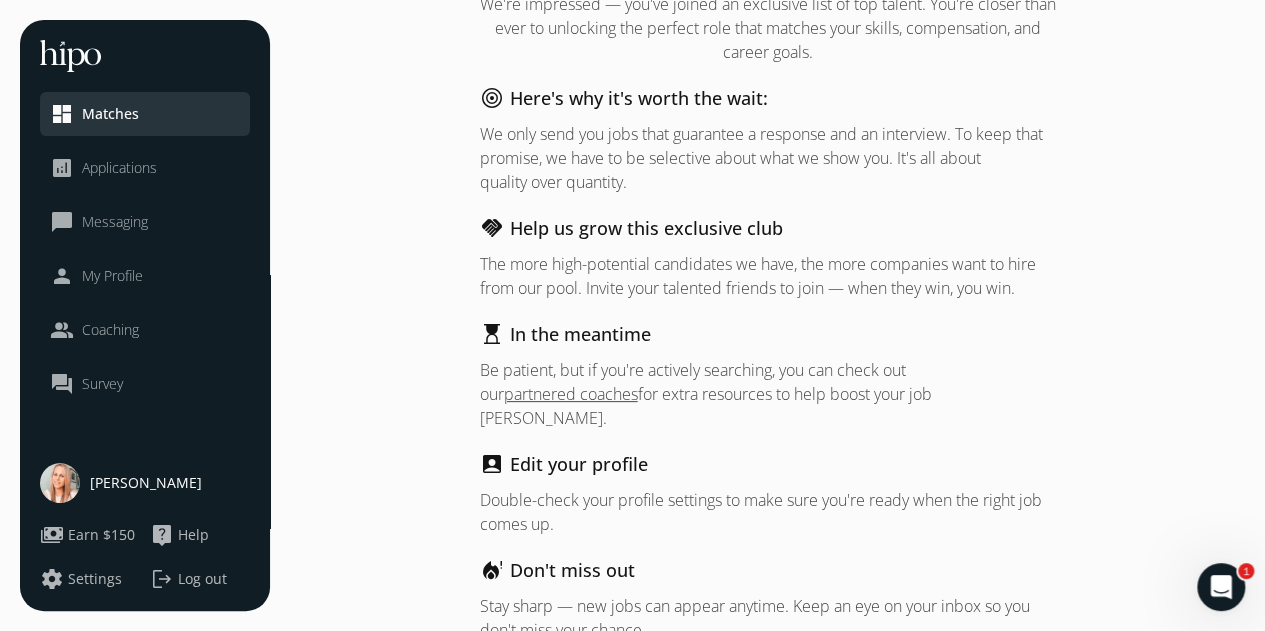 scroll, scrollTop: 0, scrollLeft: 0, axis: both 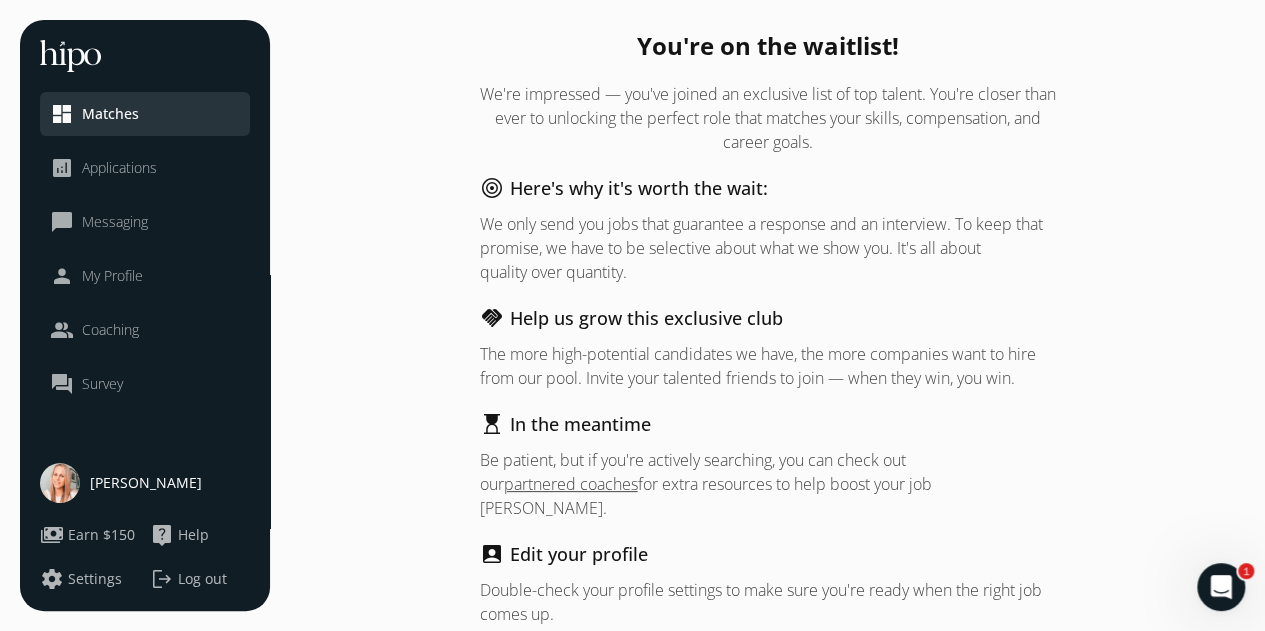 click on "Matches" 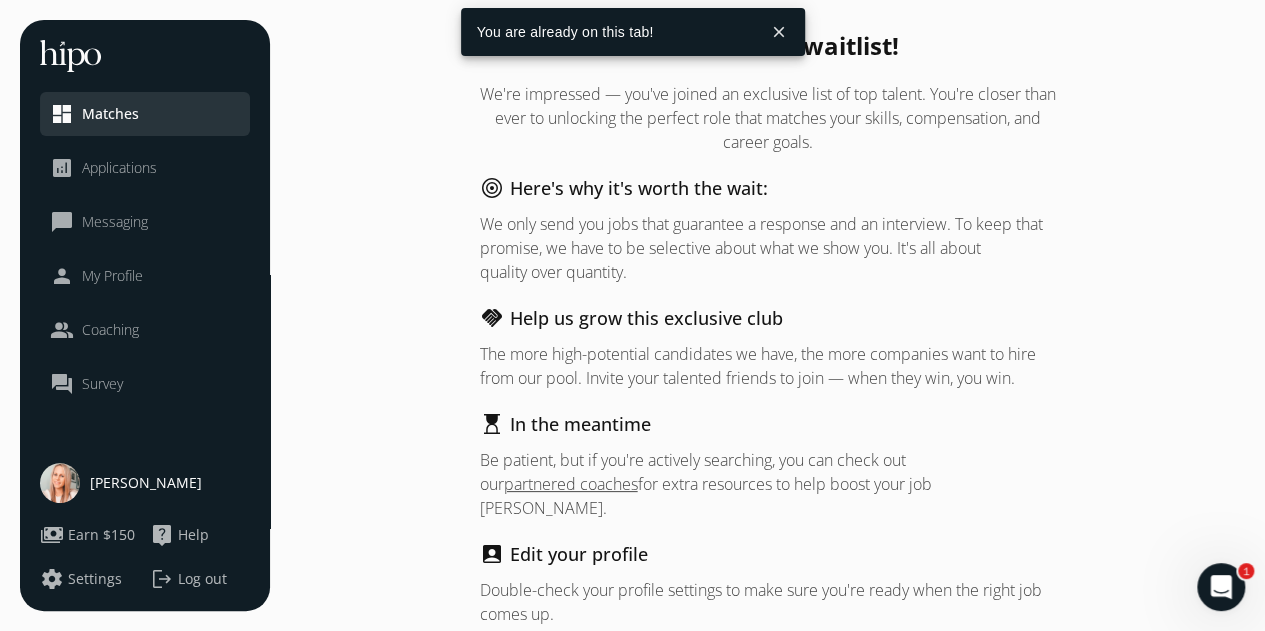 click on "close" at bounding box center (779, 32) 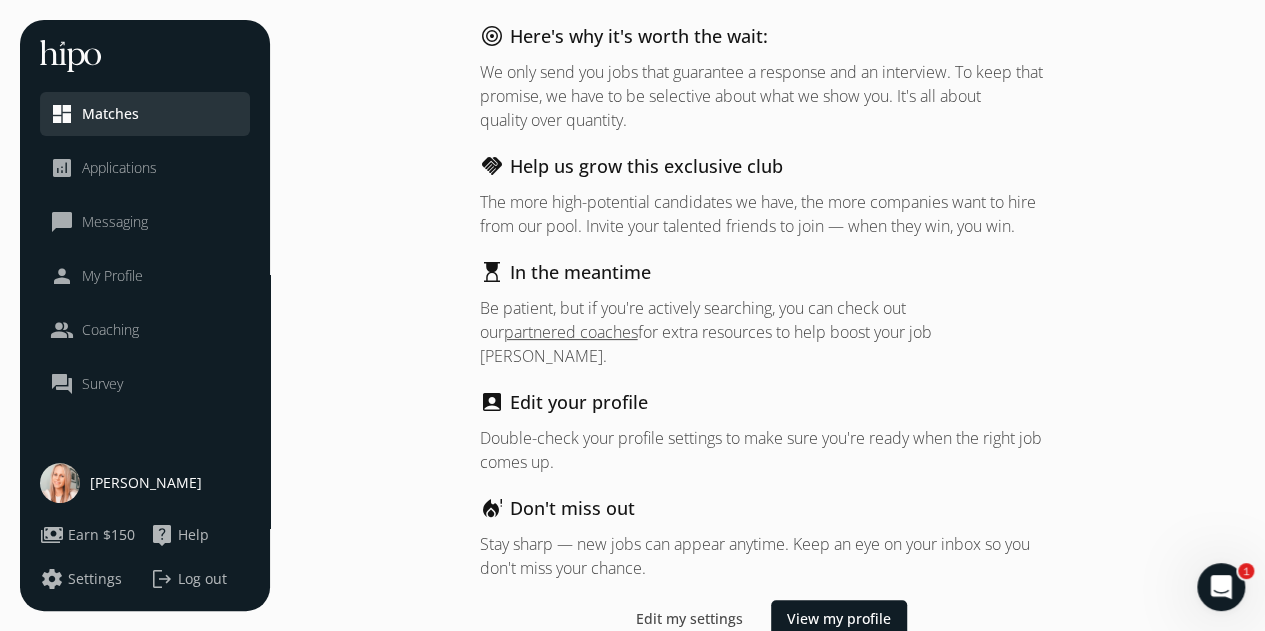 scroll, scrollTop: 148, scrollLeft: 0, axis: vertical 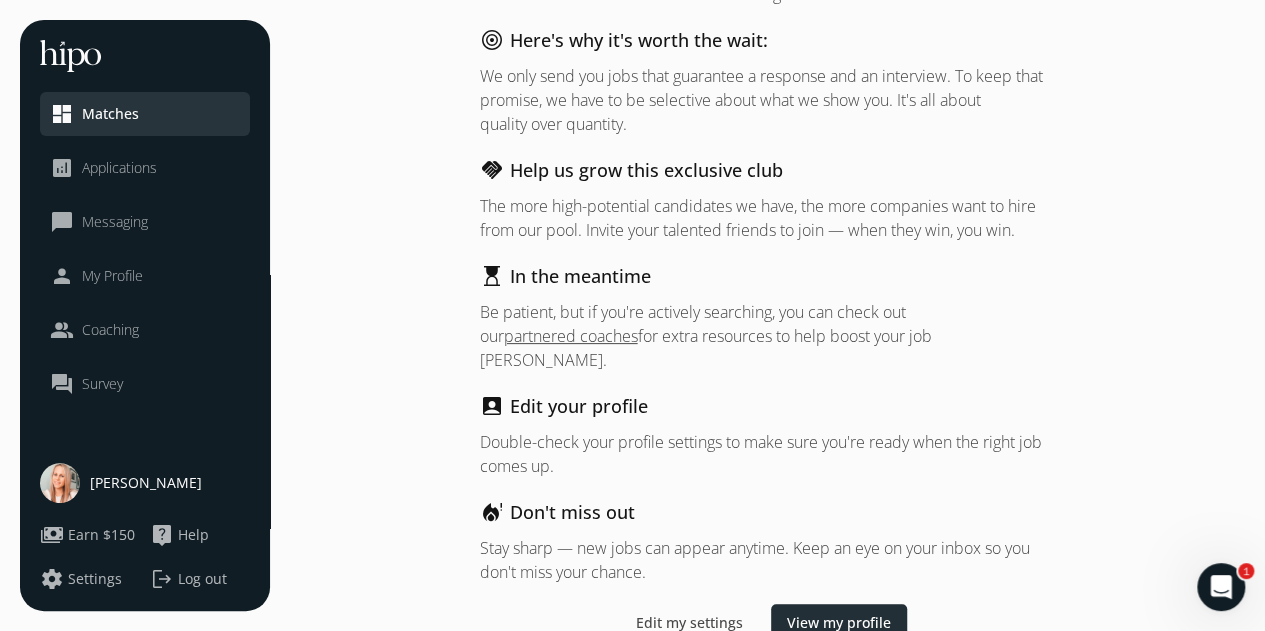 click on "View my profile" at bounding box center (839, 622) 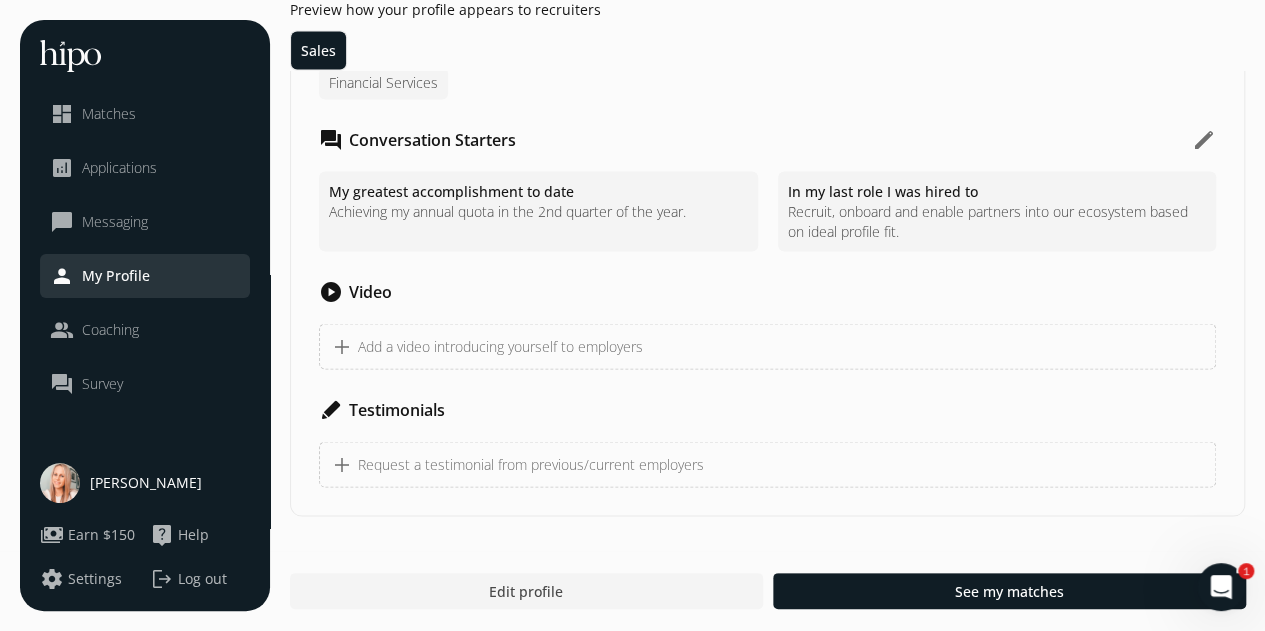 scroll, scrollTop: 1772, scrollLeft: 0, axis: vertical 